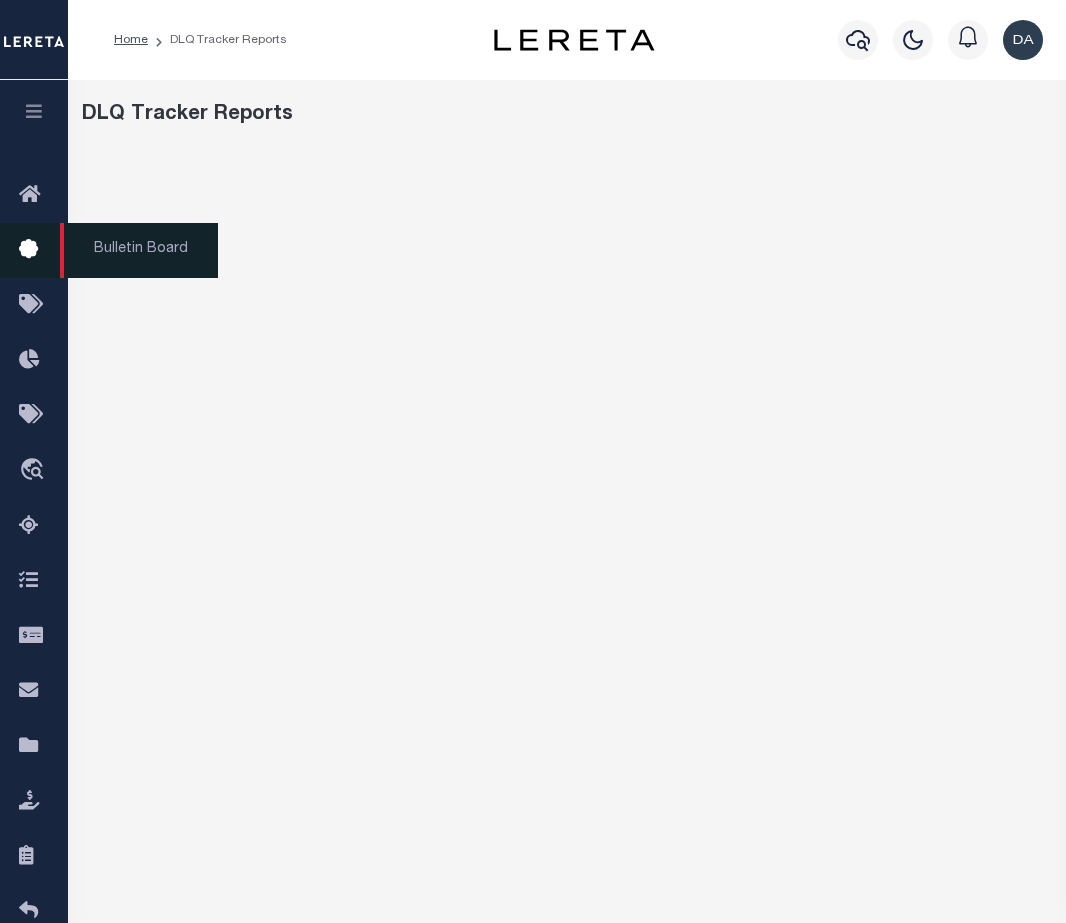 scroll, scrollTop: 0, scrollLeft: 0, axis: both 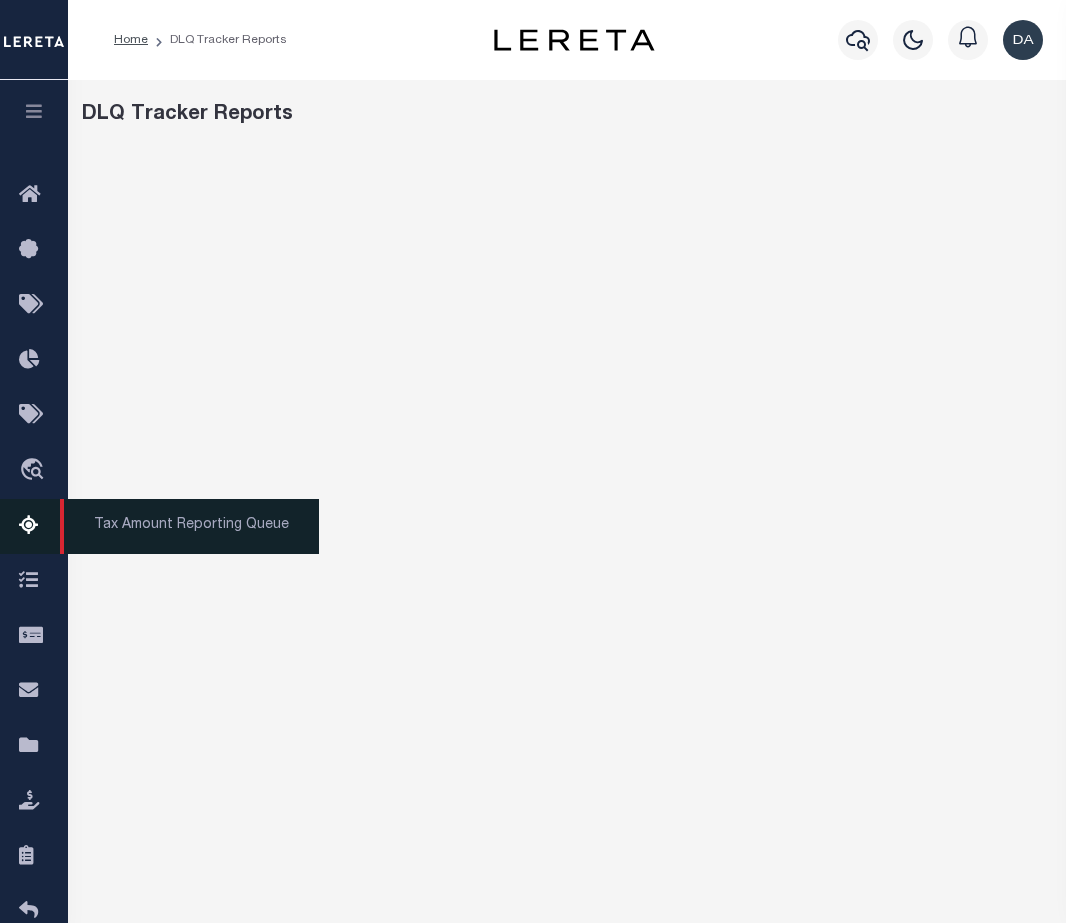click at bounding box center [35, 526] 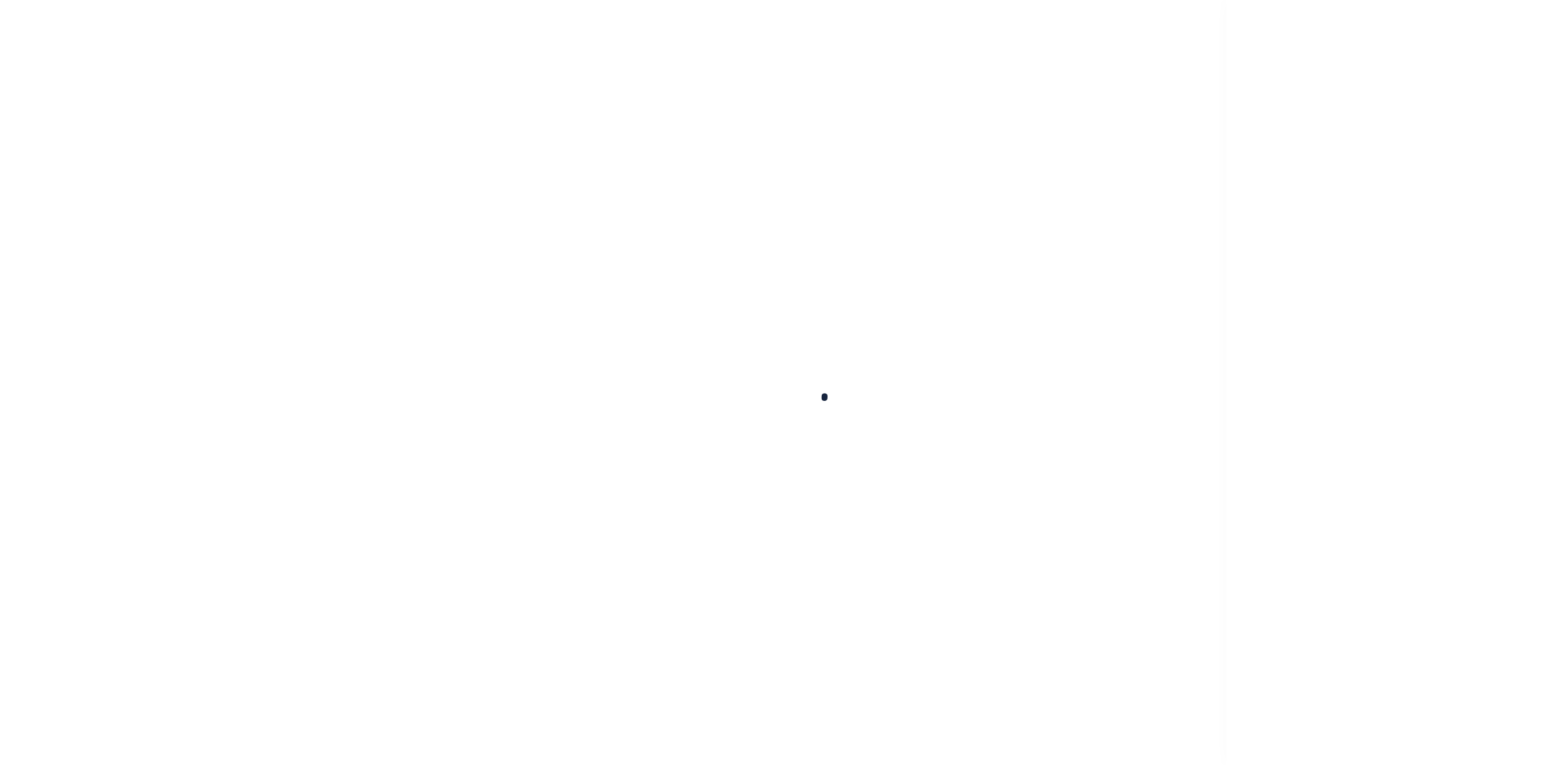scroll, scrollTop: 0, scrollLeft: 0, axis: both 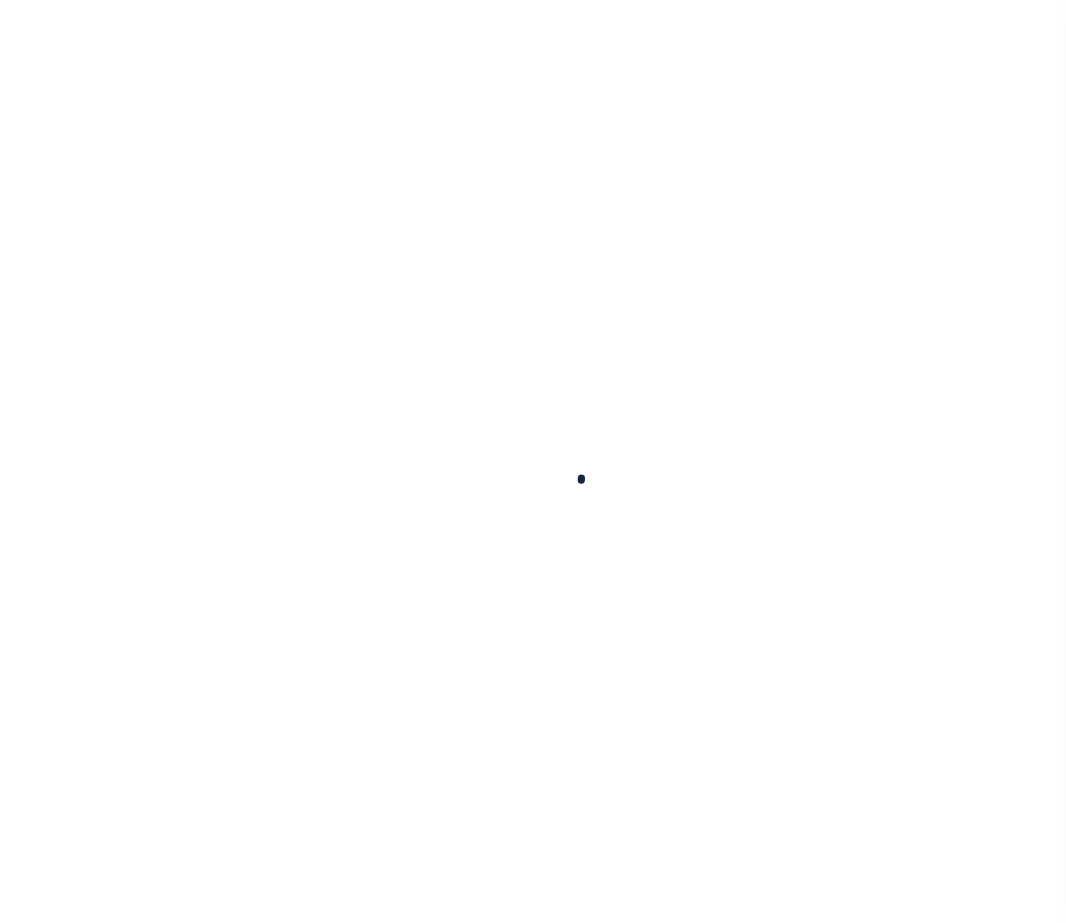 select 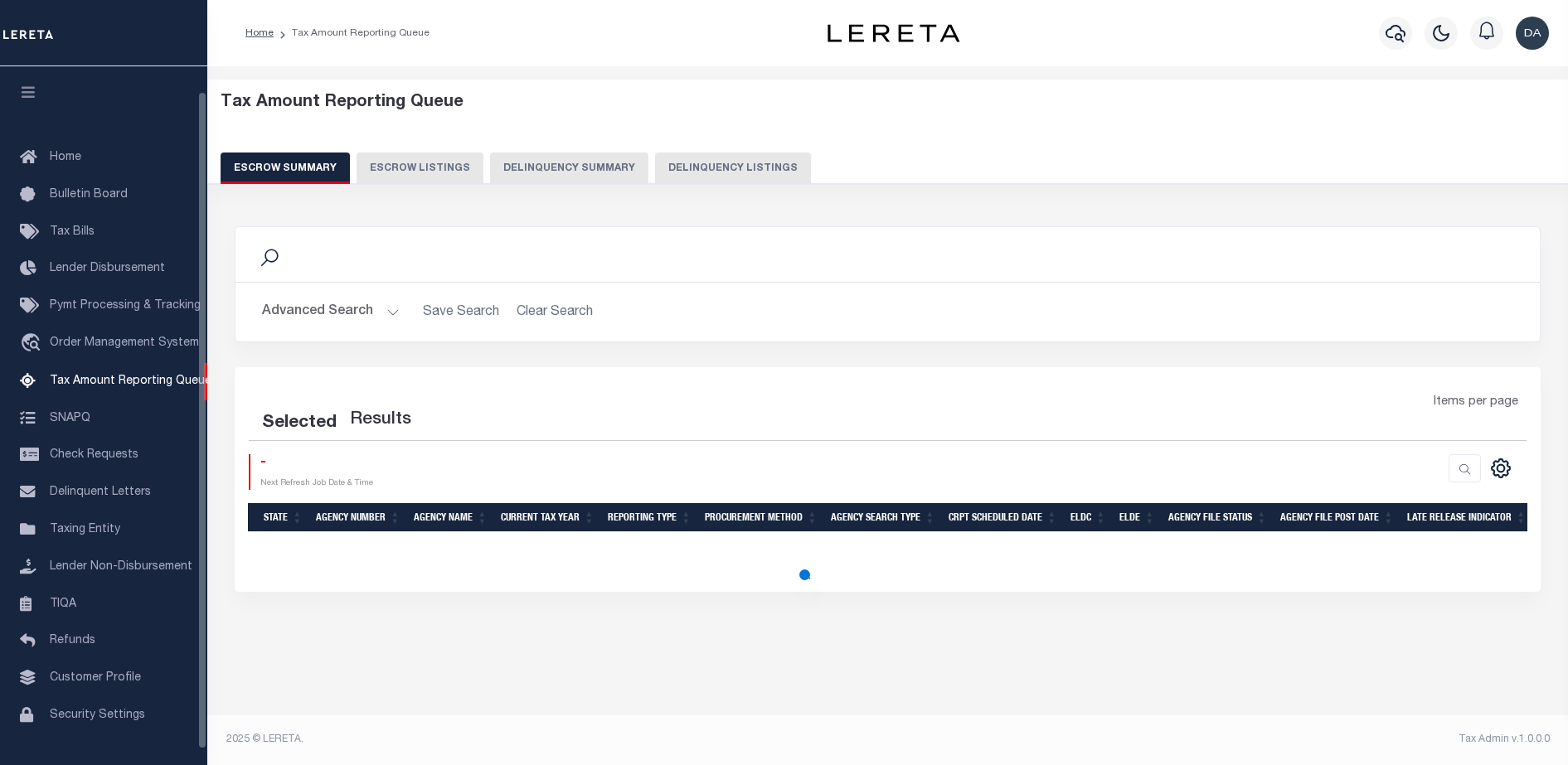 scroll, scrollTop: 0, scrollLeft: 0, axis: both 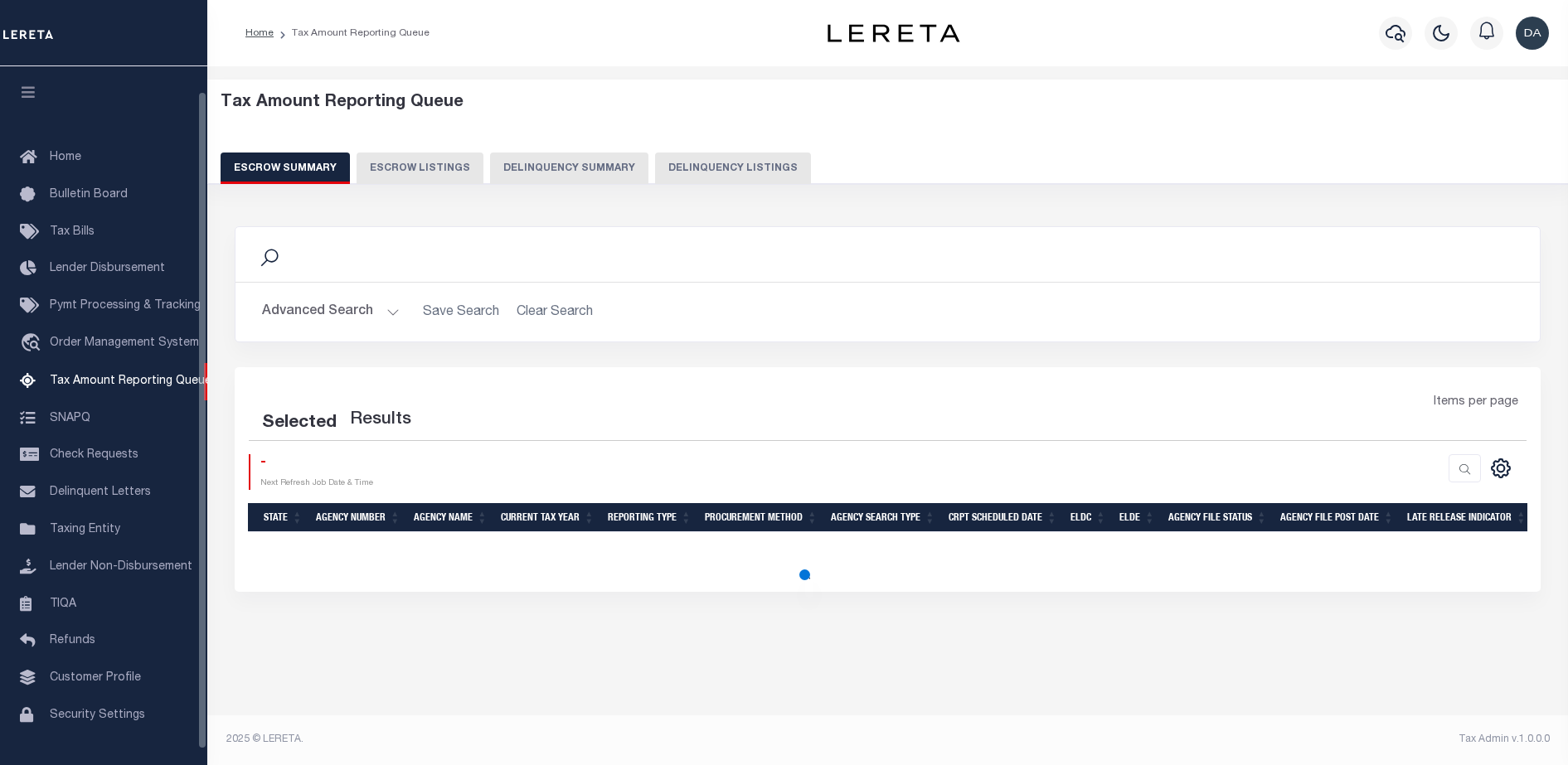 select on "100" 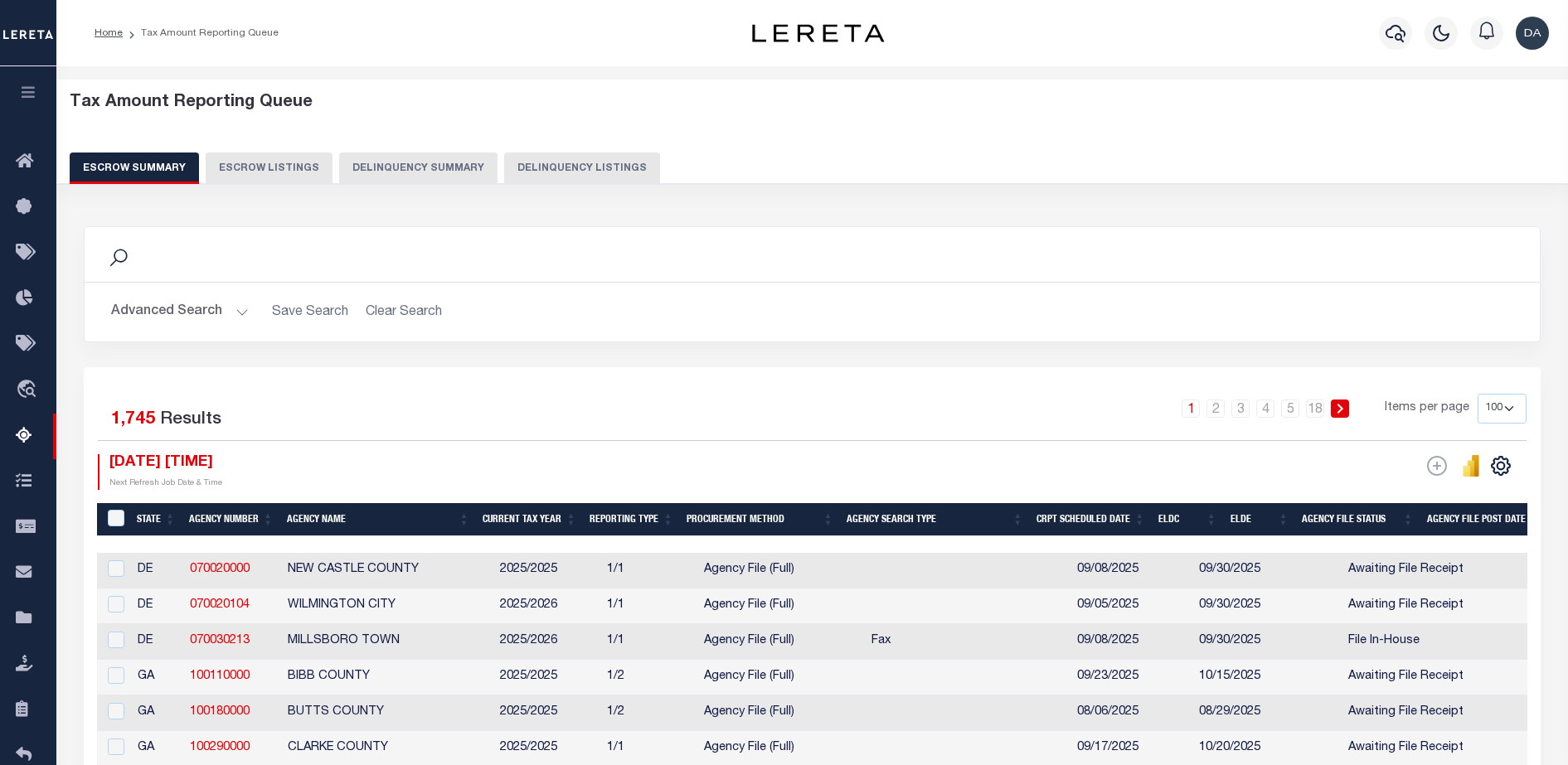 click on "Advanced Search" at bounding box center [180, 312] 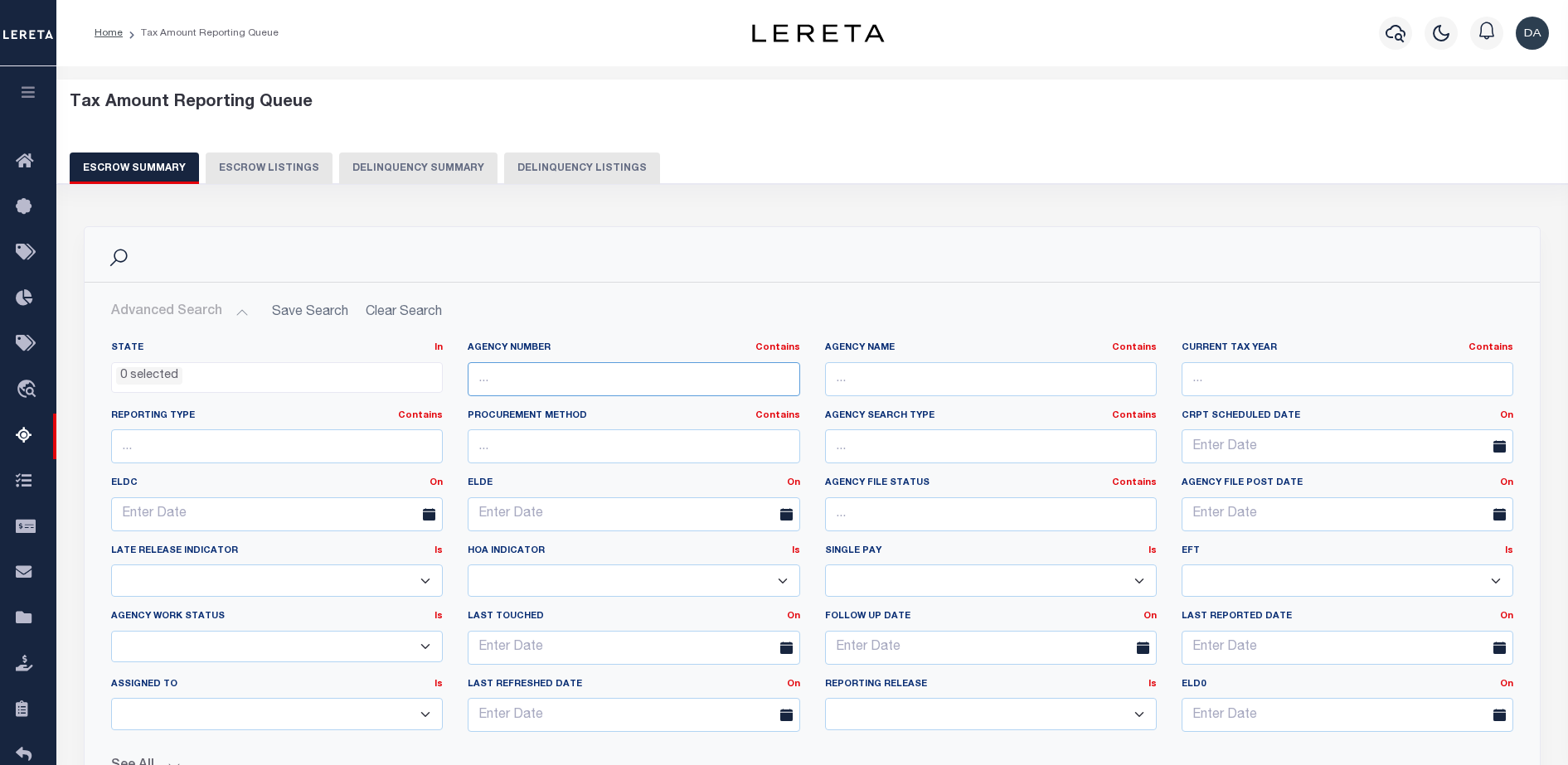 click at bounding box center (634, 379) 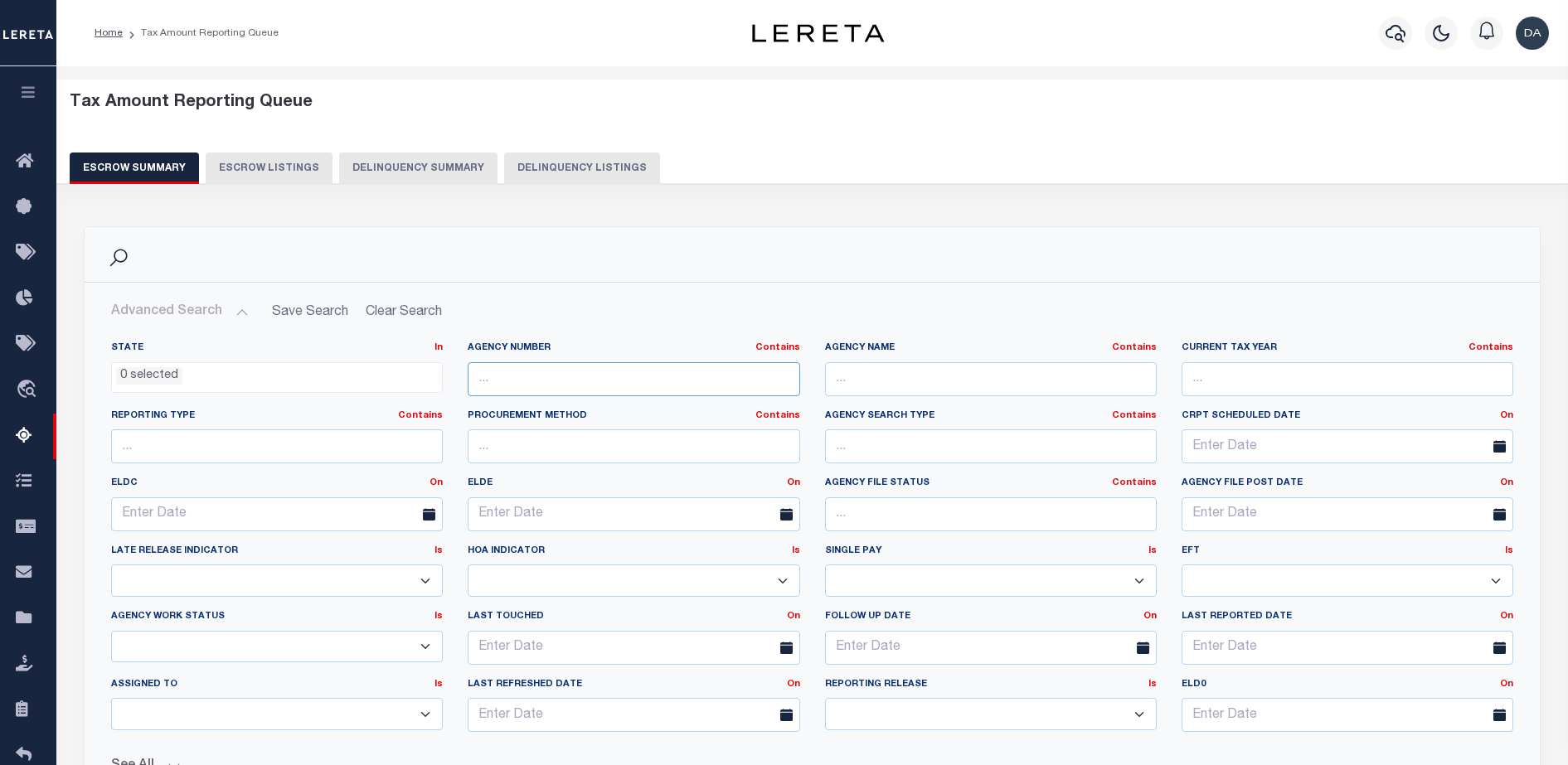 paste on "1703100000" 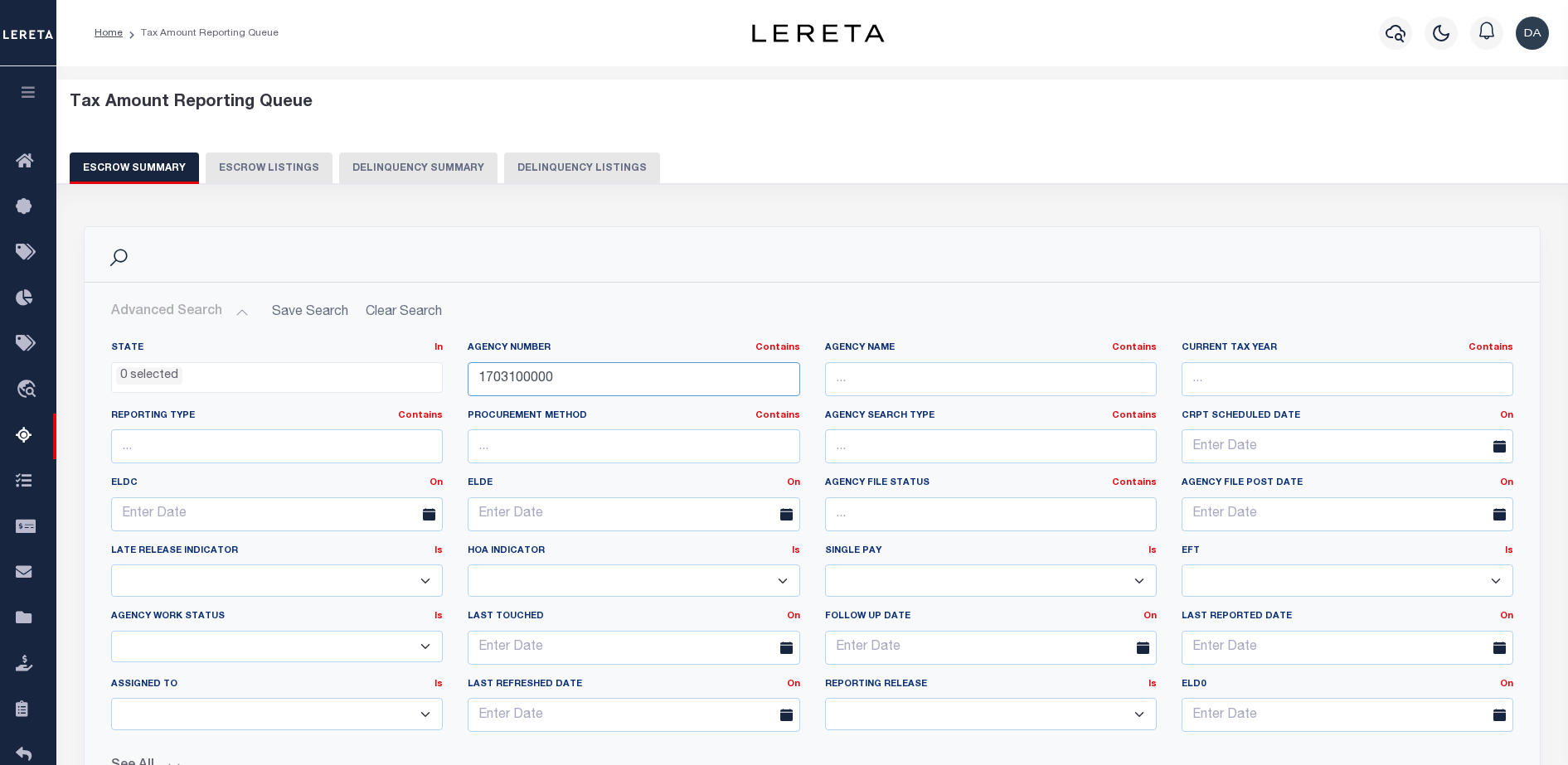 type on "1703100000" 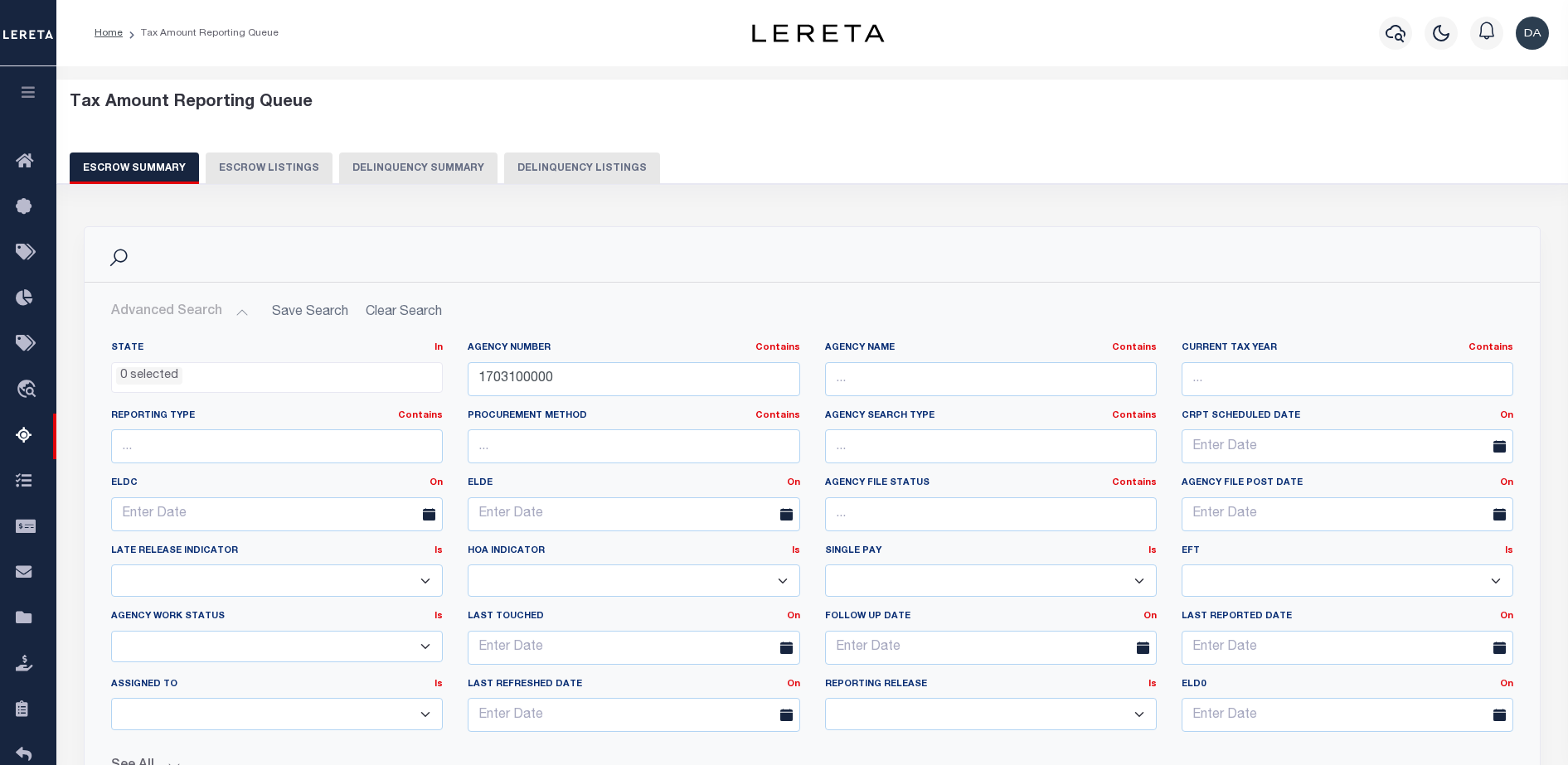 click on "State
In
In
AK AL AR AZ CA CO CT DC DE FL GA GU HI IA ID IL IN KS KY LA MA MD ME MI MN MO MS MT NC ND NE NH NJ NM NV NY OH OK OR PA PR RI SC SD TN TX UT VA VI VT WA WI WV WY 0 selected
Agency Number
Is" at bounding box center (812, 551) 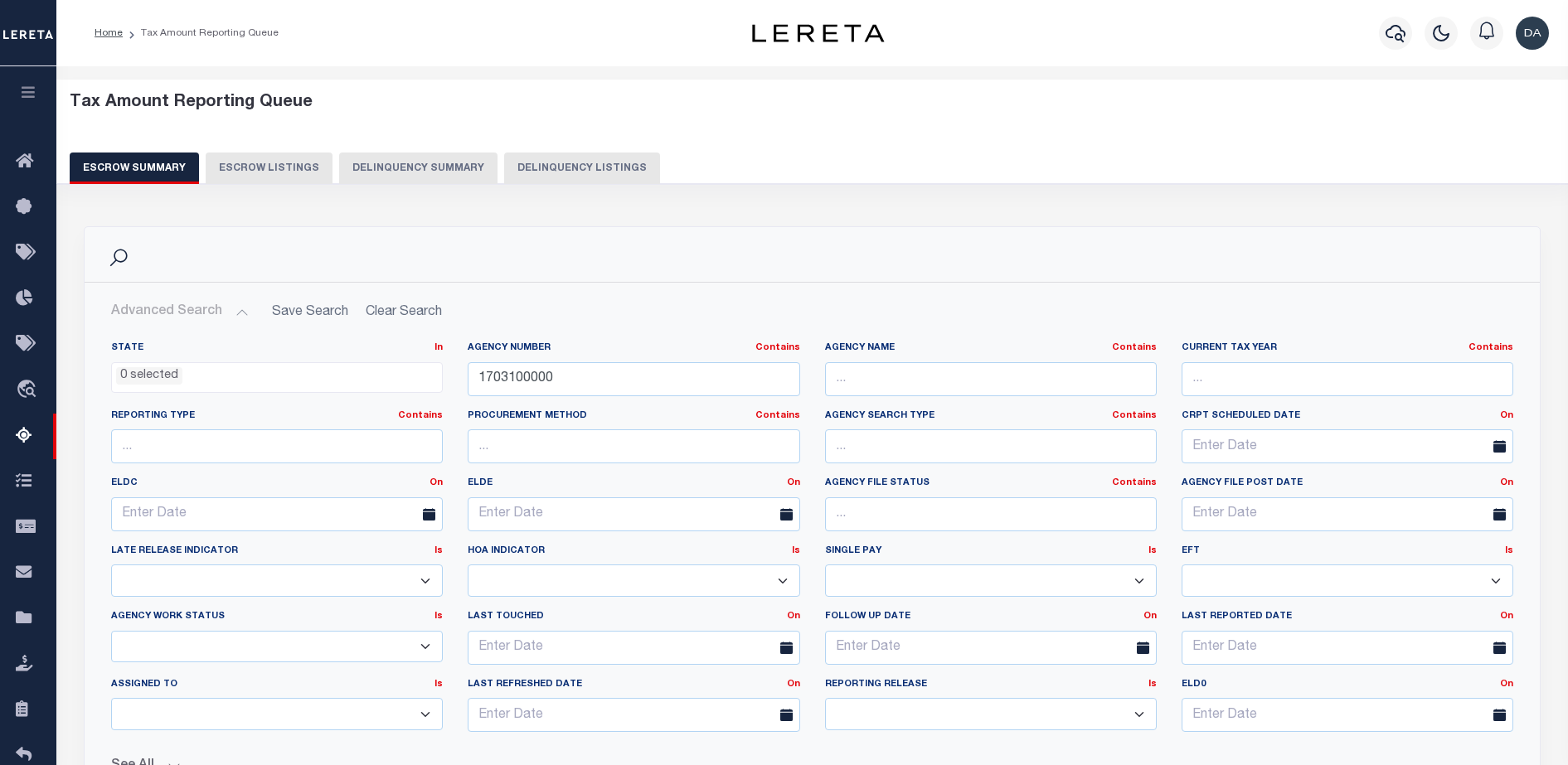 click on "Agency Number
Contains
Contains Is" at bounding box center [634, 348] 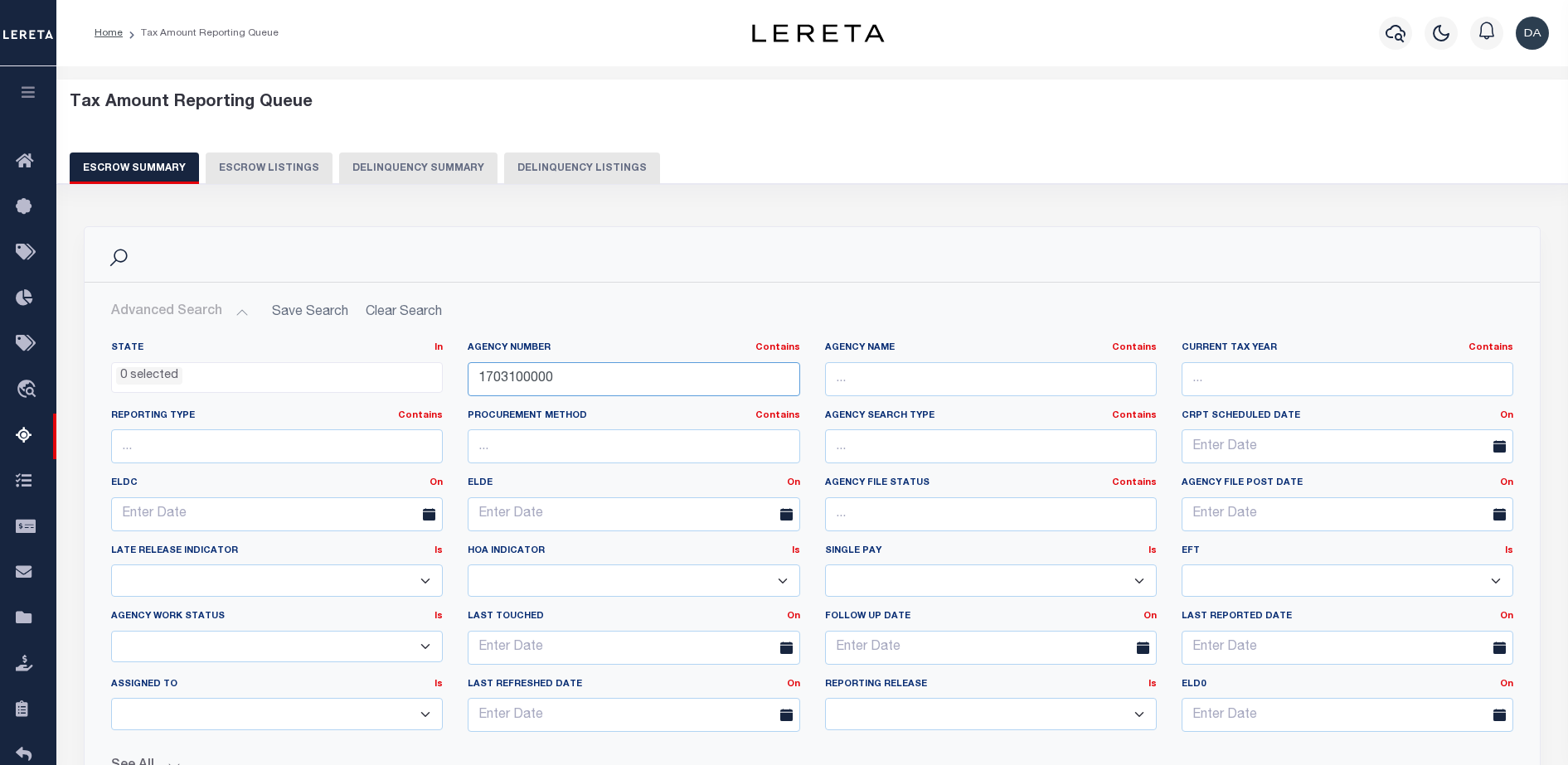 click on "1703100000" at bounding box center [634, 379] 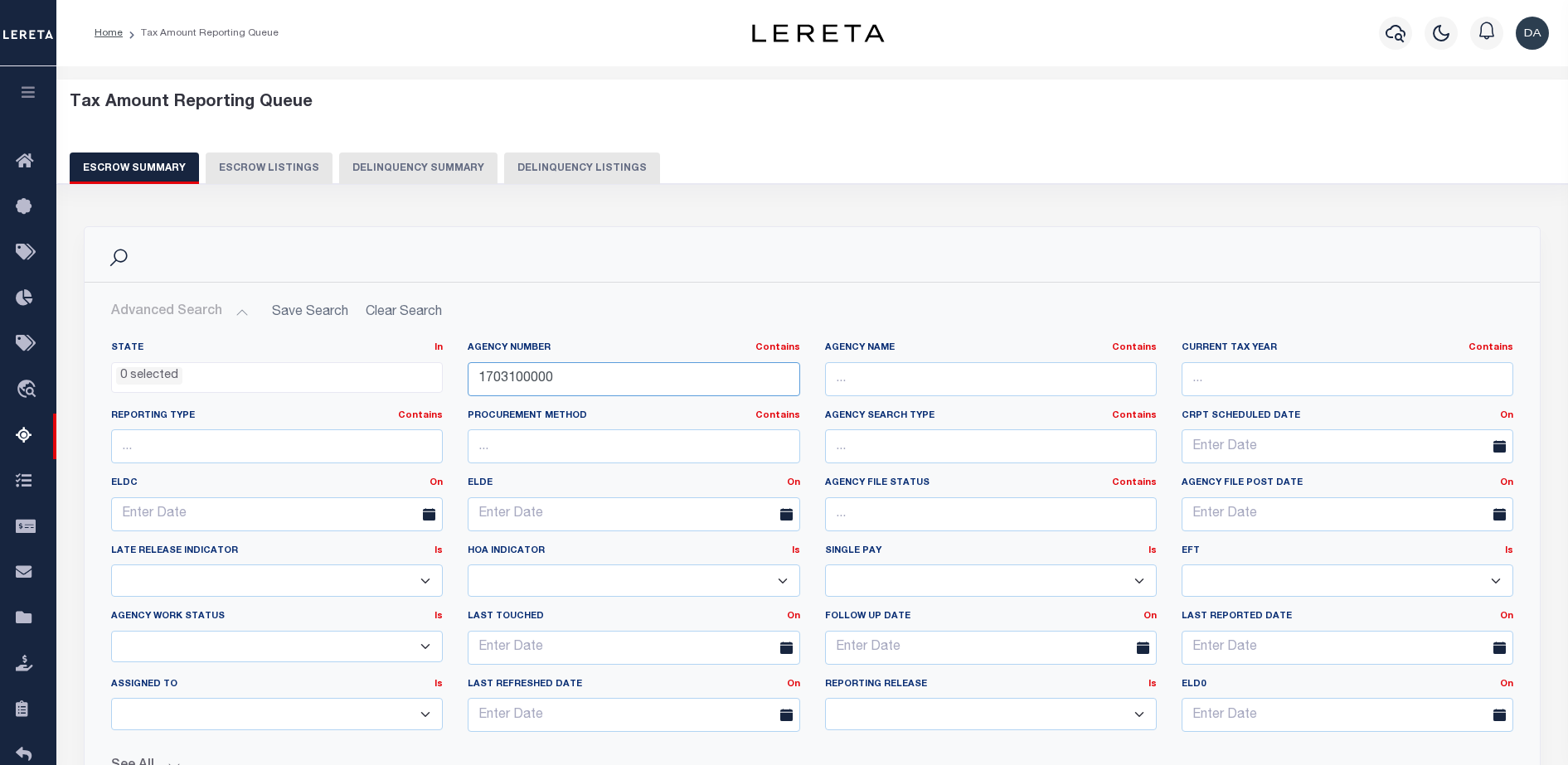 click on "1703100000" at bounding box center (634, 379) 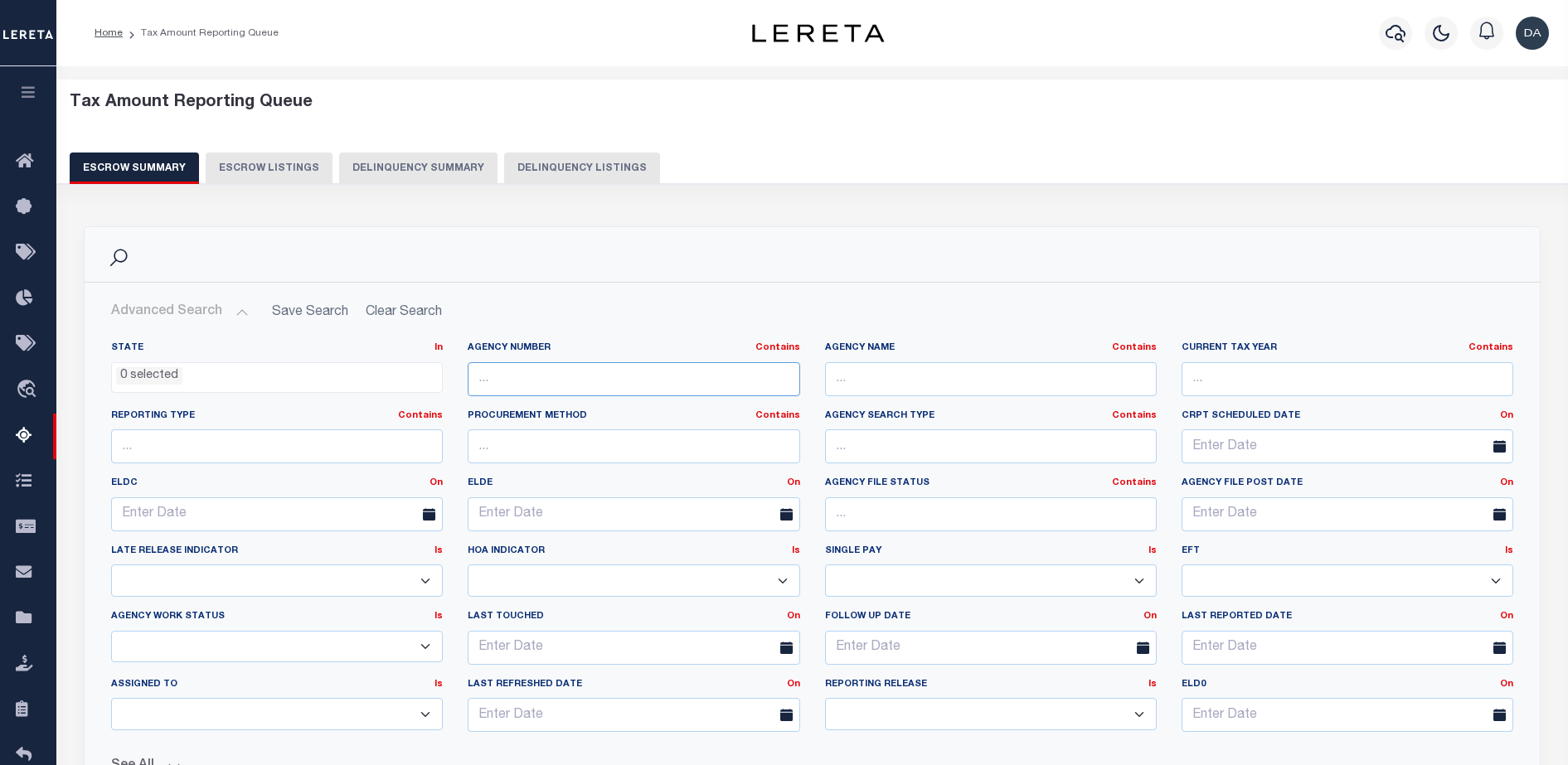 scroll, scrollTop: 622, scrollLeft: 0, axis: vertical 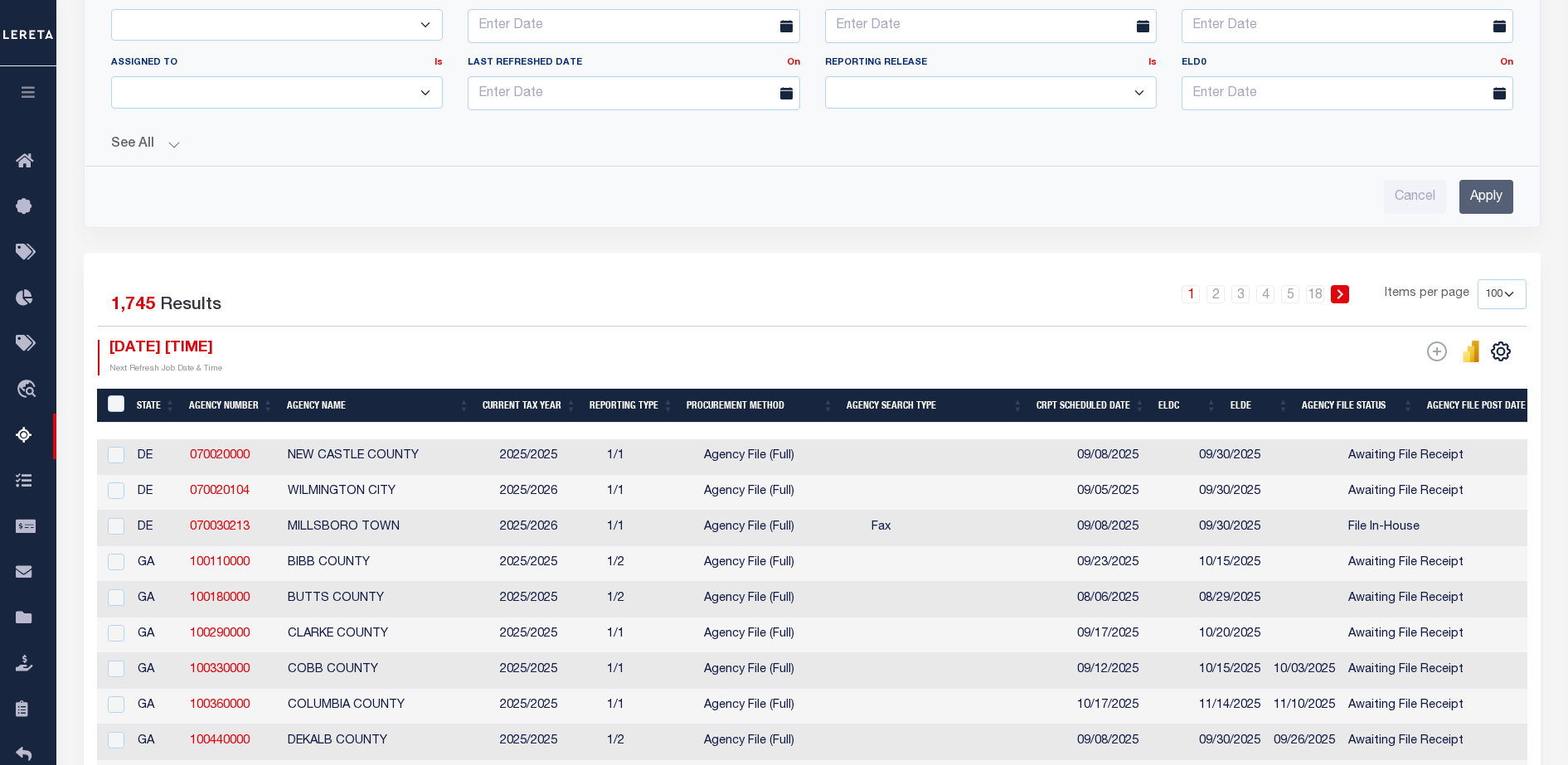 type 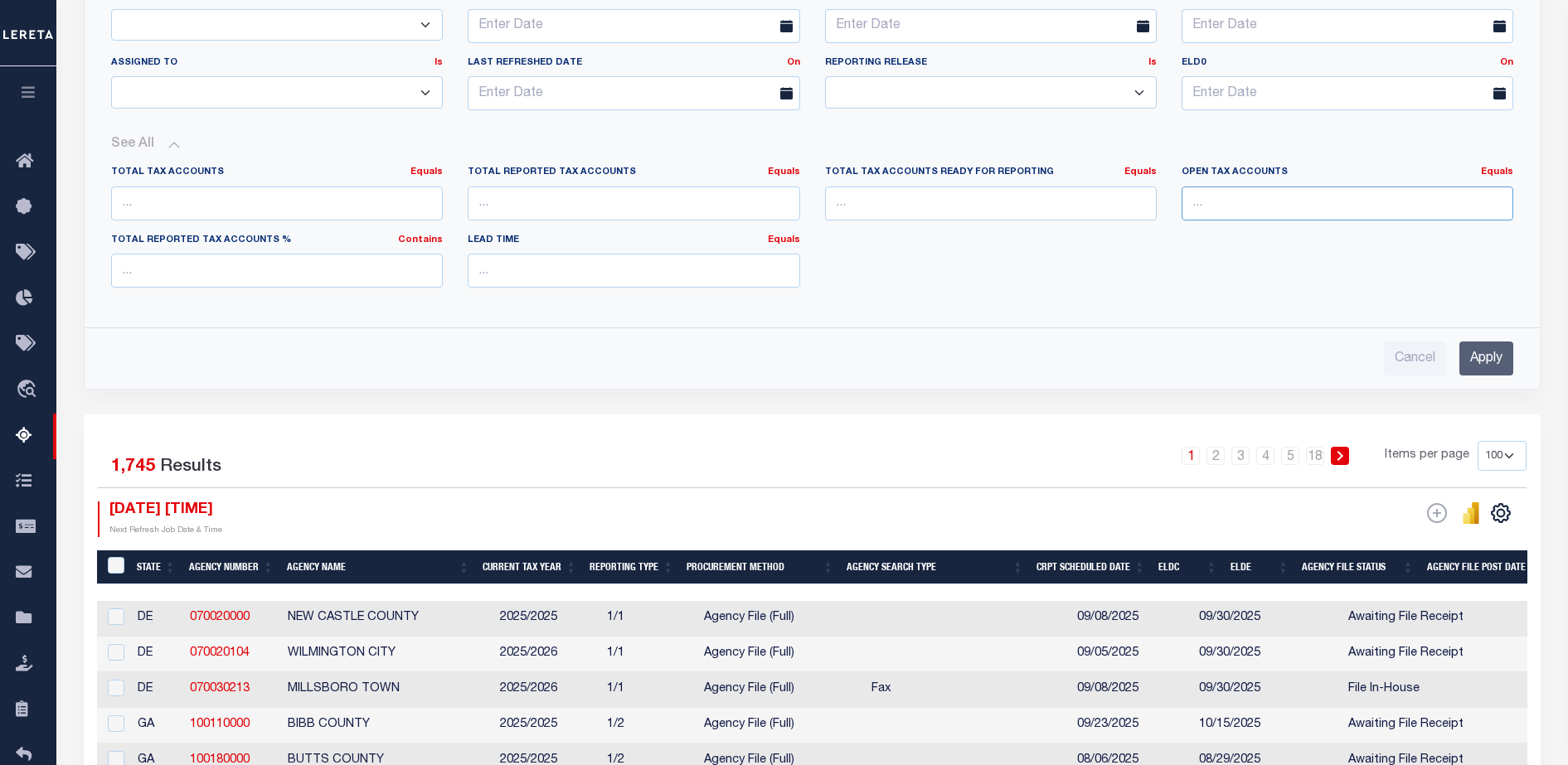 click at bounding box center (1347, 203) 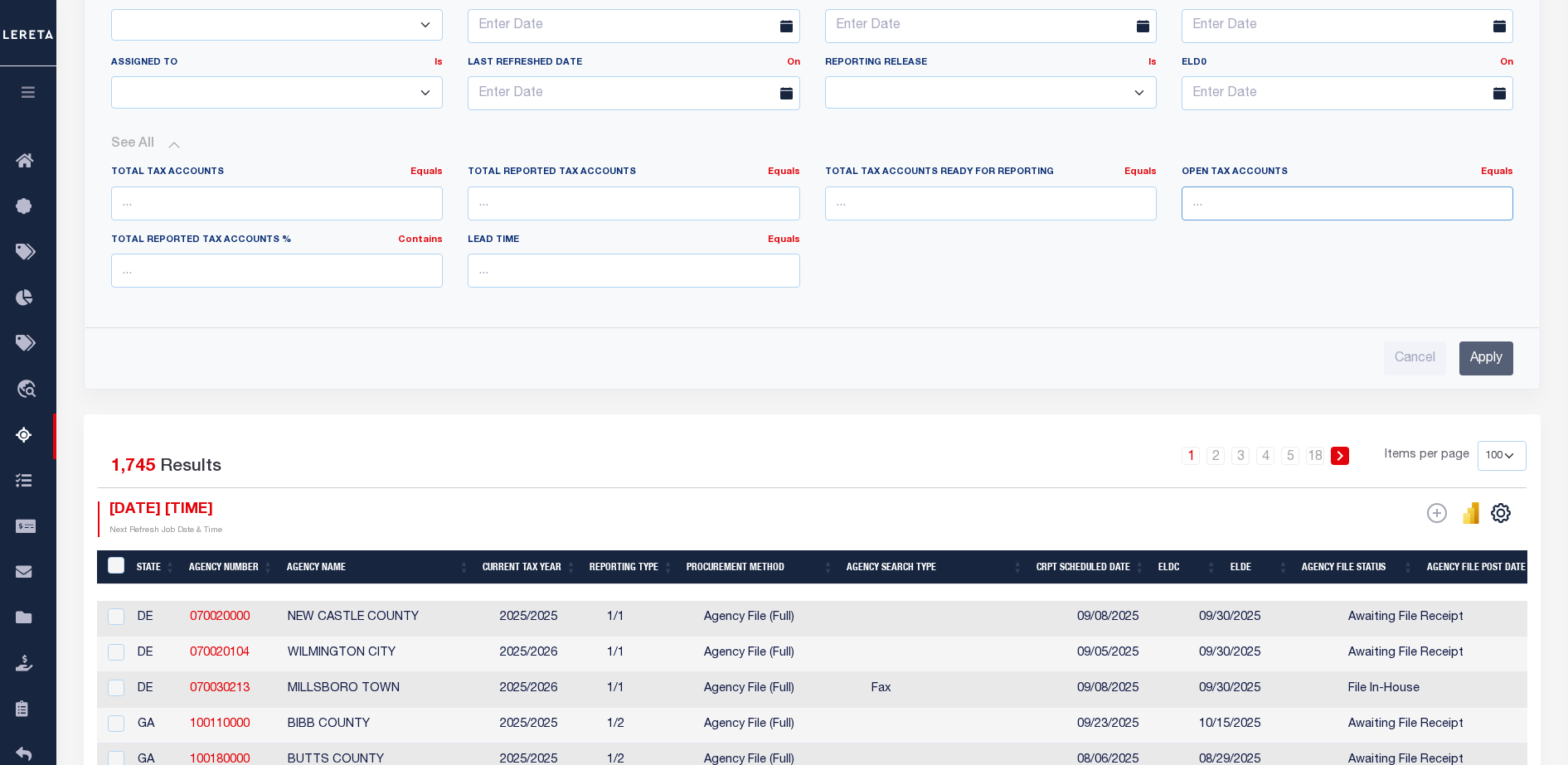 scroll, scrollTop: 0, scrollLeft: 0, axis: both 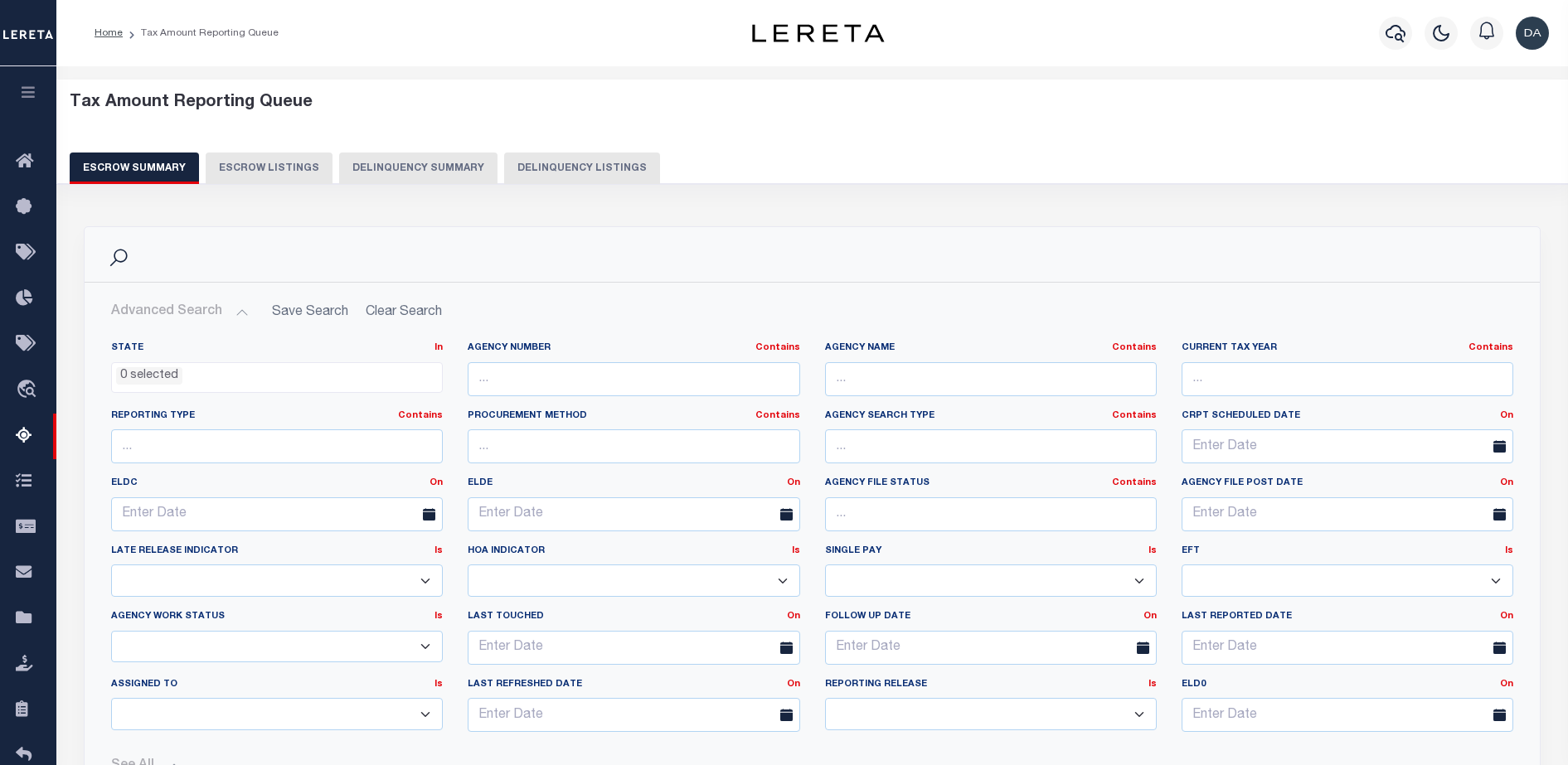 click on "Tax Amount Reporting Queue
Escrow Summary
Escrow Listings
Delinquency Summary" at bounding box center [813, 144] 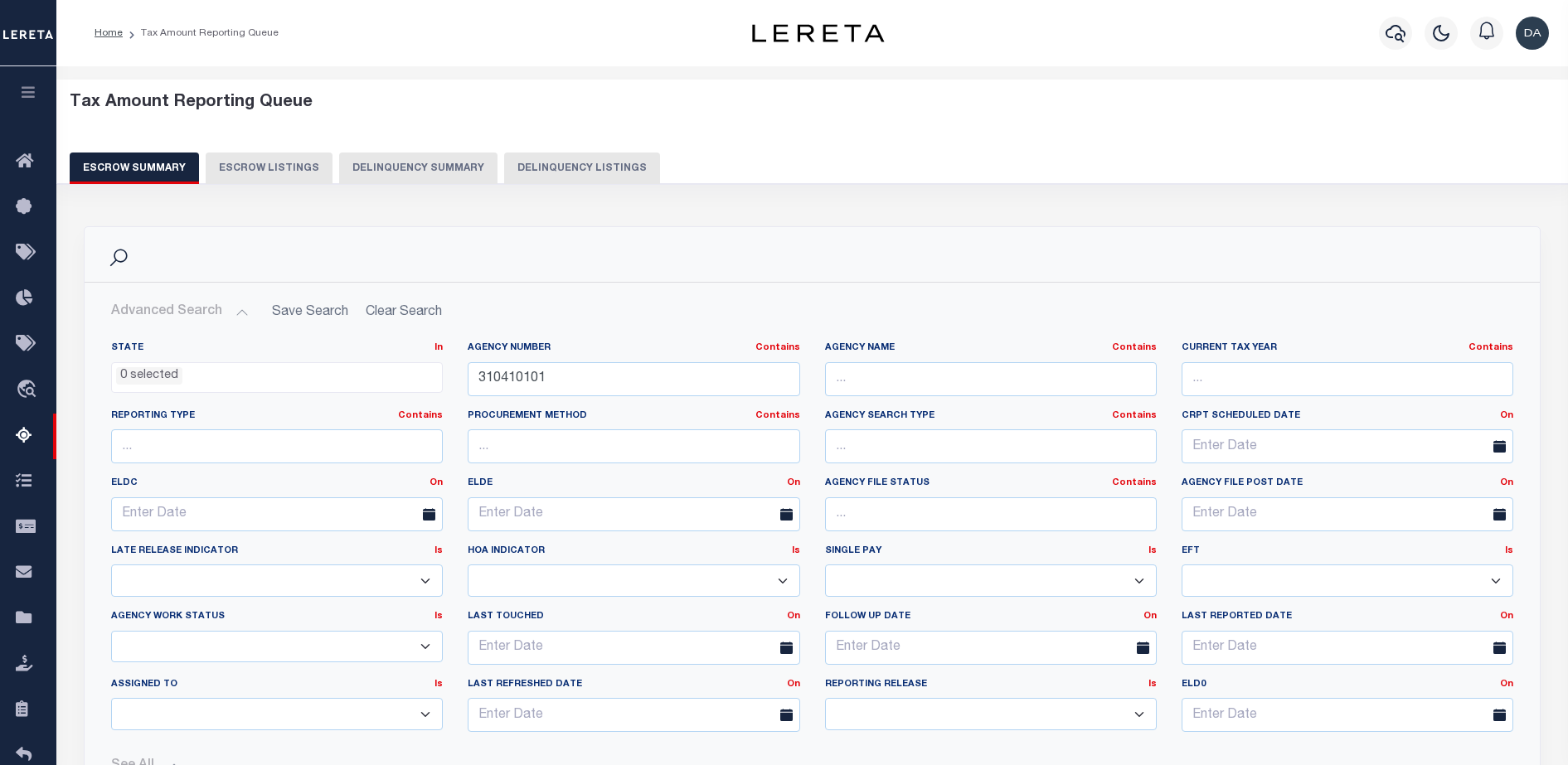 select 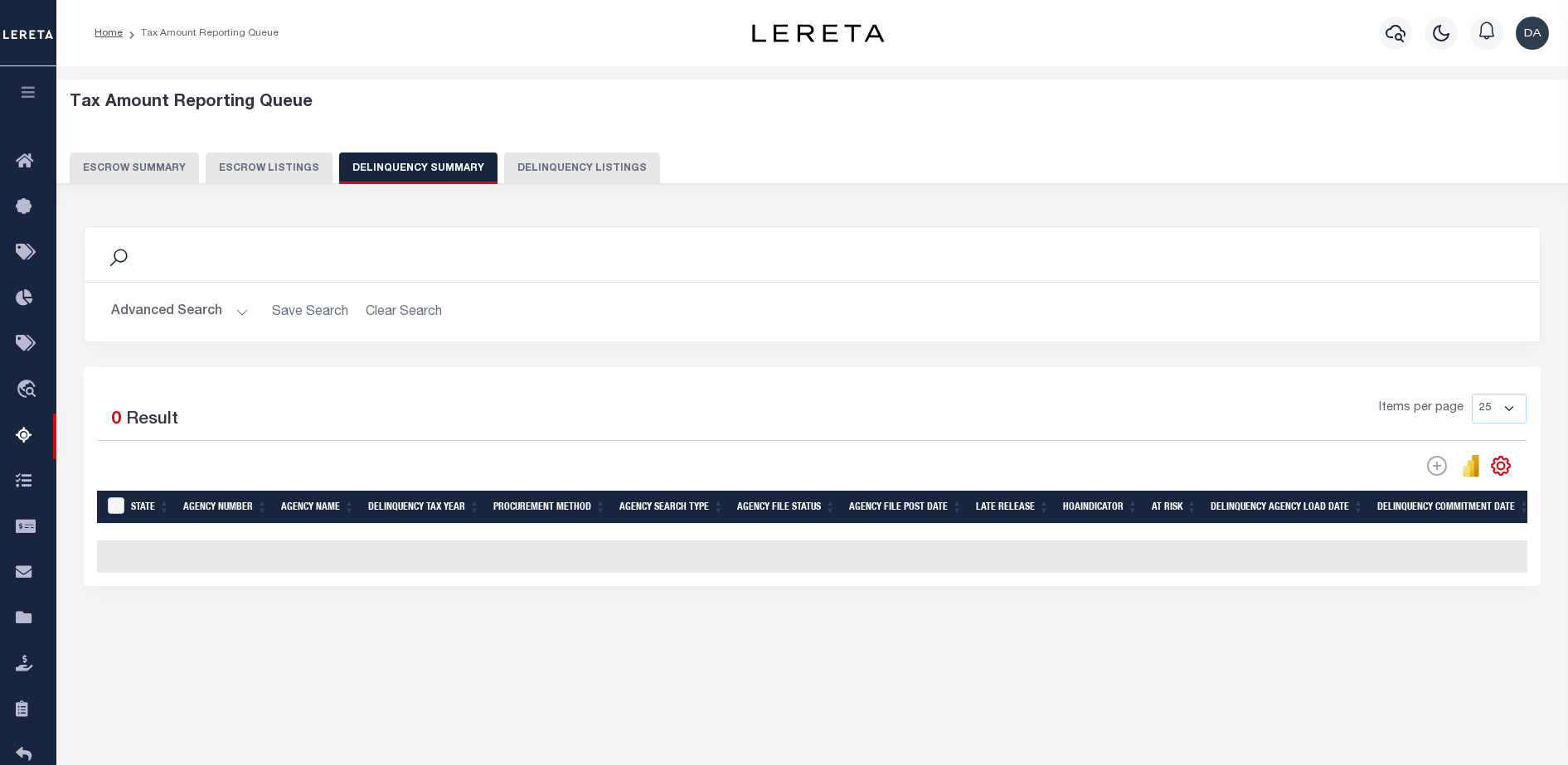 click on "Advanced Search" at bounding box center [180, 312] 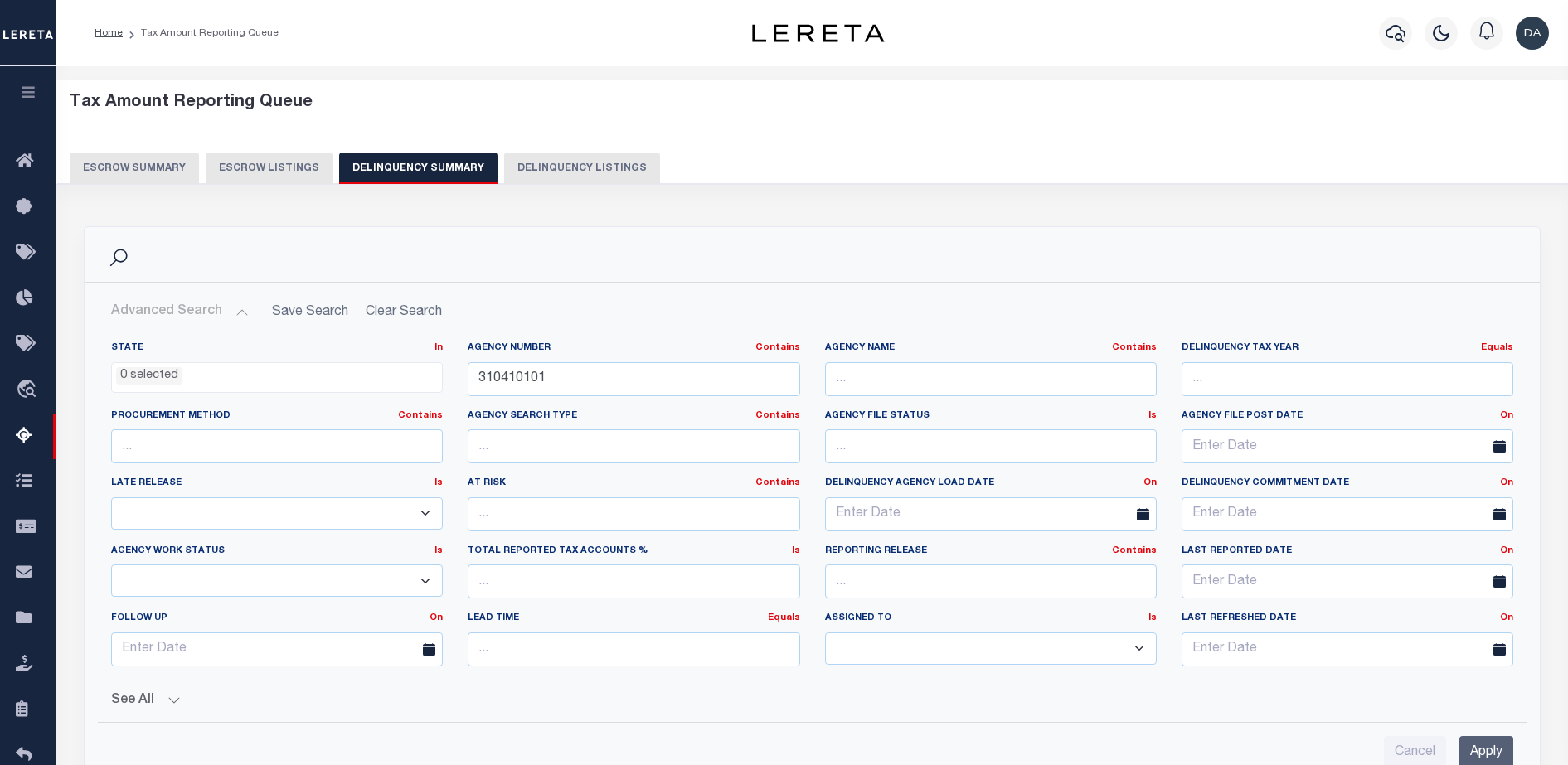 scroll, scrollTop: 311, scrollLeft: 0, axis: vertical 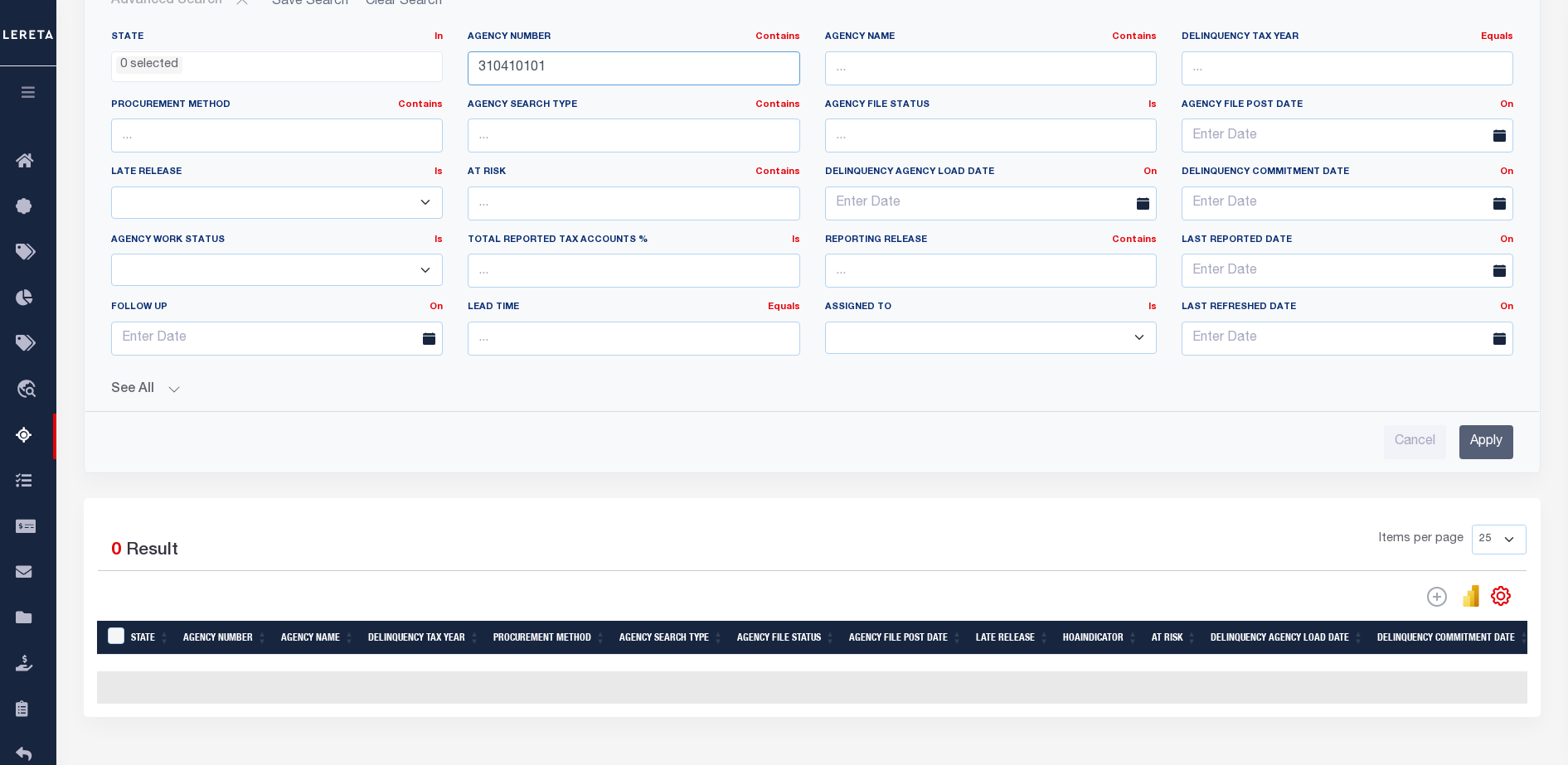 click on "310410101" at bounding box center (634, 68) 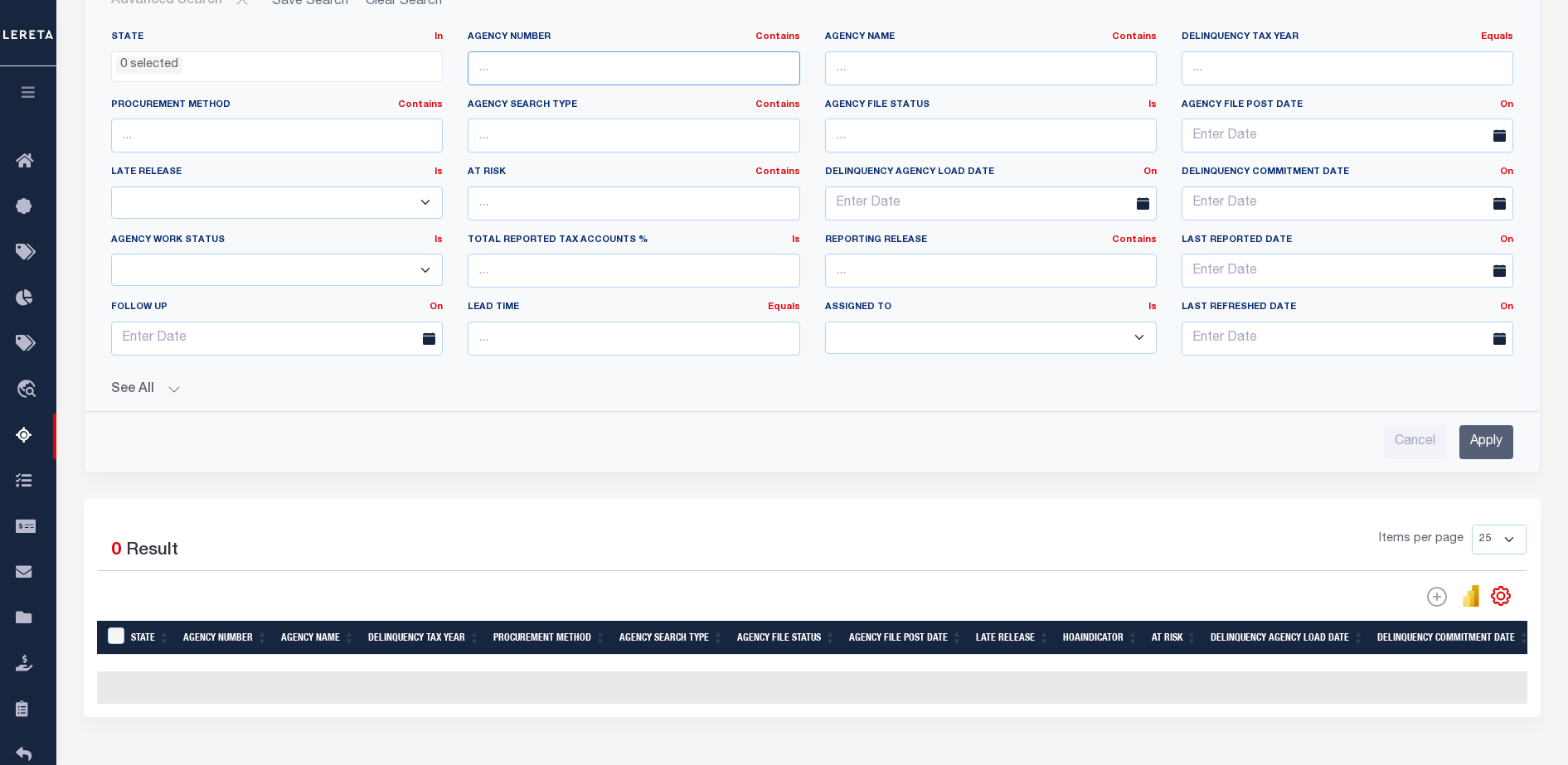 type 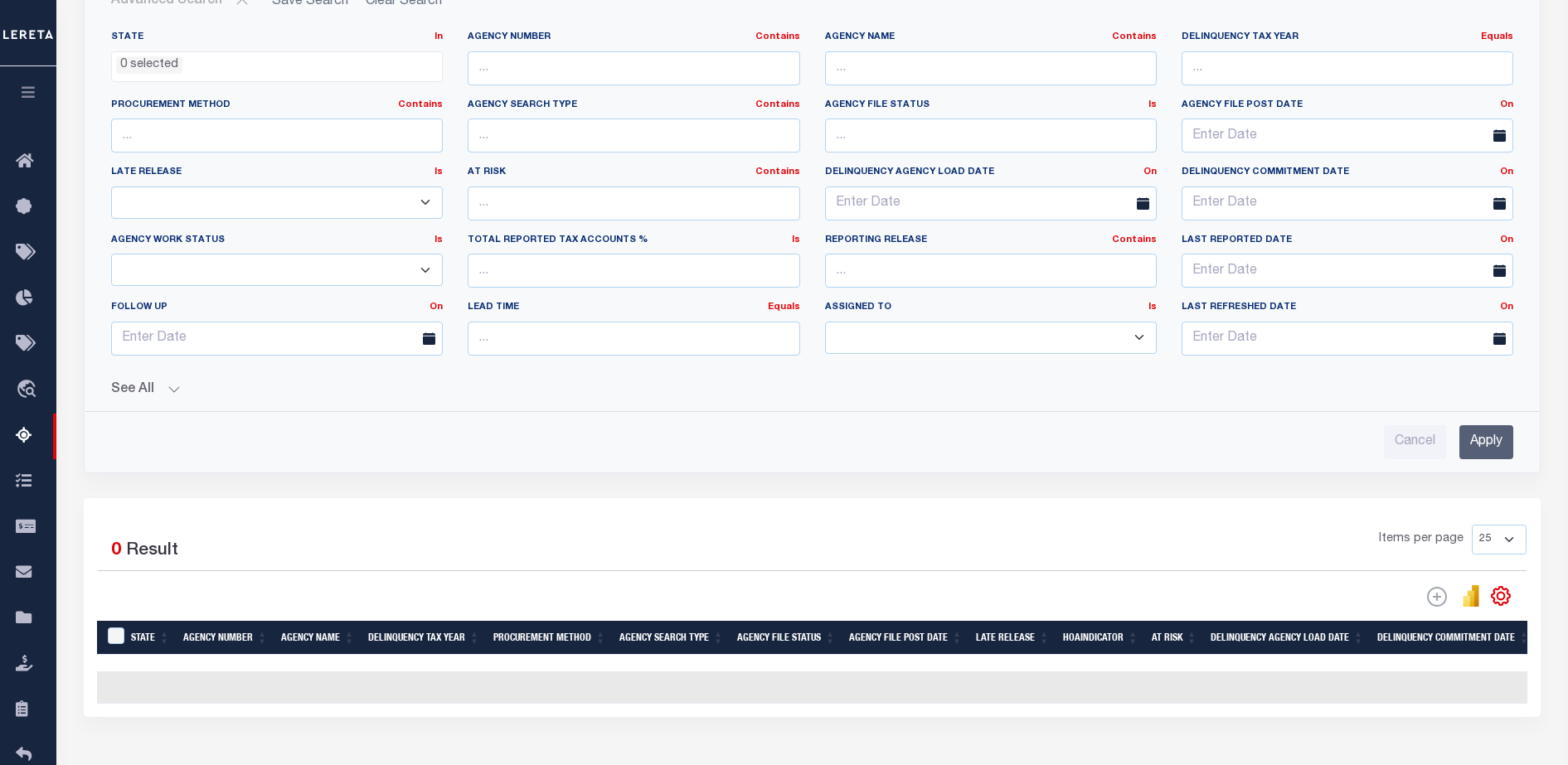 click on "See All" at bounding box center [812, 390] 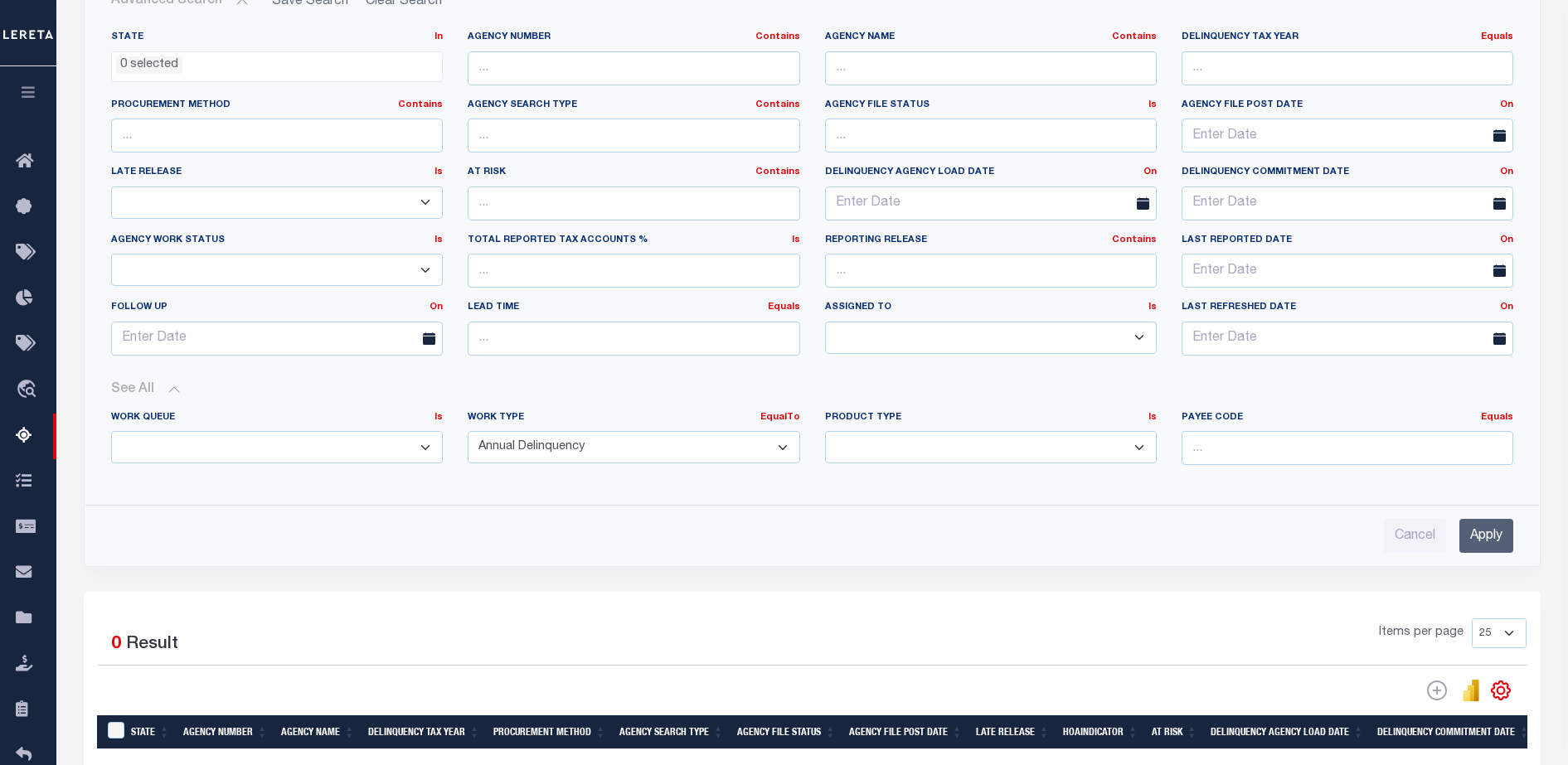 click on "Payee Code
Equals
Equals Is Not Equal To Is Greater Than Is Less Than" at bounding box center [1347, 438] 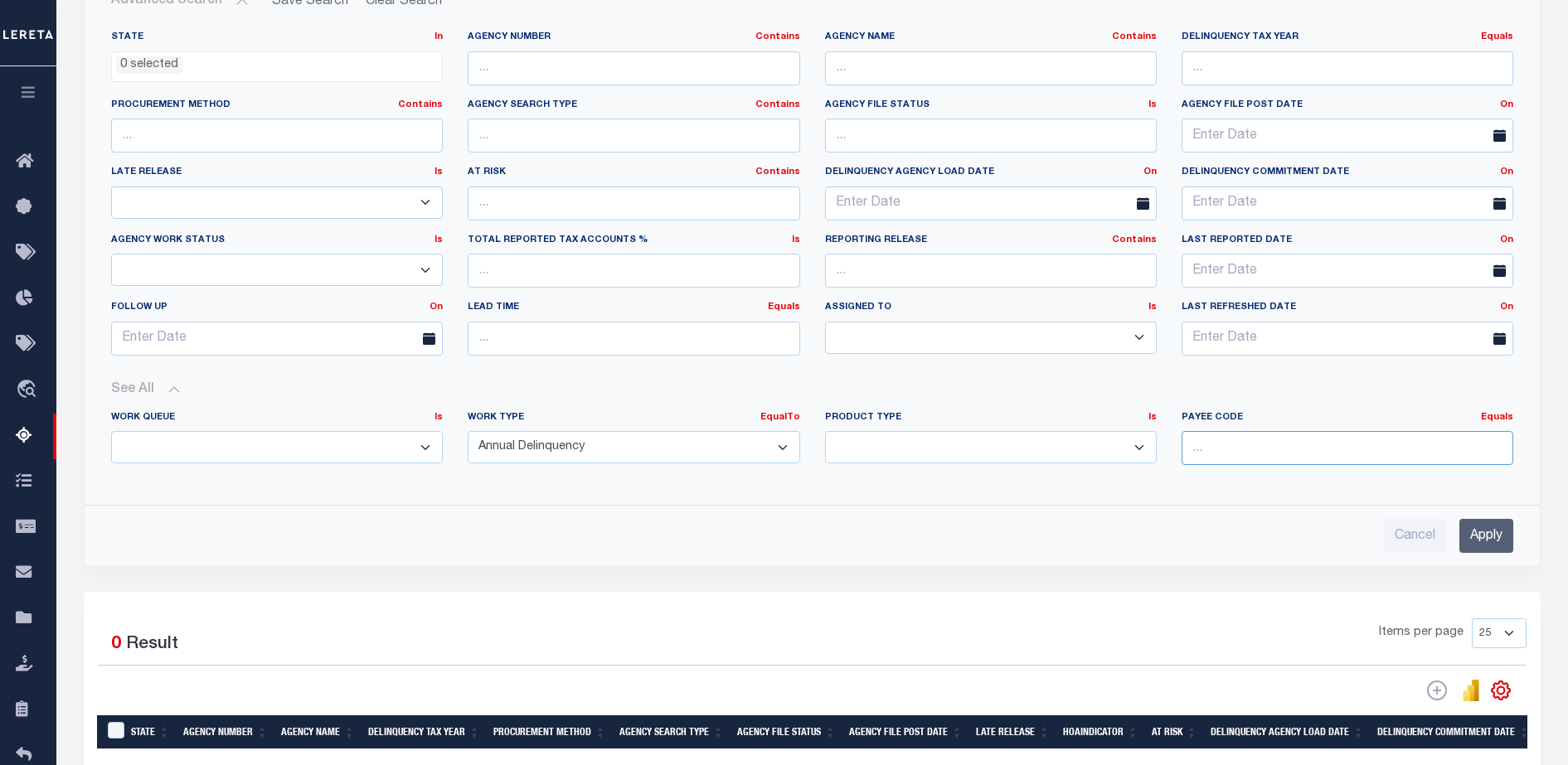 click at bounding box center (1347, 448) 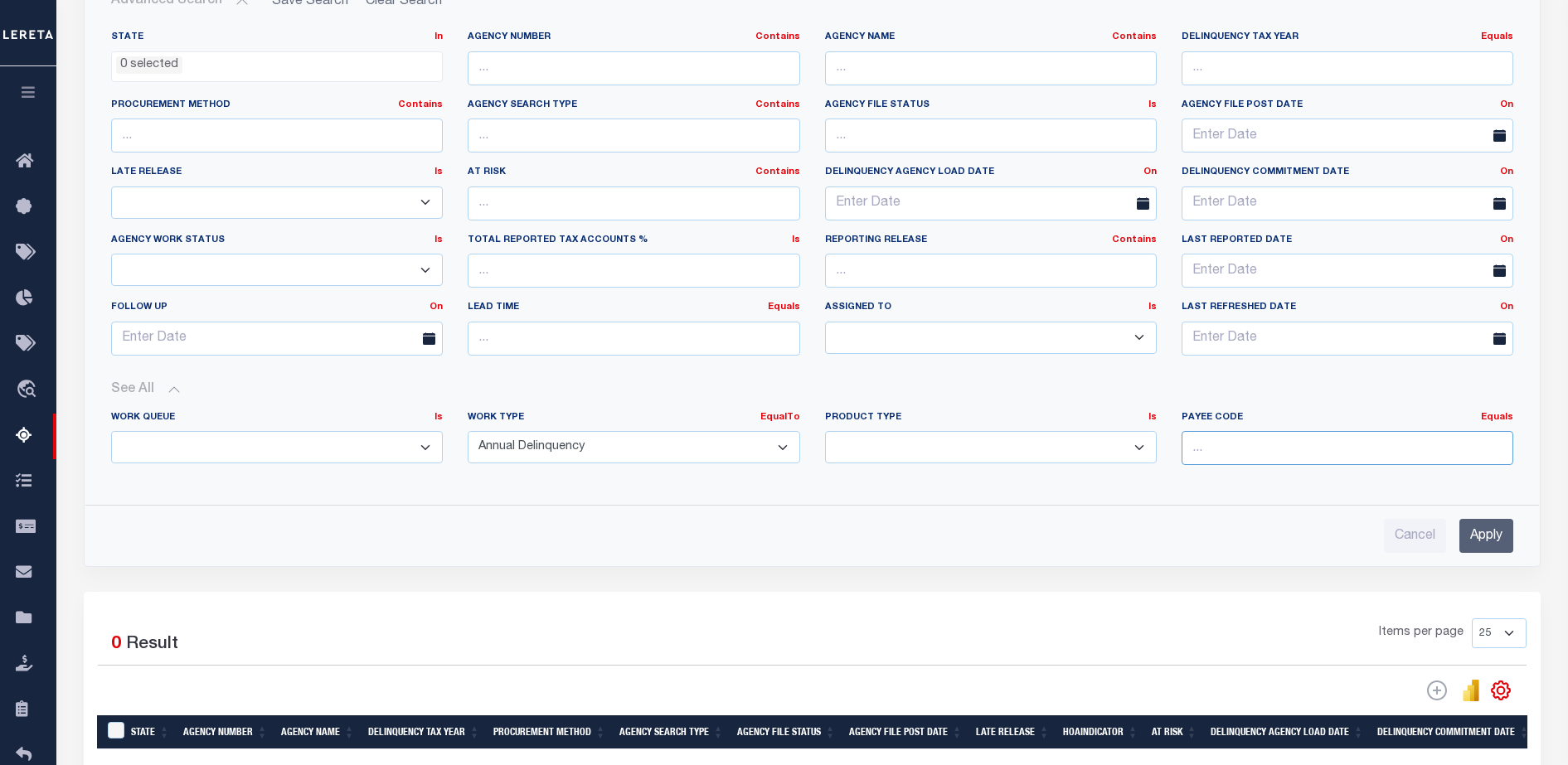 paste on "1703100000" 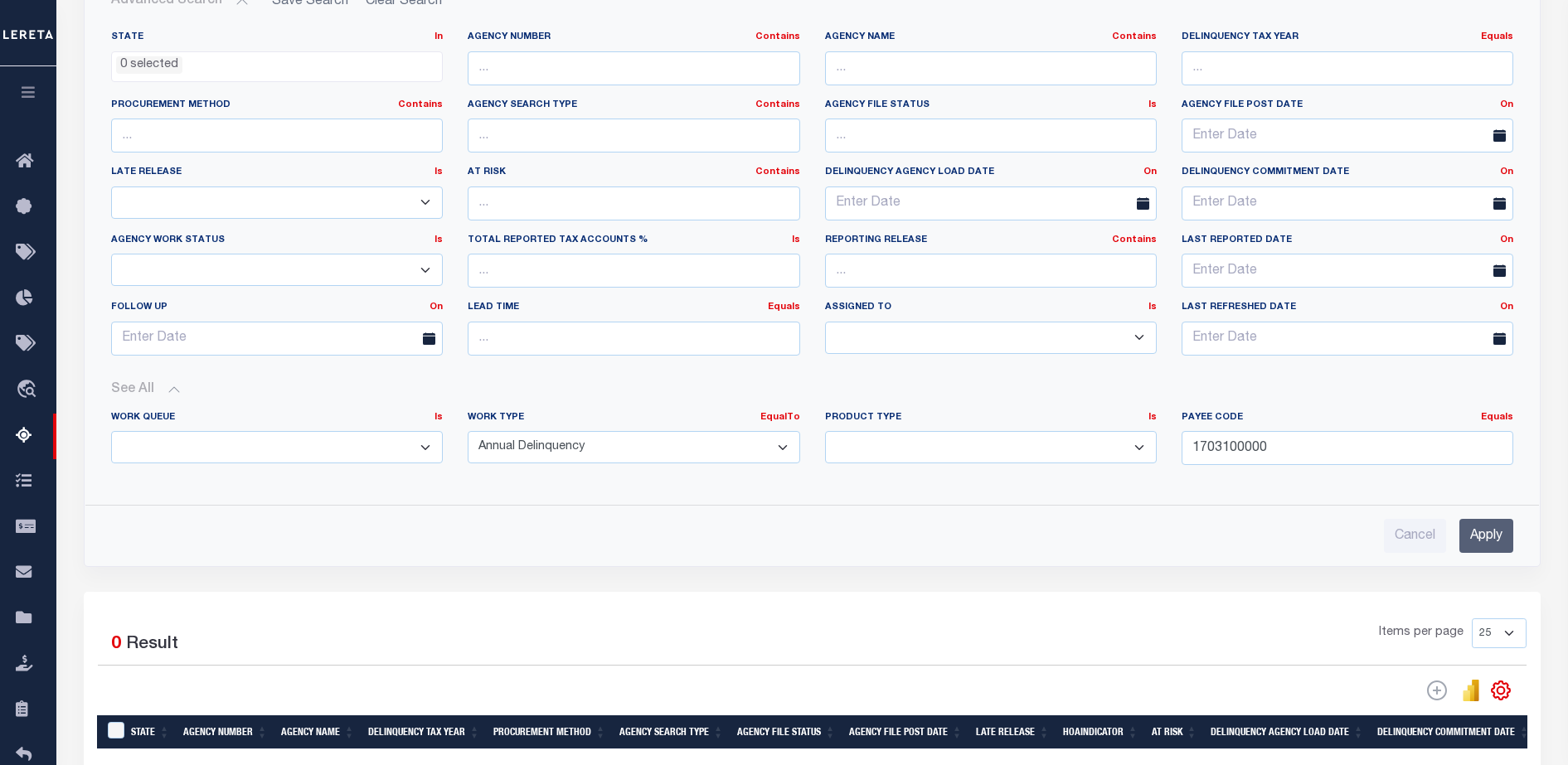 click on "Apply" at bounding box center (1486, 535) 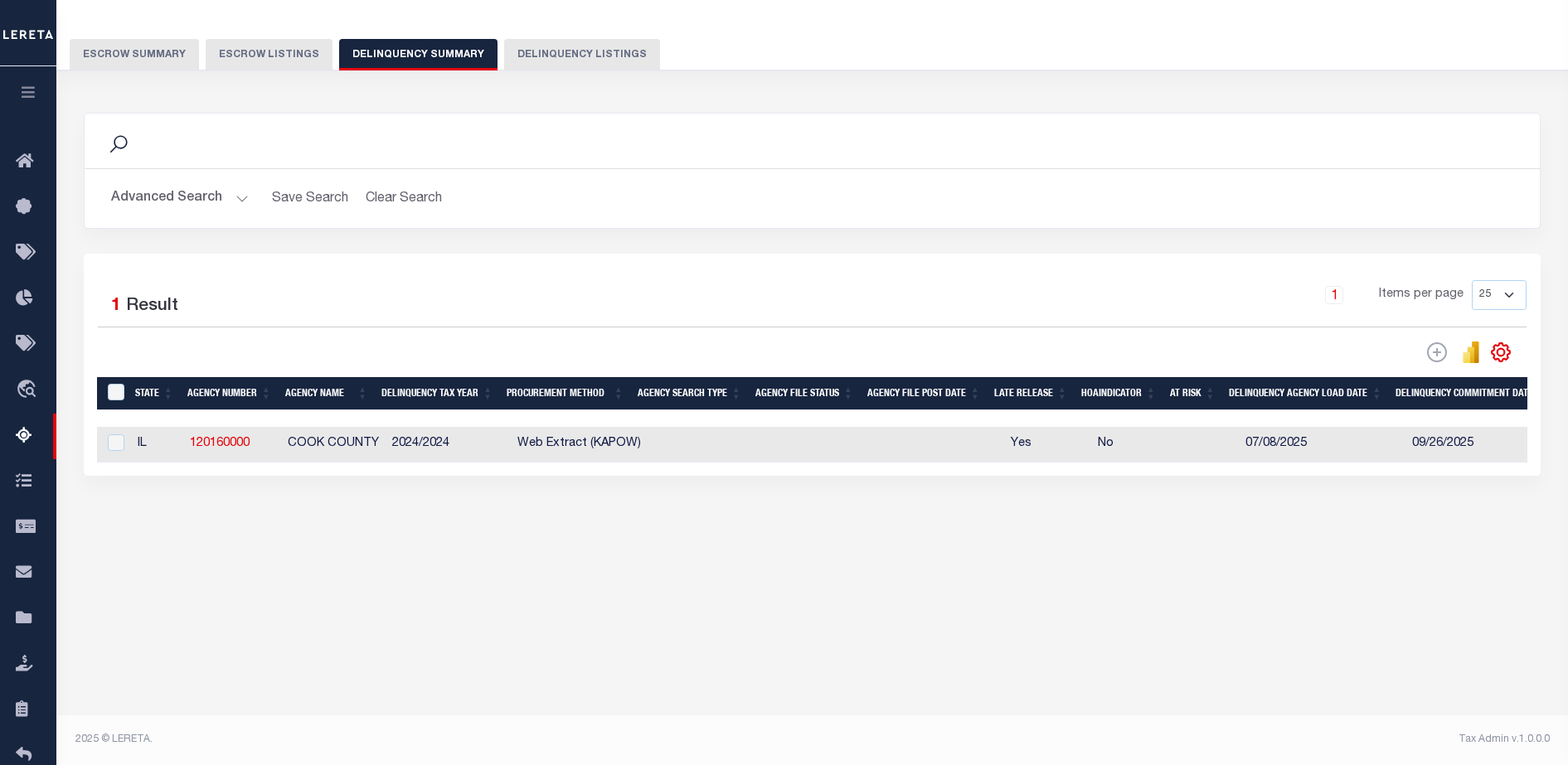 scroll, scrollTop: 114, scrollLeft: 0, axis: vertical 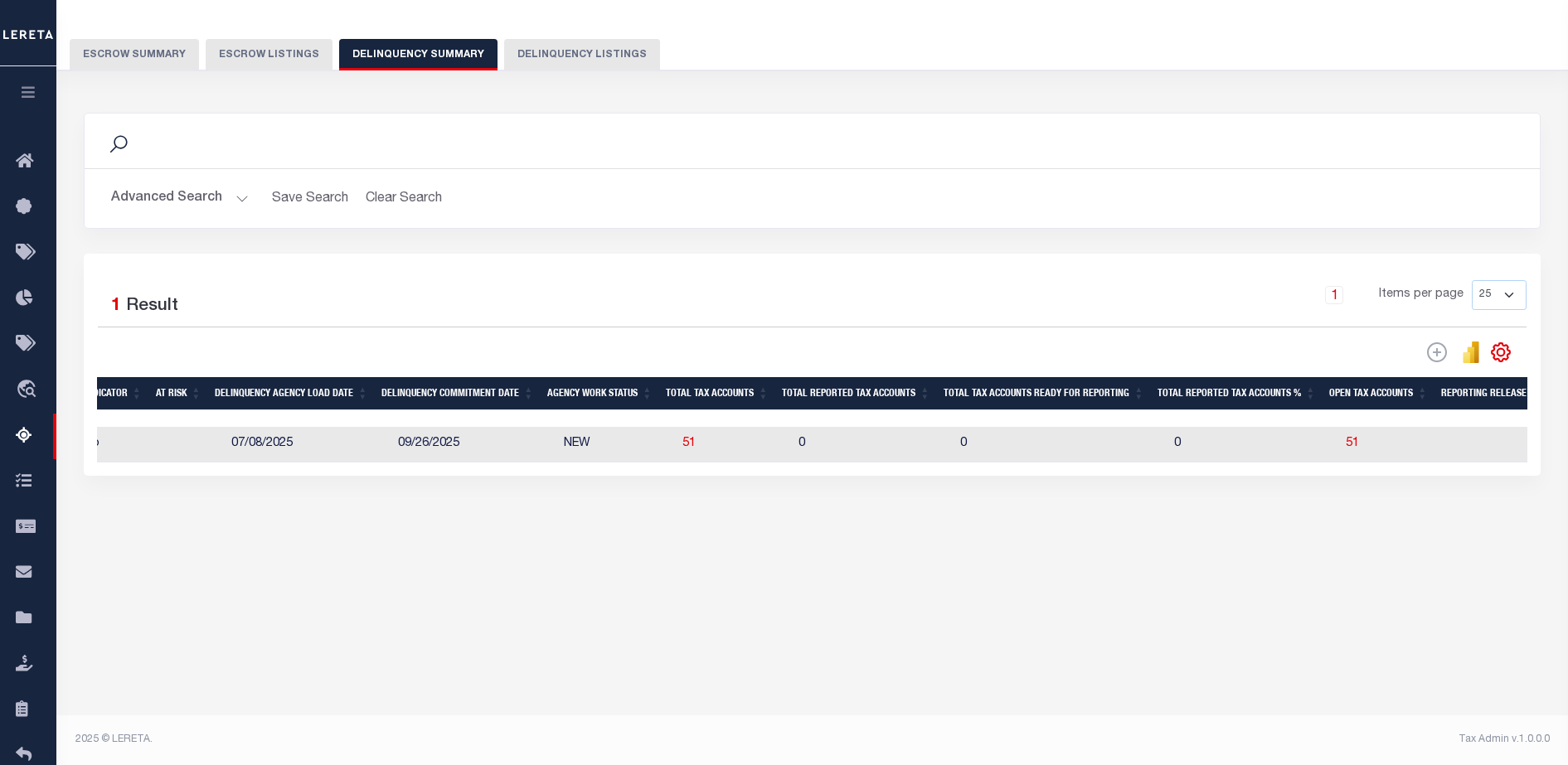 click on "Advanced Search" at bounding box center (180, 198) 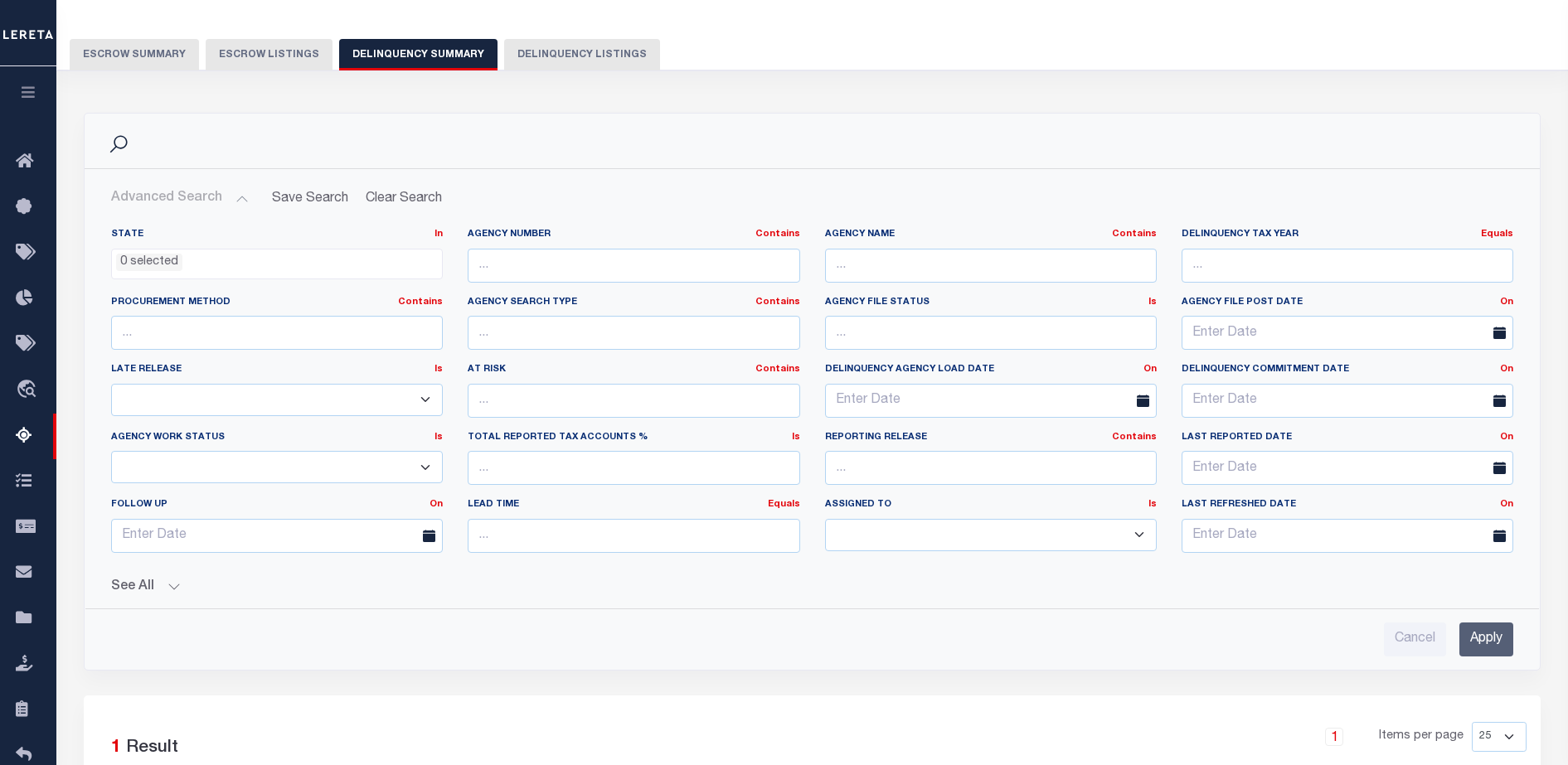 click on "See All" at bounding box center (812, 587) 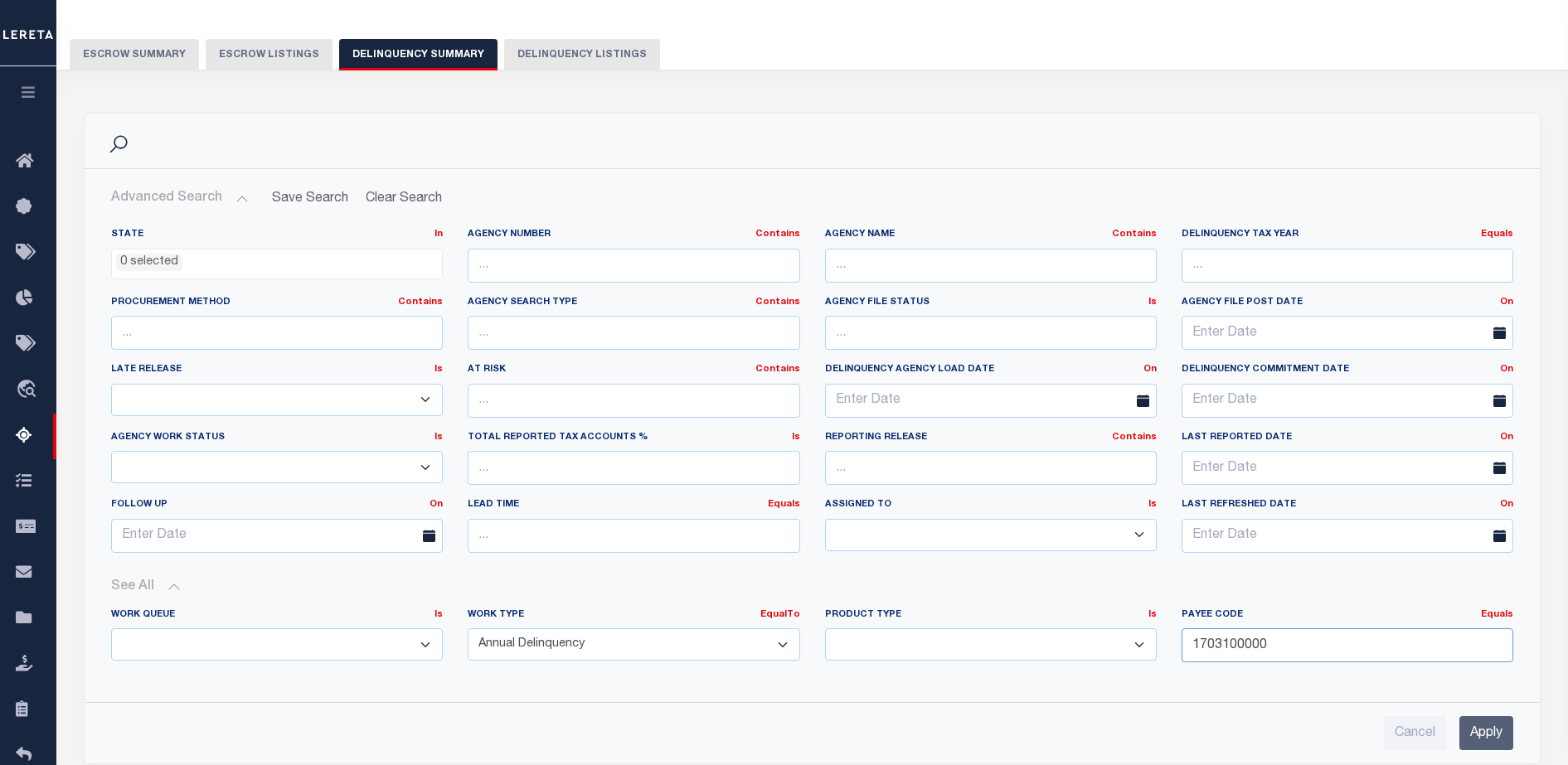 click on "1703100000" at bounding box center (1347, 645) 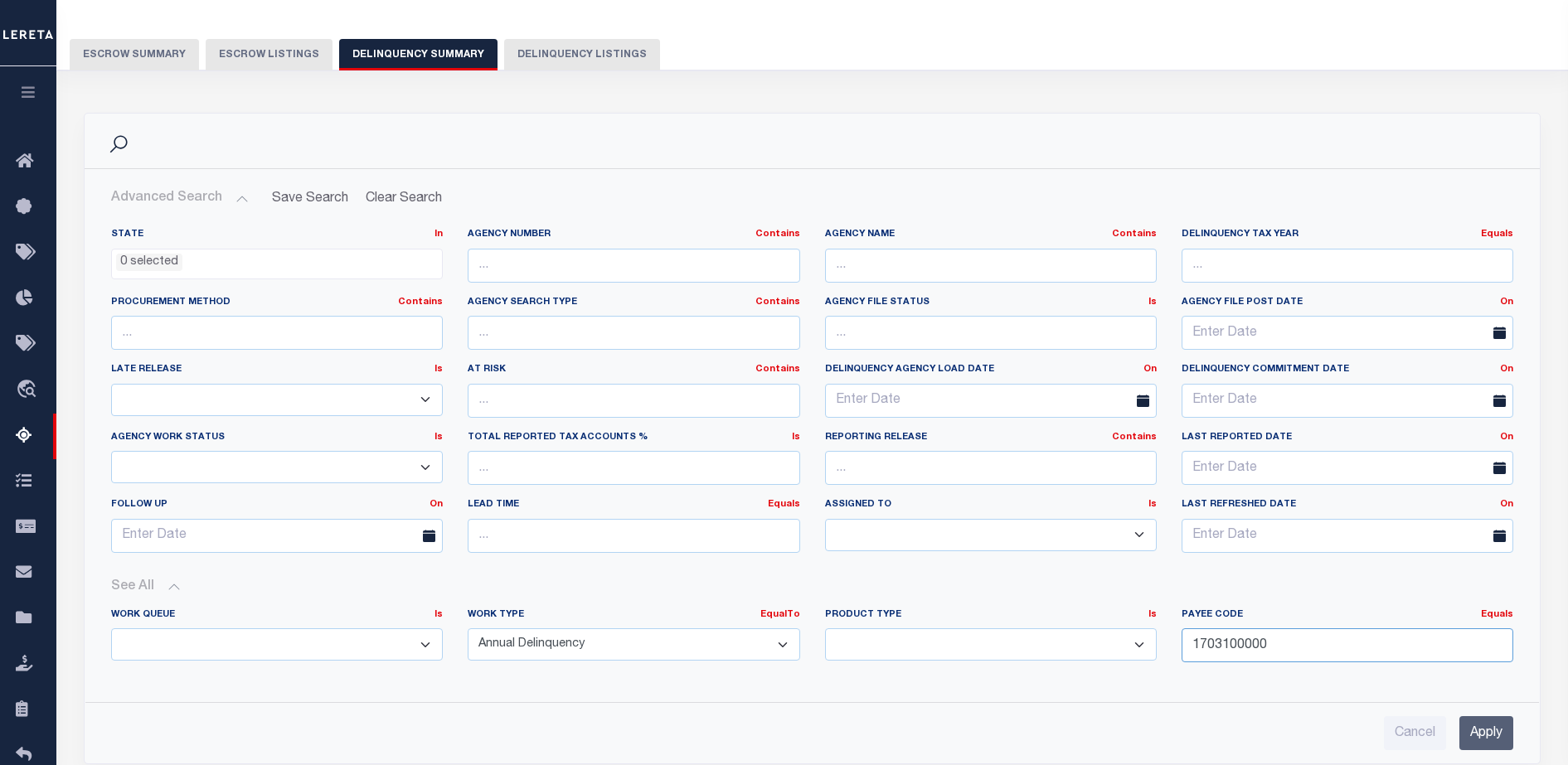click on "1703100000" at bounding box center (1347, 645) 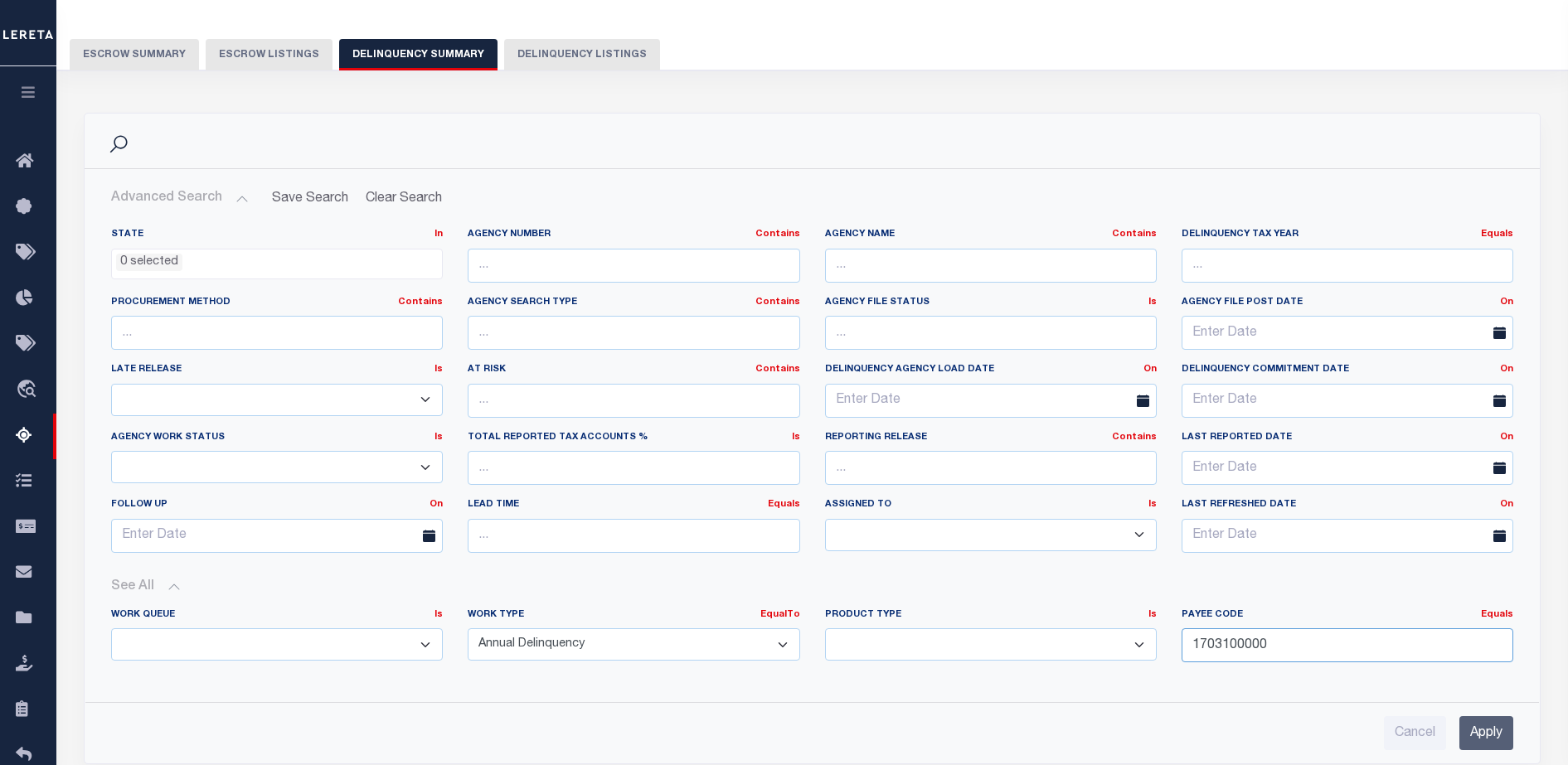 type on "[PHONE]" 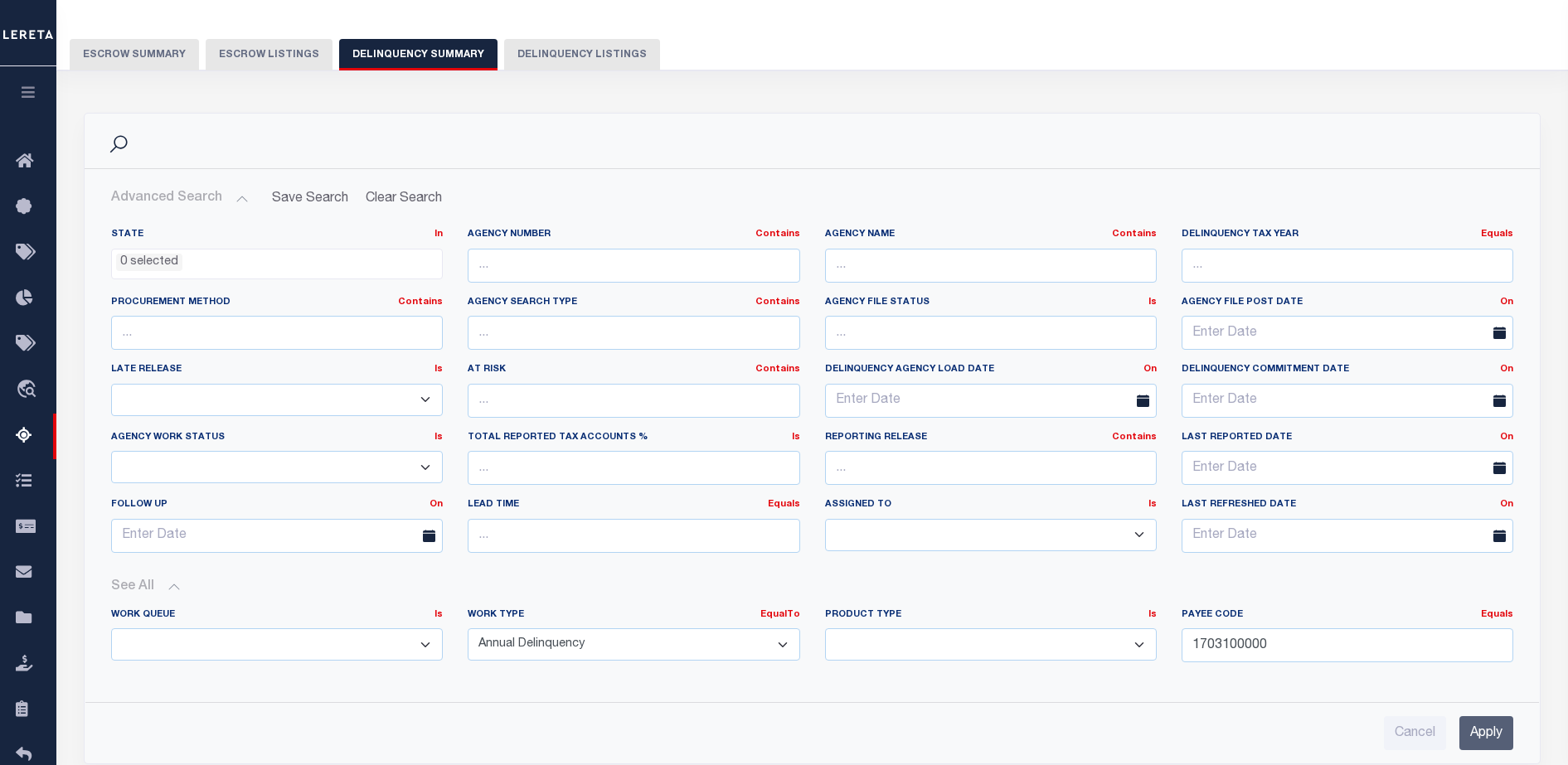 click on "Apply" at bounding box center (1486, 733) 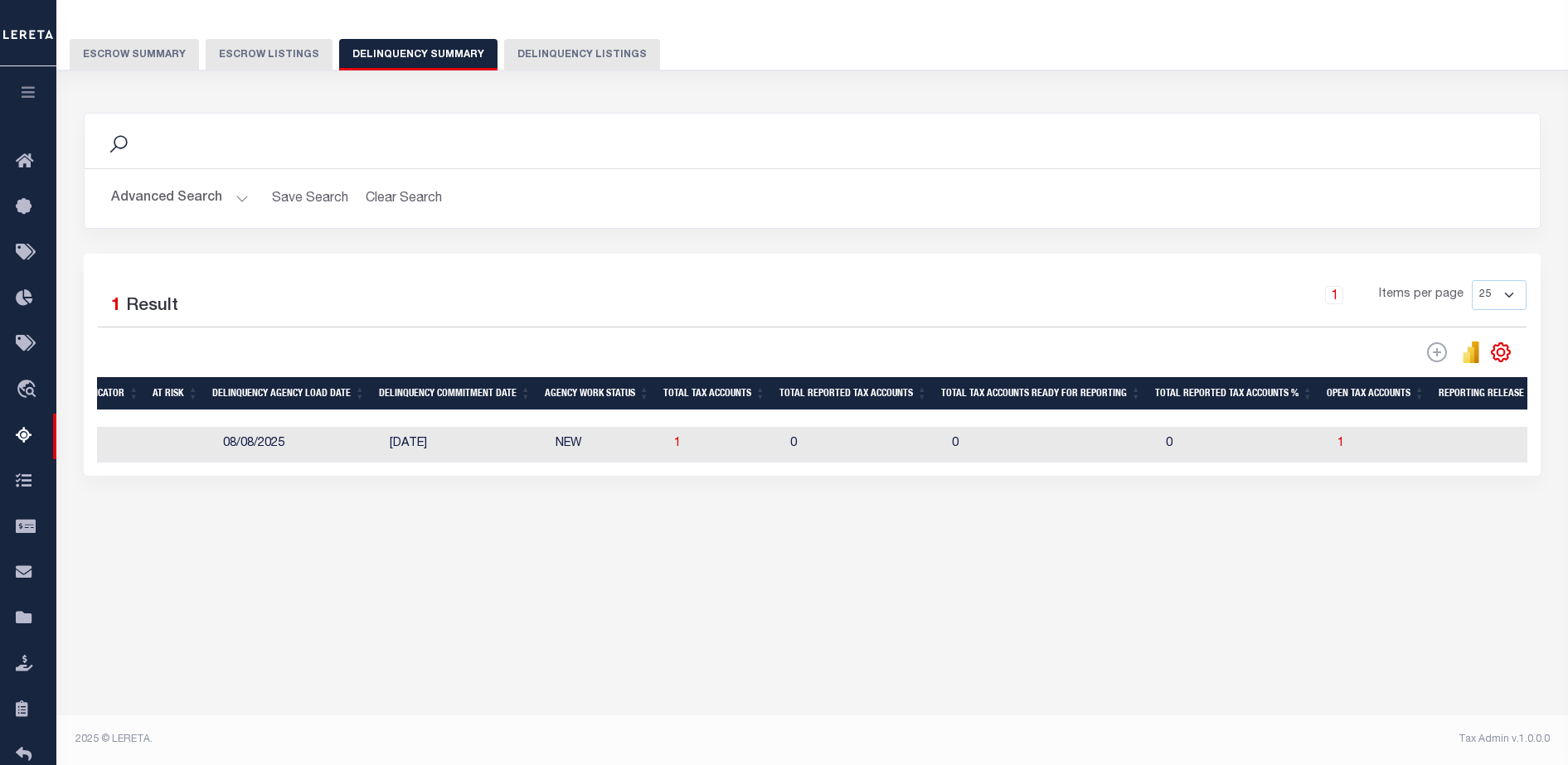 click on "1" at bounding box center (726, 444) 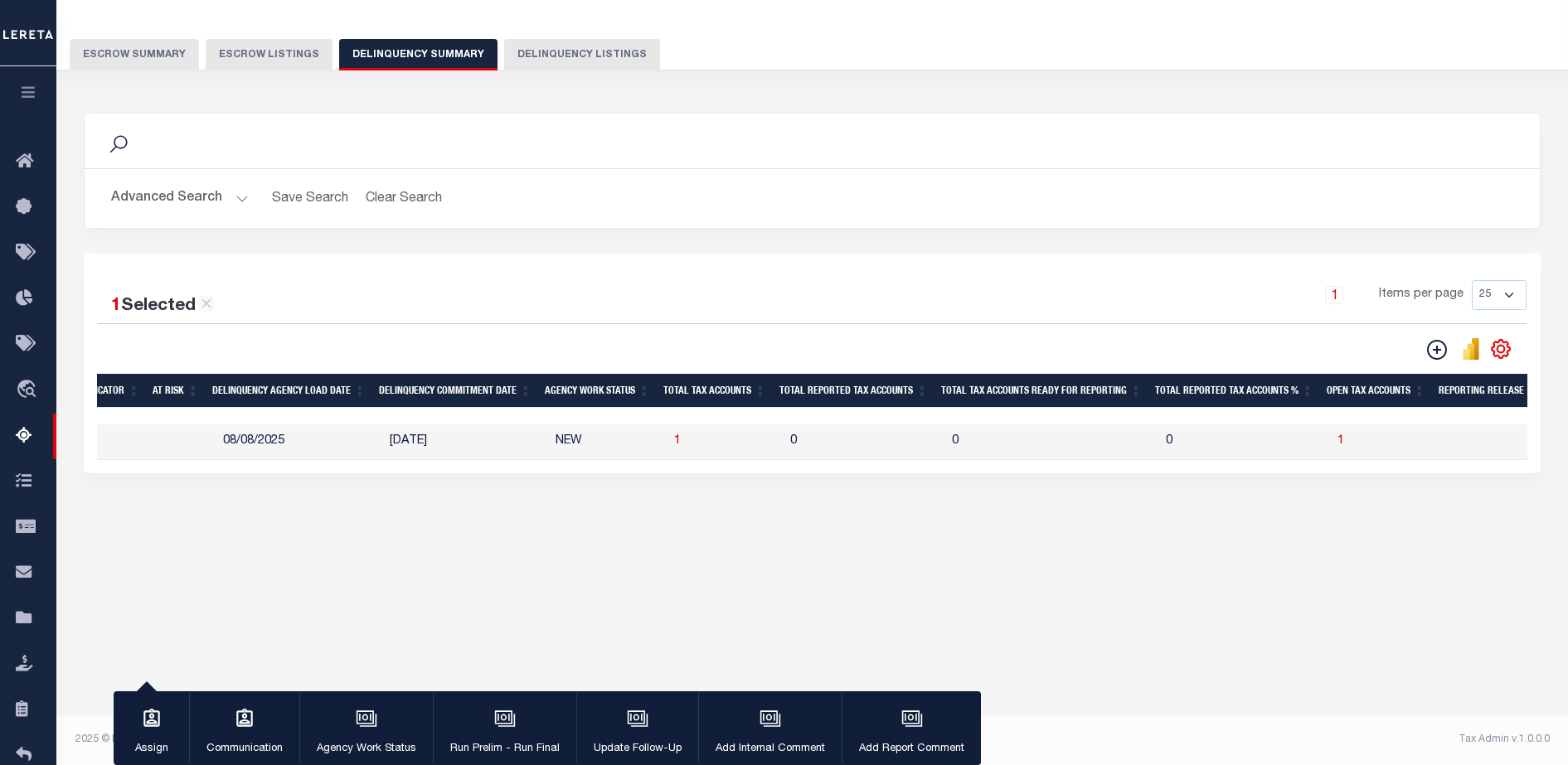 click on "1" at bounding box center (1386, 442) 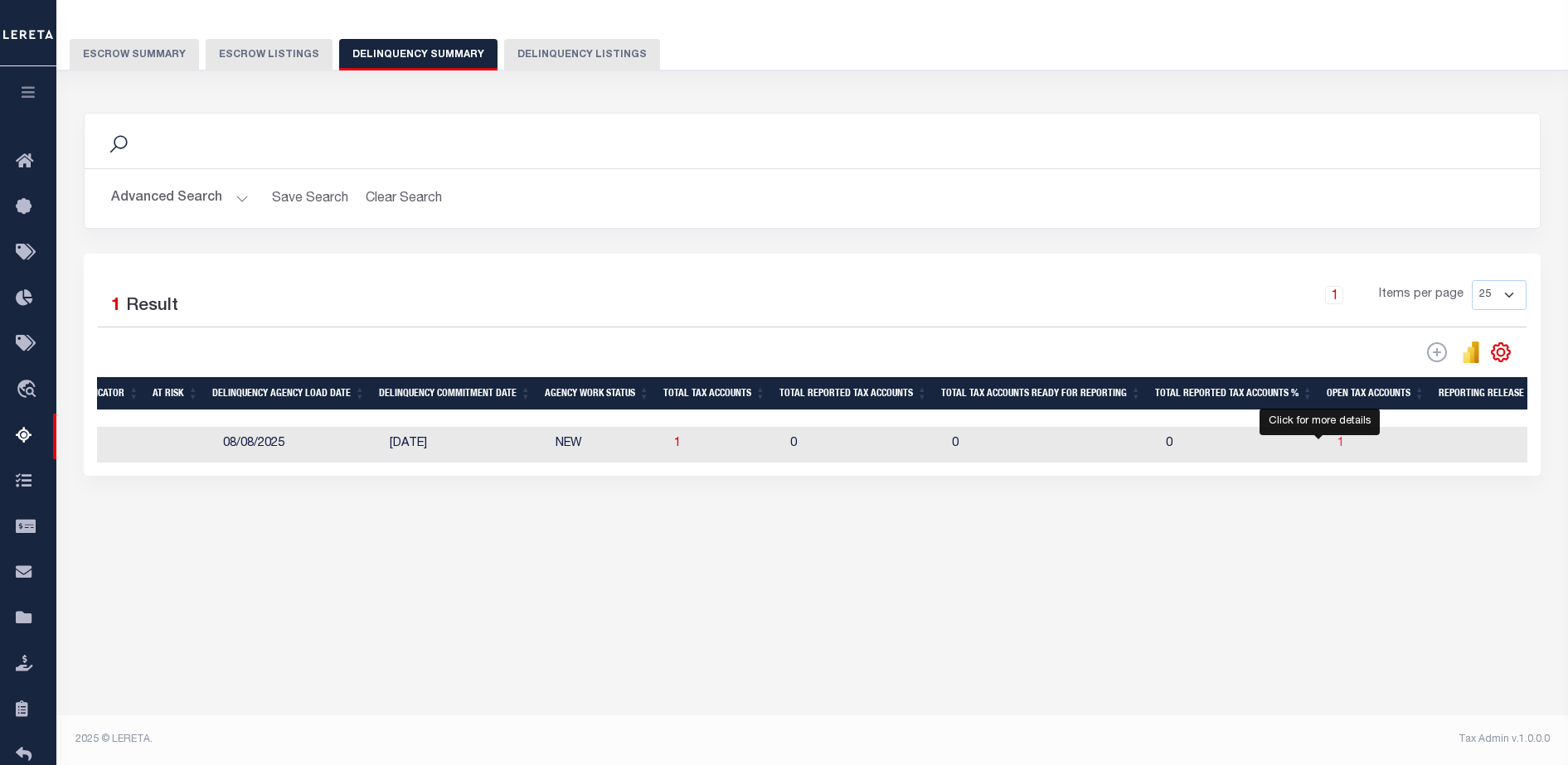 click on "1" at bounding box center [1341, 443] 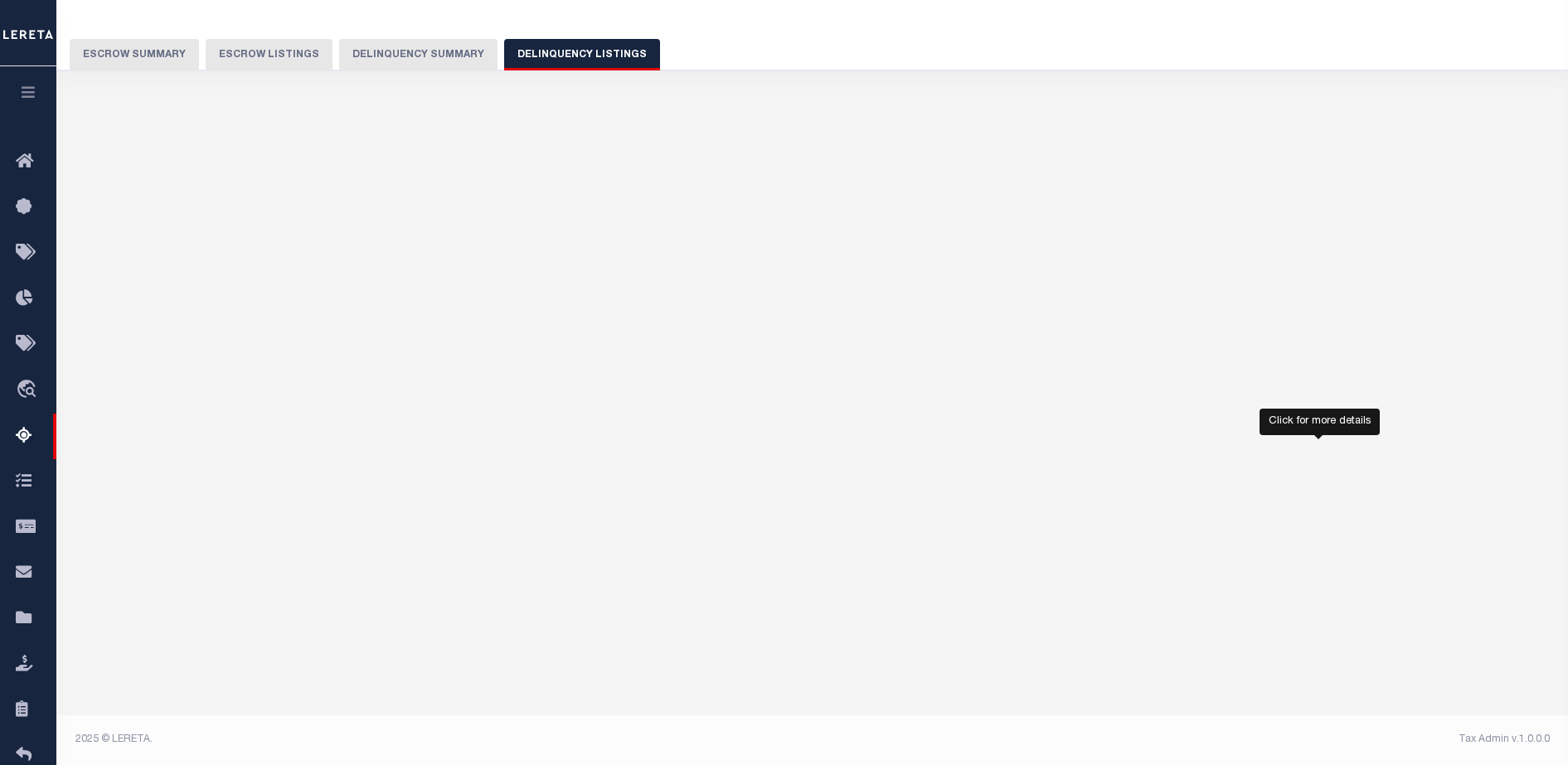 select on "100" 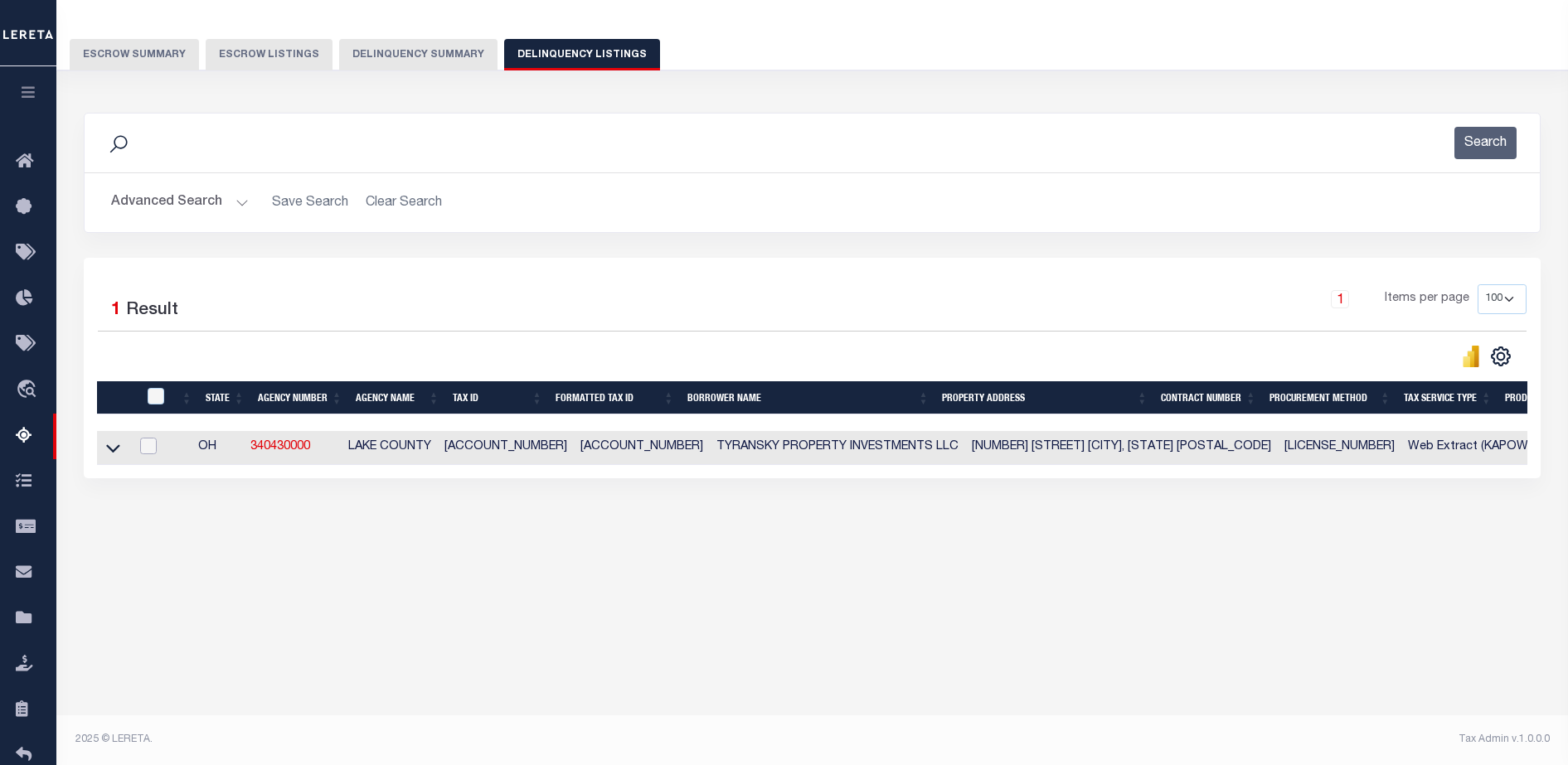 click at bounding box center (148, 446) 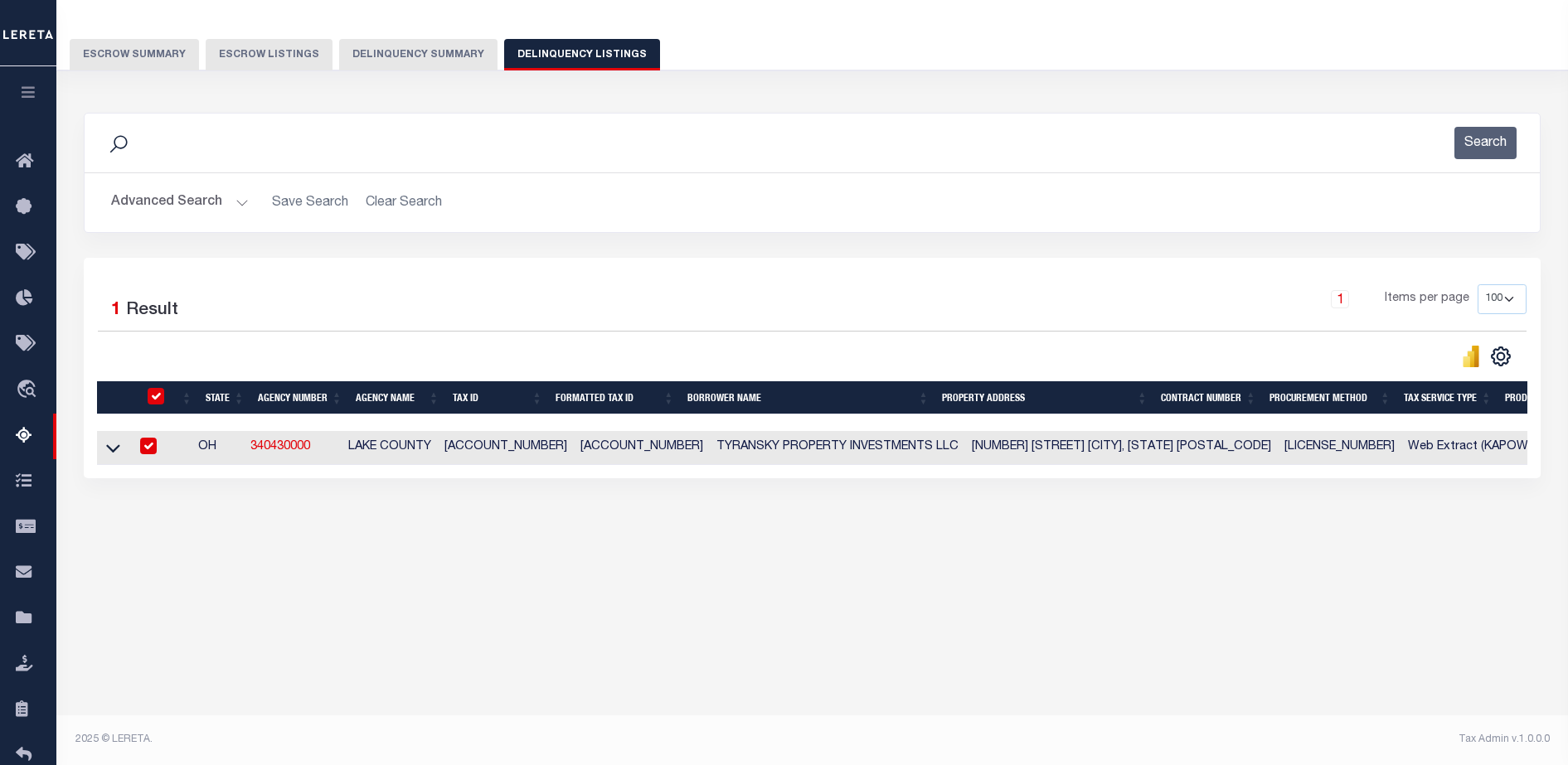 checkbox on "true" 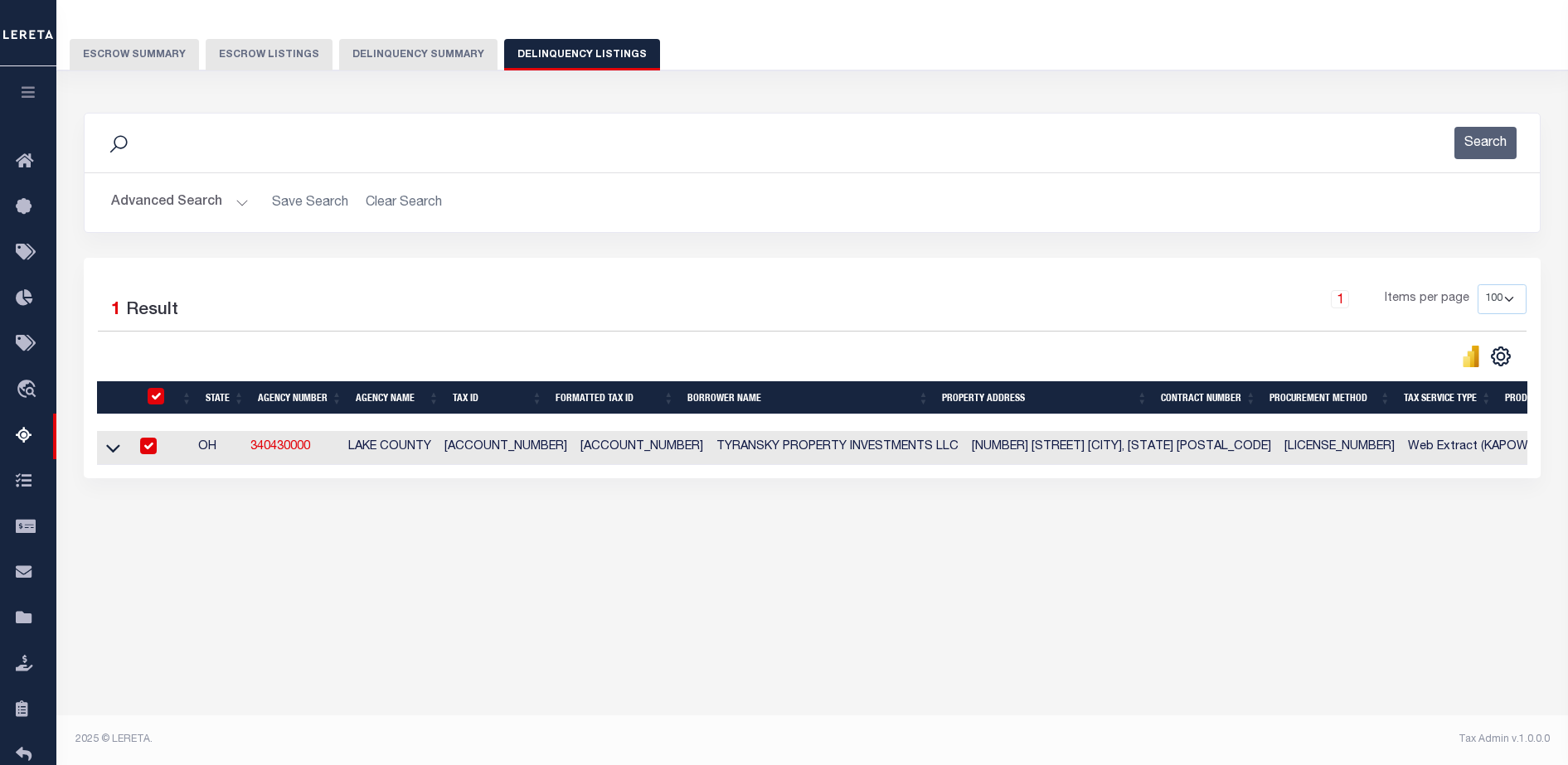 checkbox on "true" 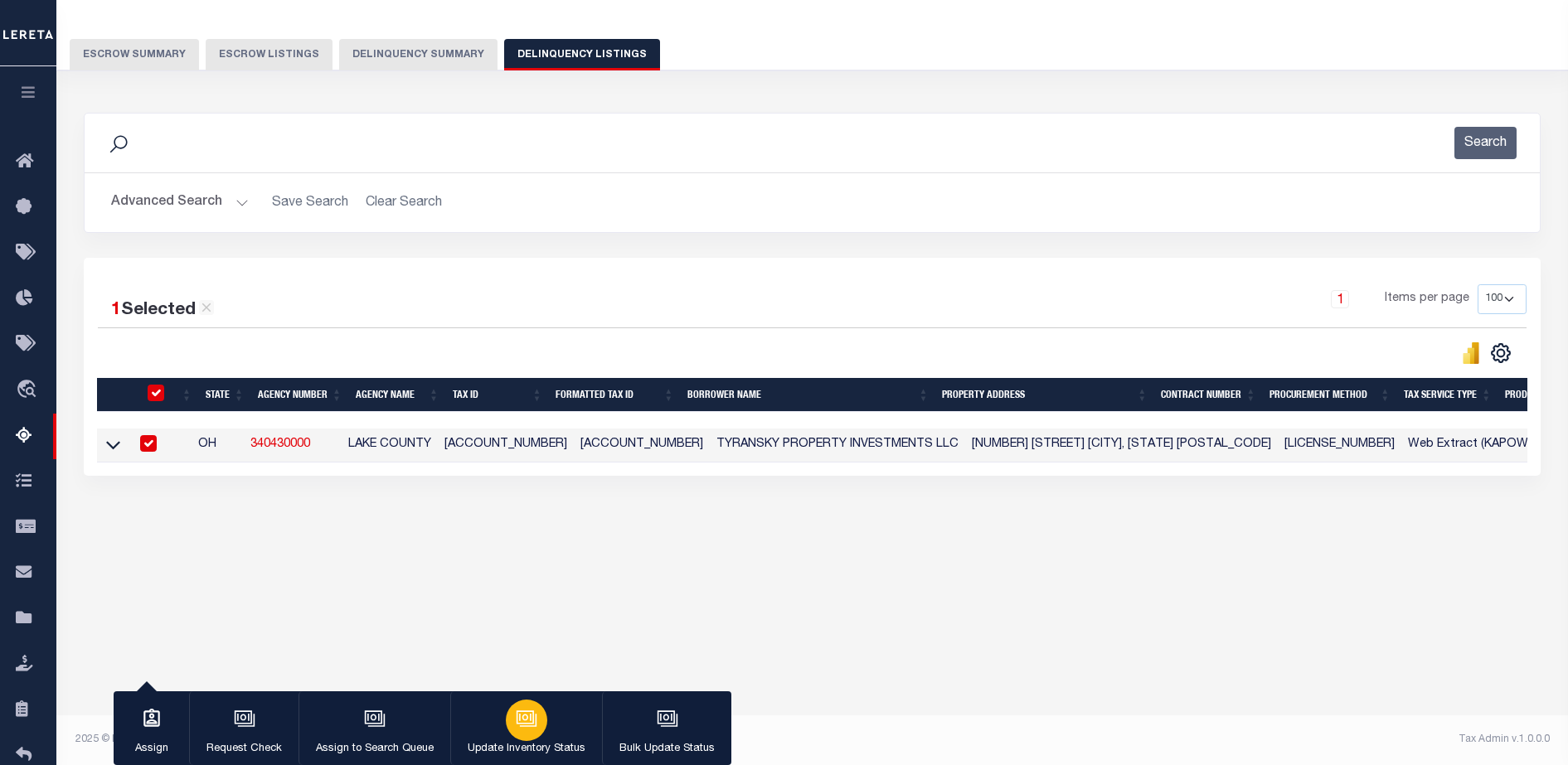 click 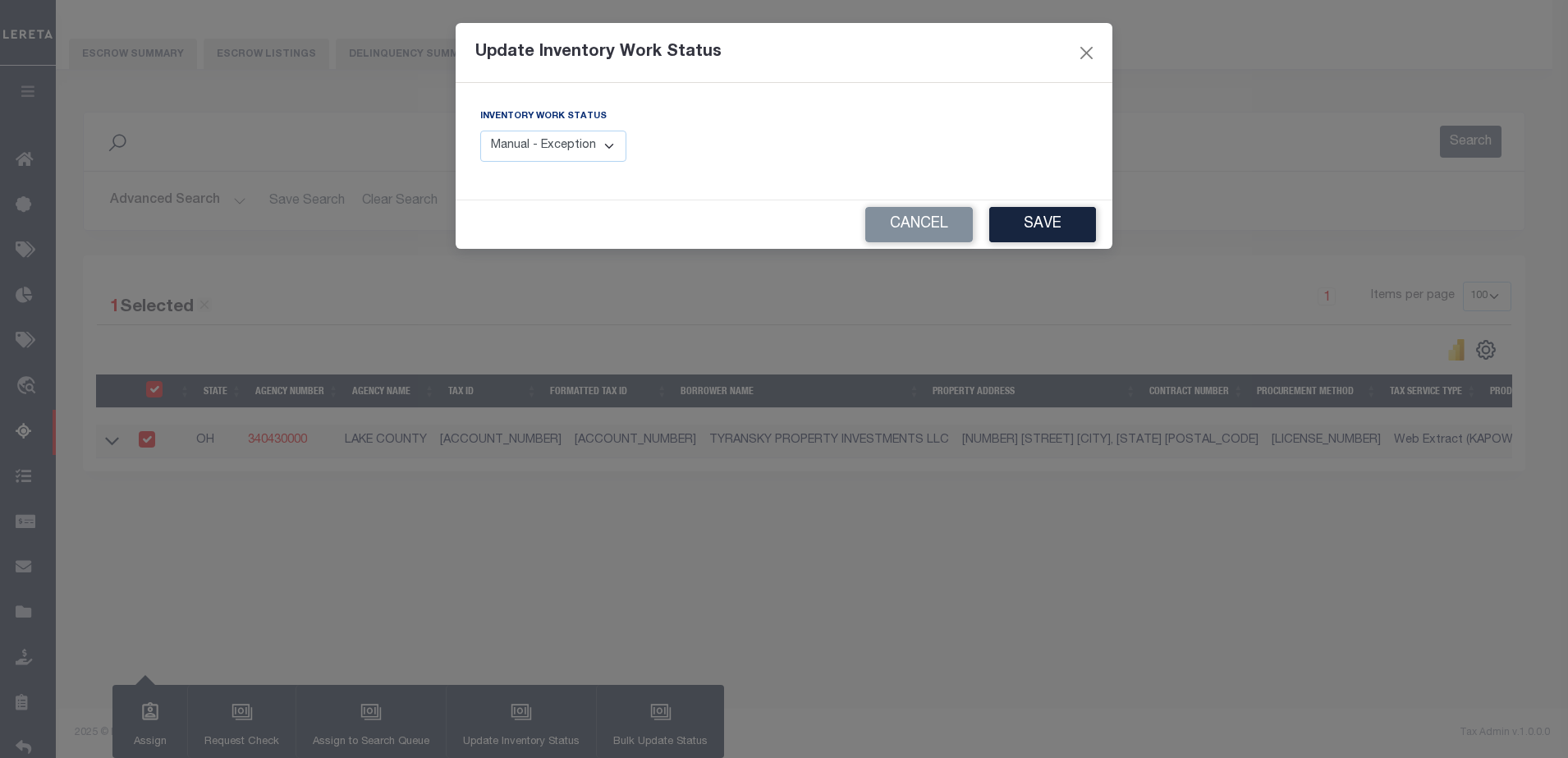 drag, startPoint x: 536, startPoint y: 158, endPoint x: 554, endPoint y: 155, distance: 18.248288 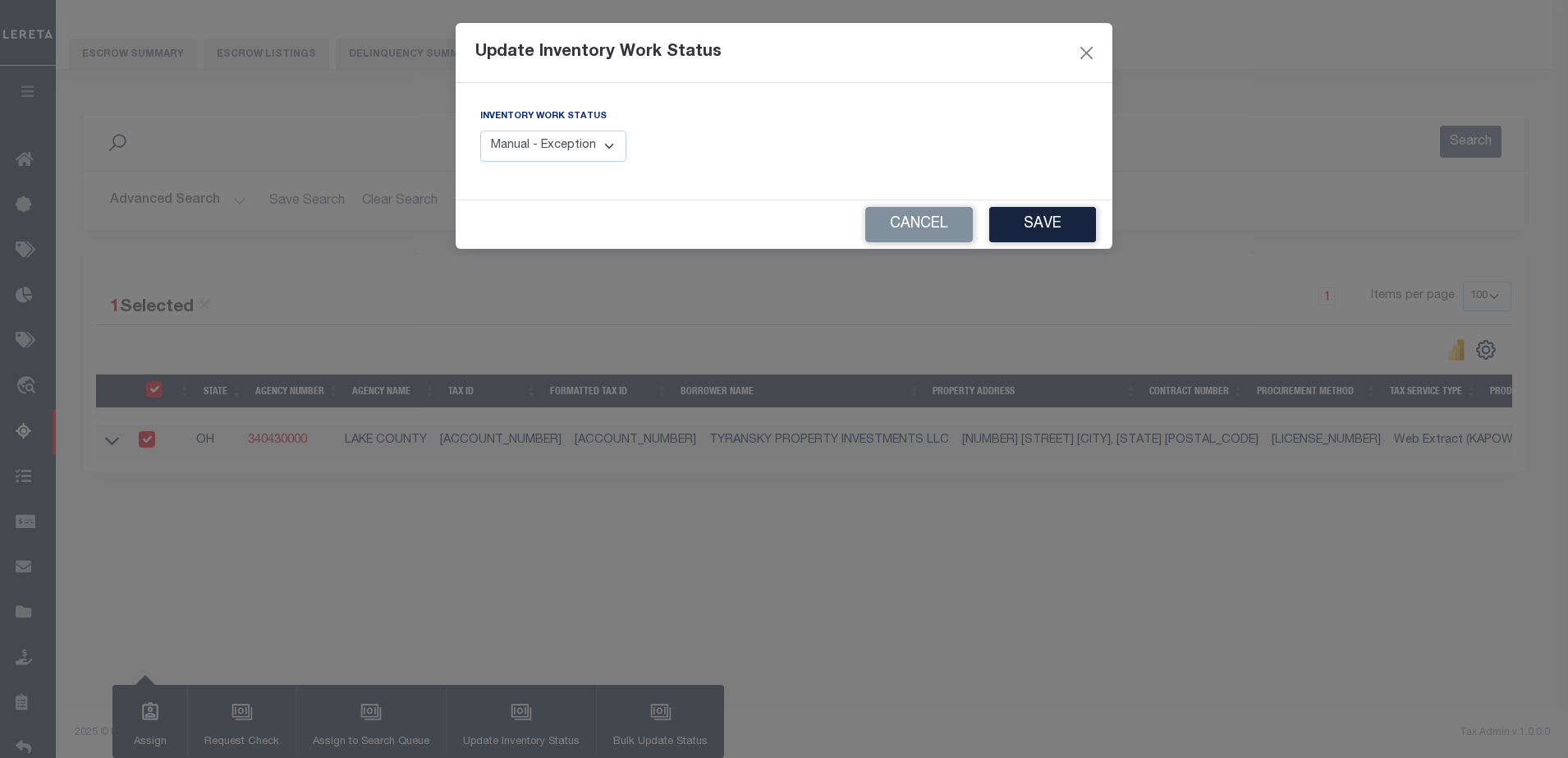 select on "4" 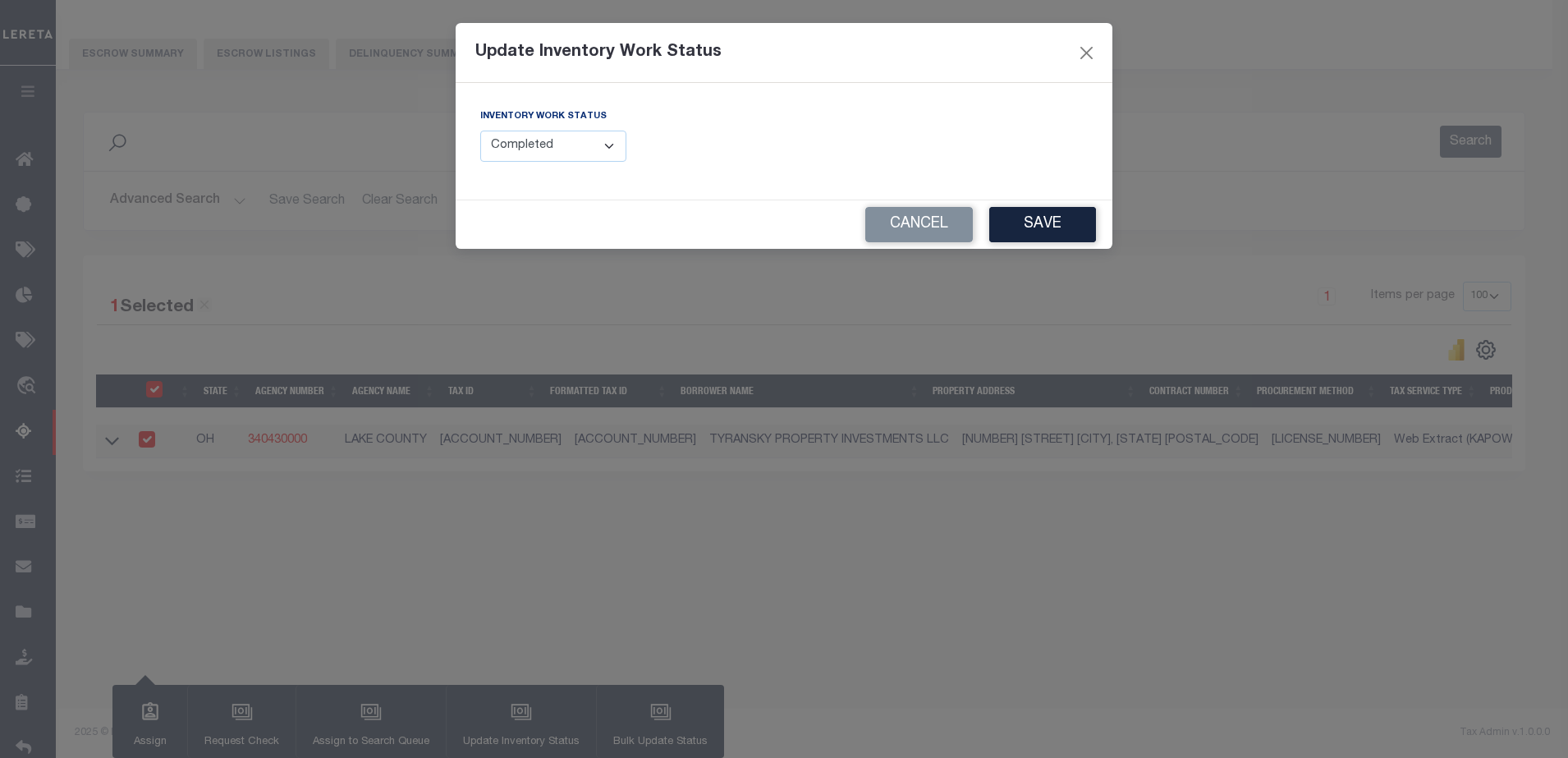 click on "Manual - Exception
Pended - Awaiting Search
Late Add Exception
Completed" at bounding box center [553, 146] 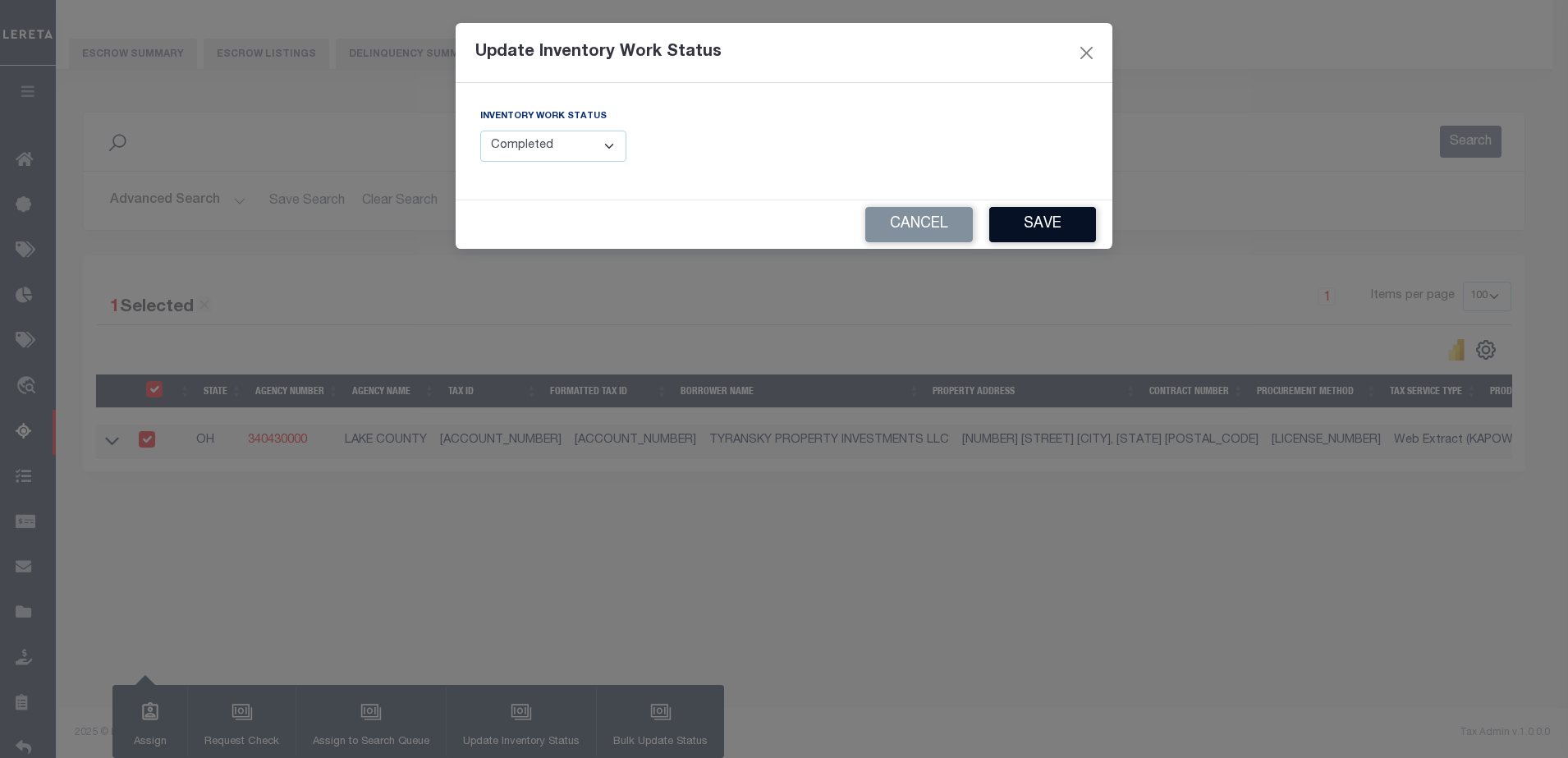 click on "Save" at bounding box center [1043, 224] 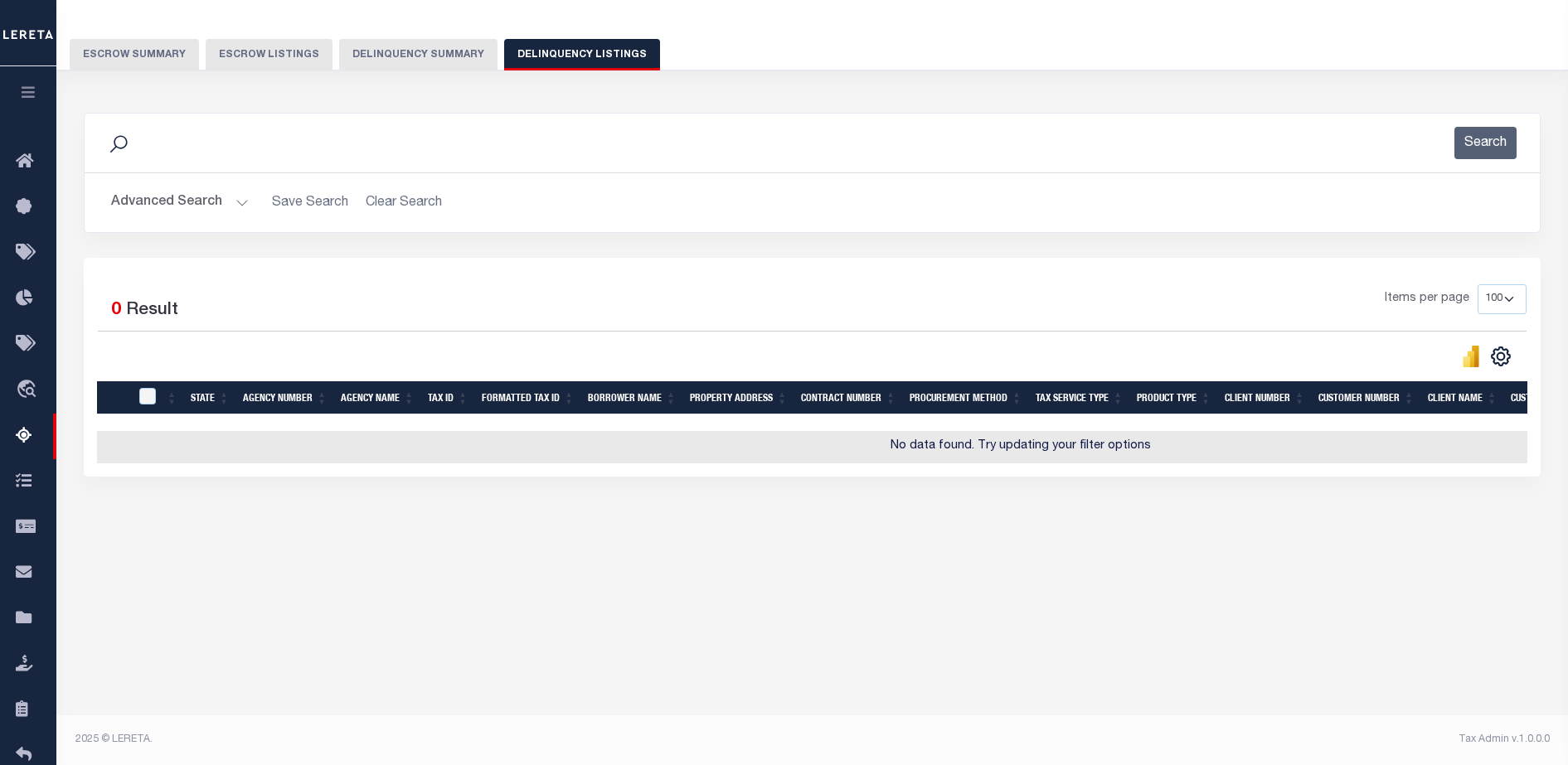 click on "Delinquency Summary" at bounding box center (418, 55) 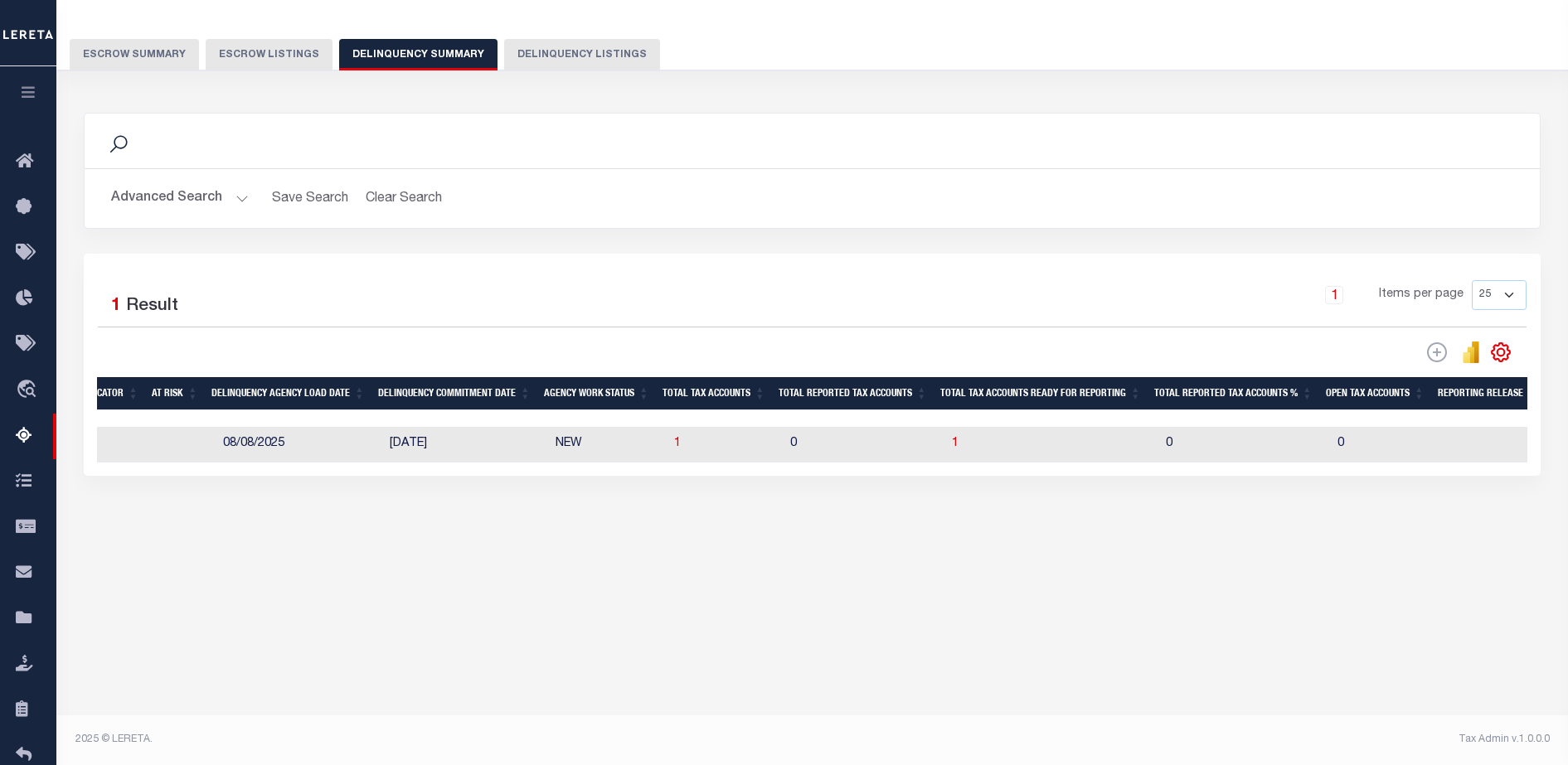 click on "0" at bounding box center [864, 444] 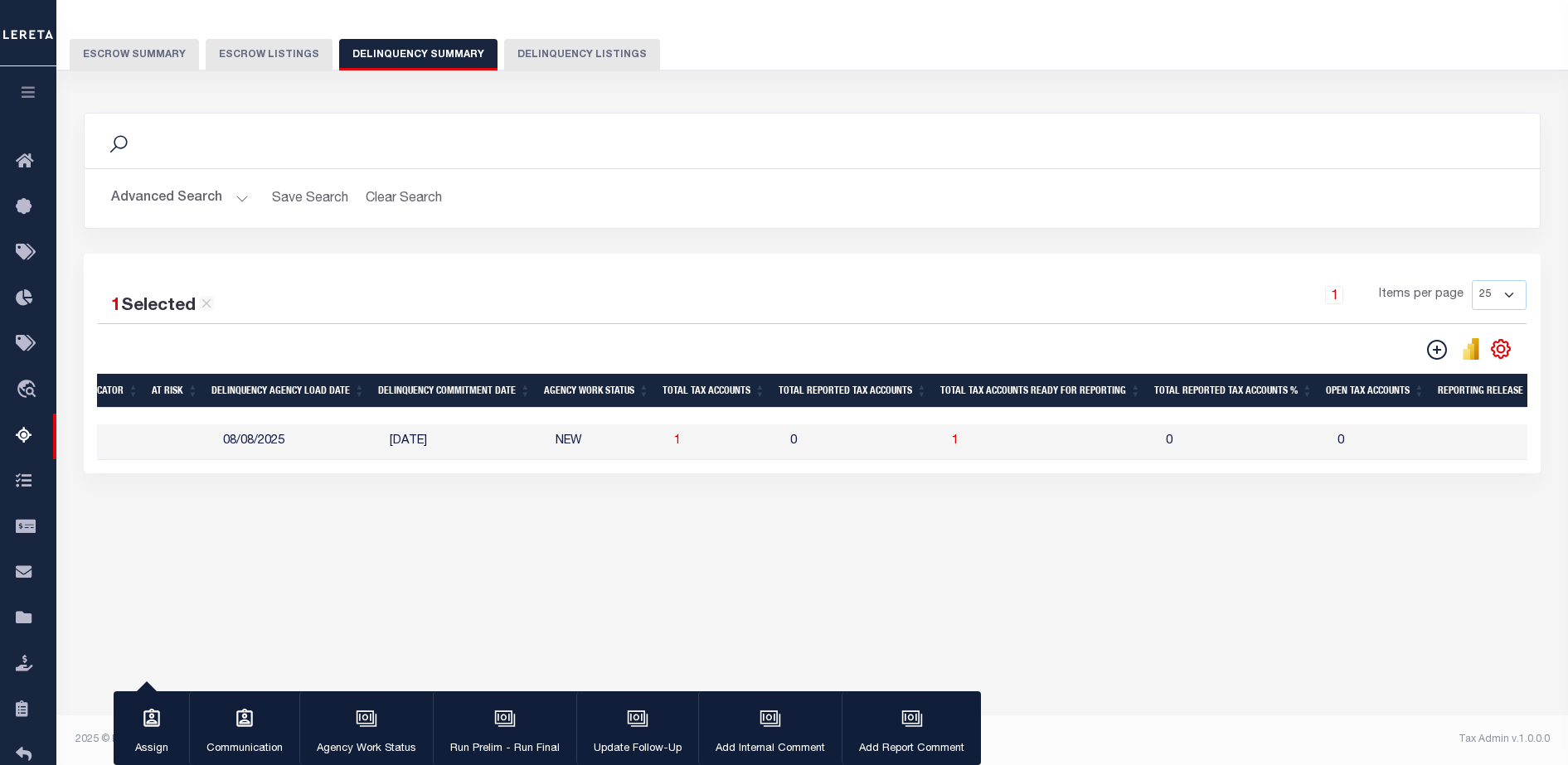 click on "1" at bounding box center [1052, 442] 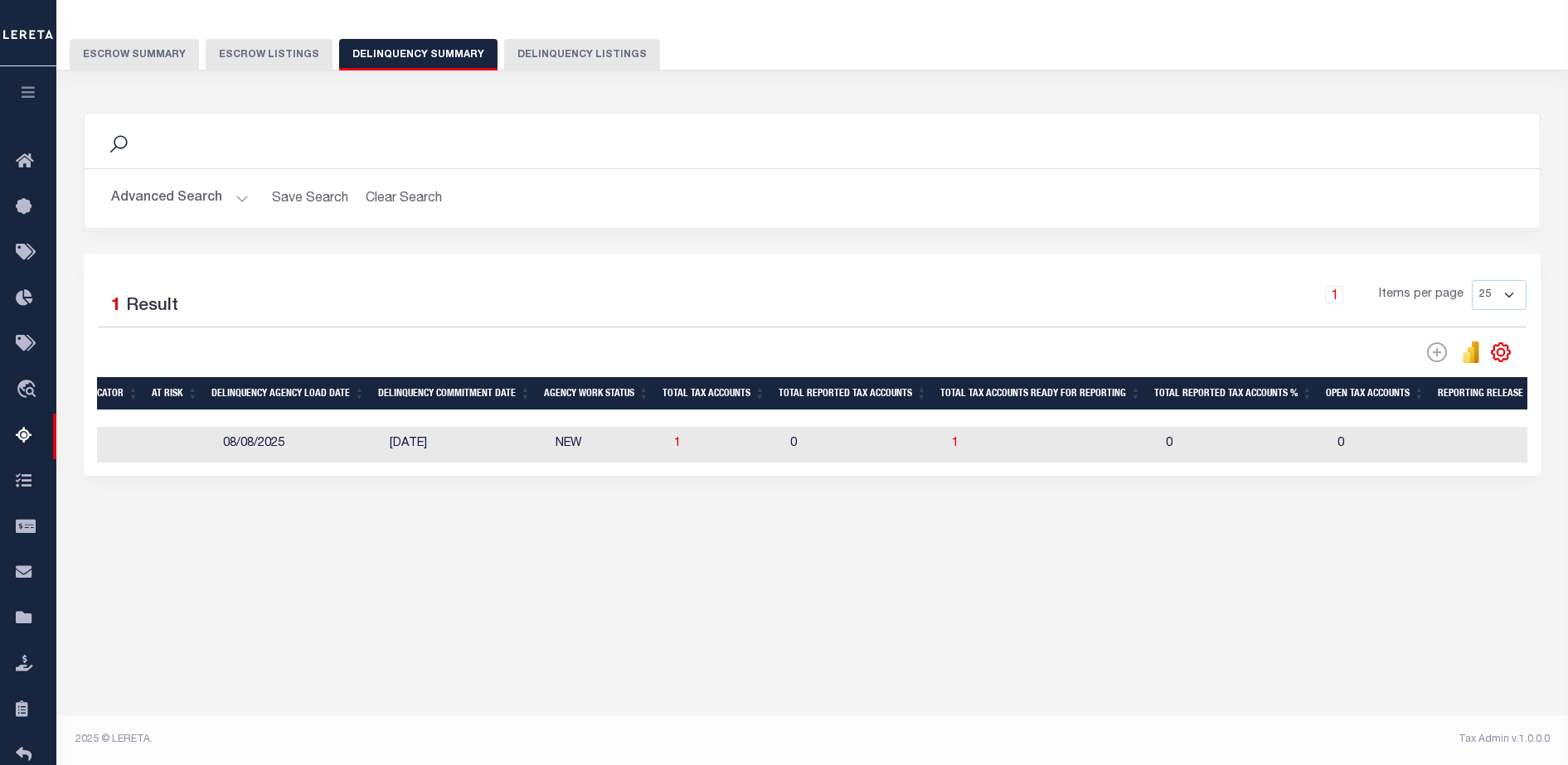 click on "1" at bounding box center [1052, 444] 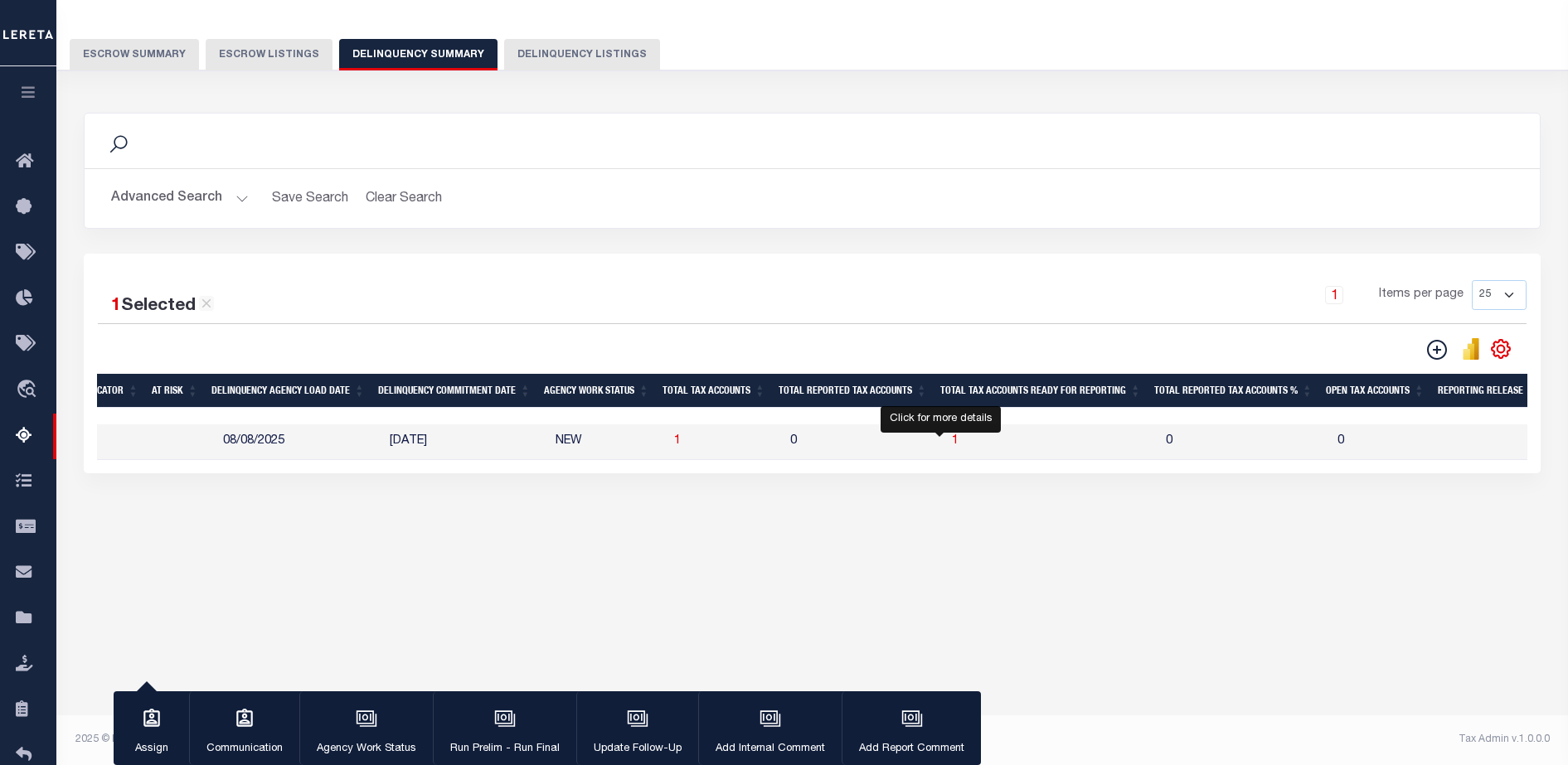 click on "1" at bounding box center (955, 441) 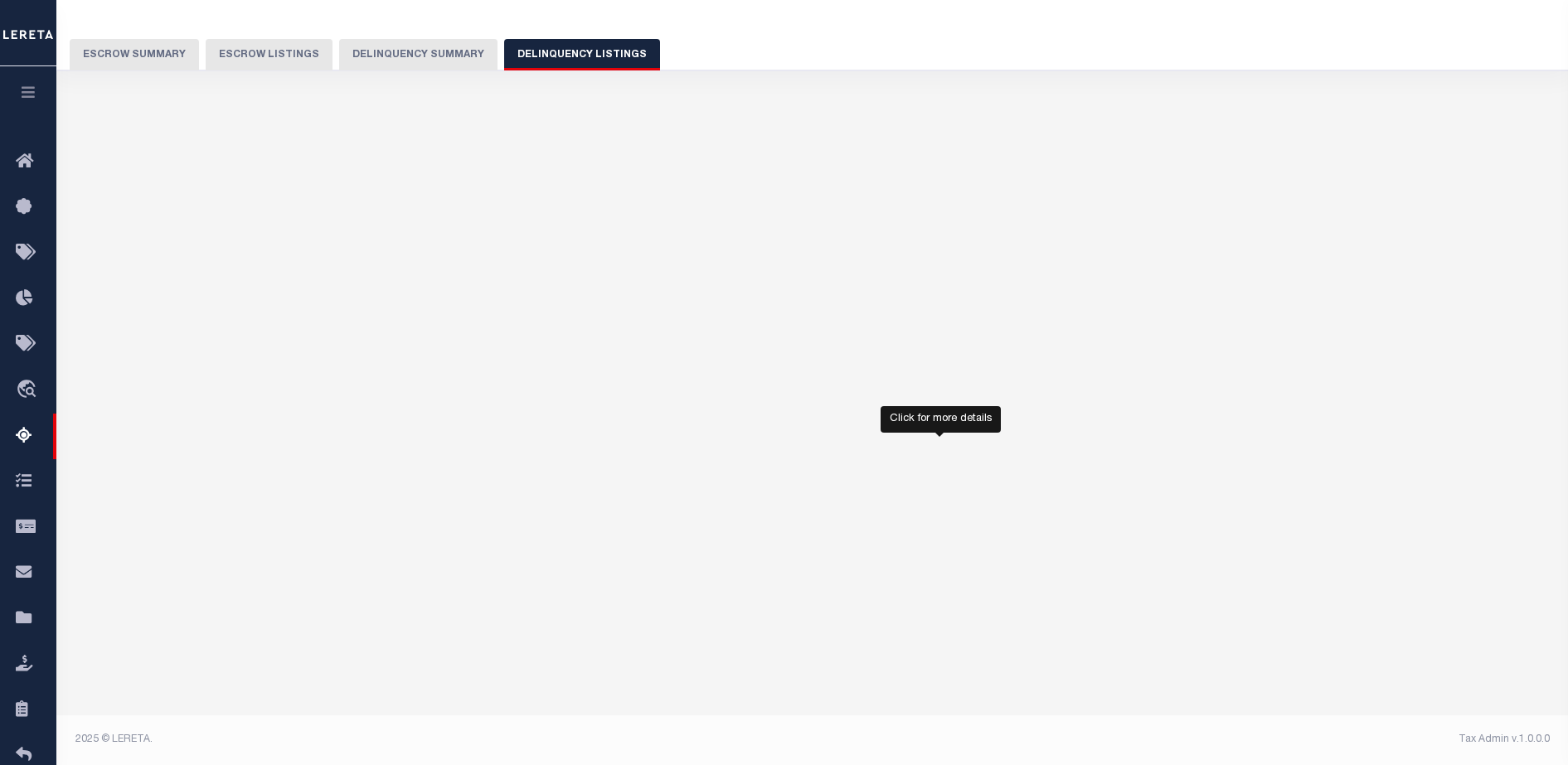 select on "100" 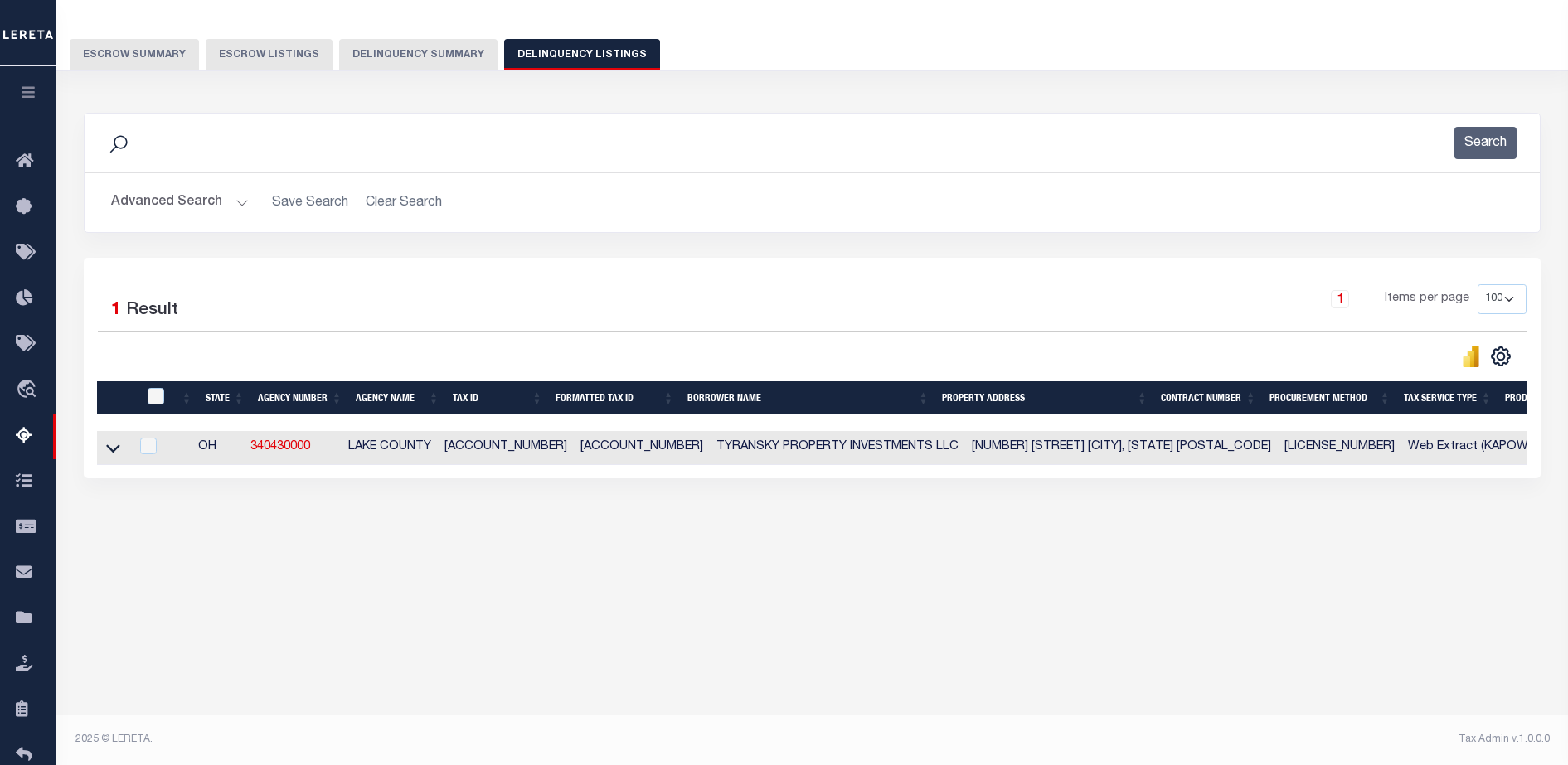 click at bounding box center (157, 397) 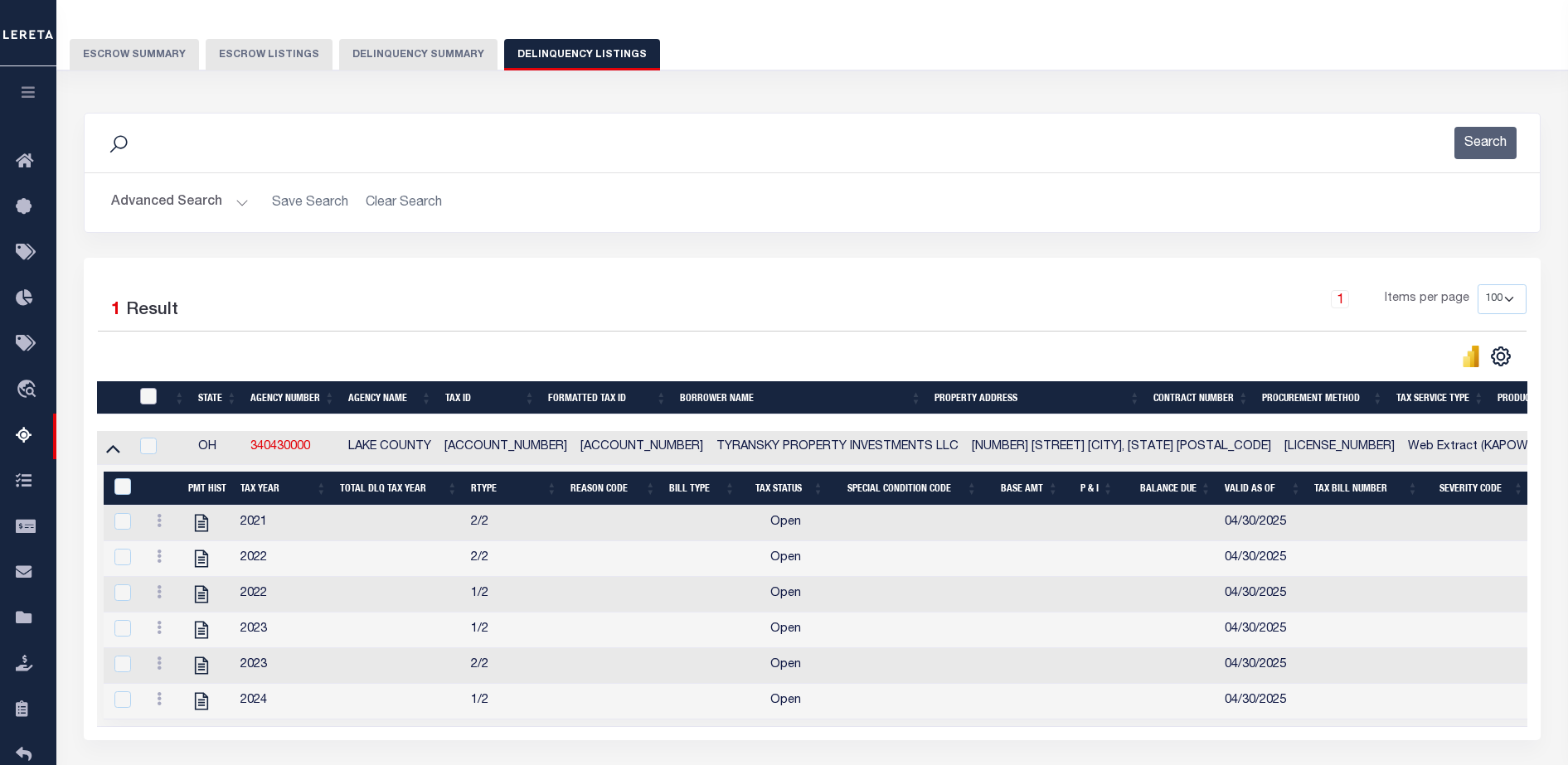 click at bounding box center (148, 396) 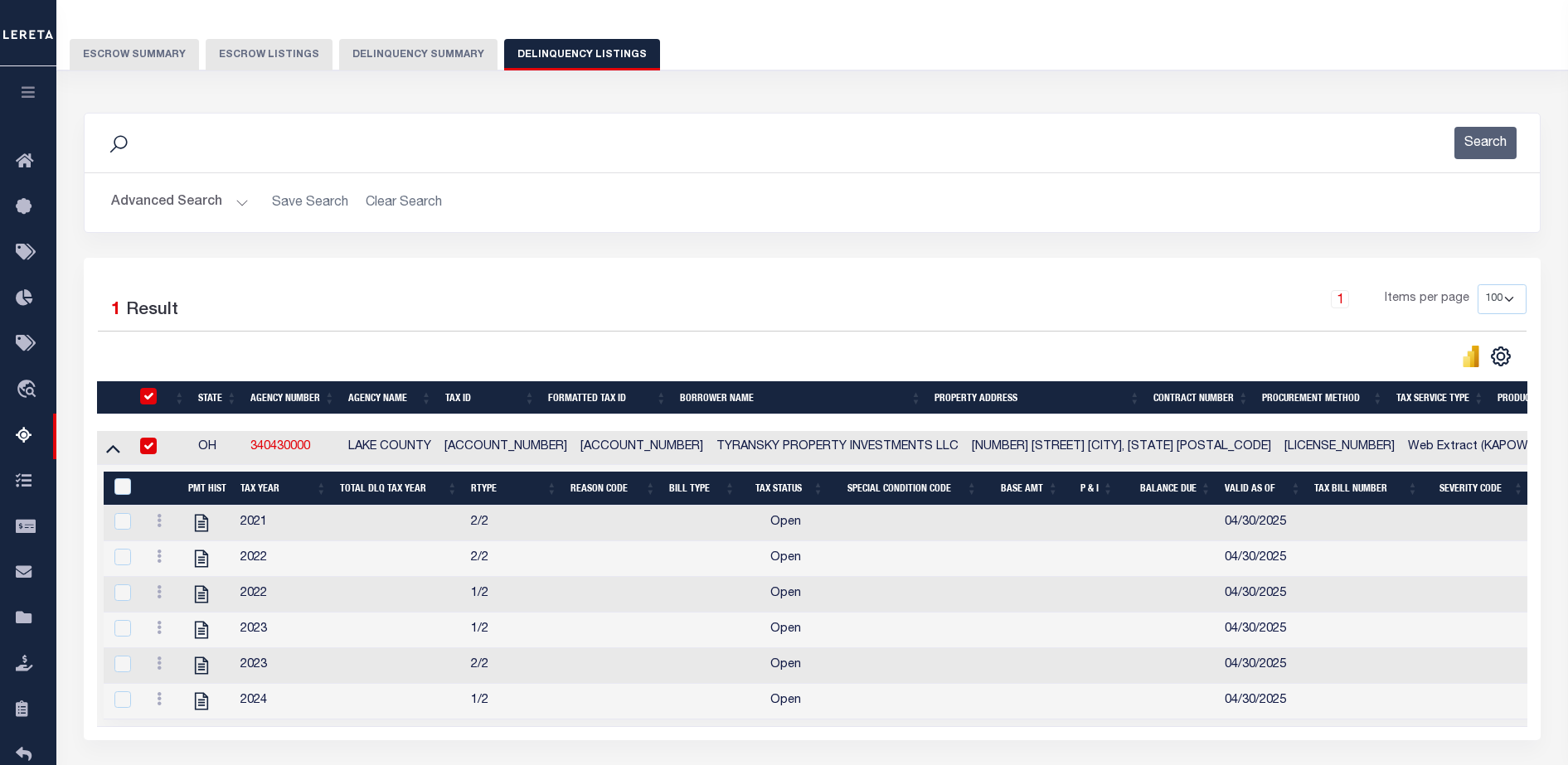 checkbox on "true" 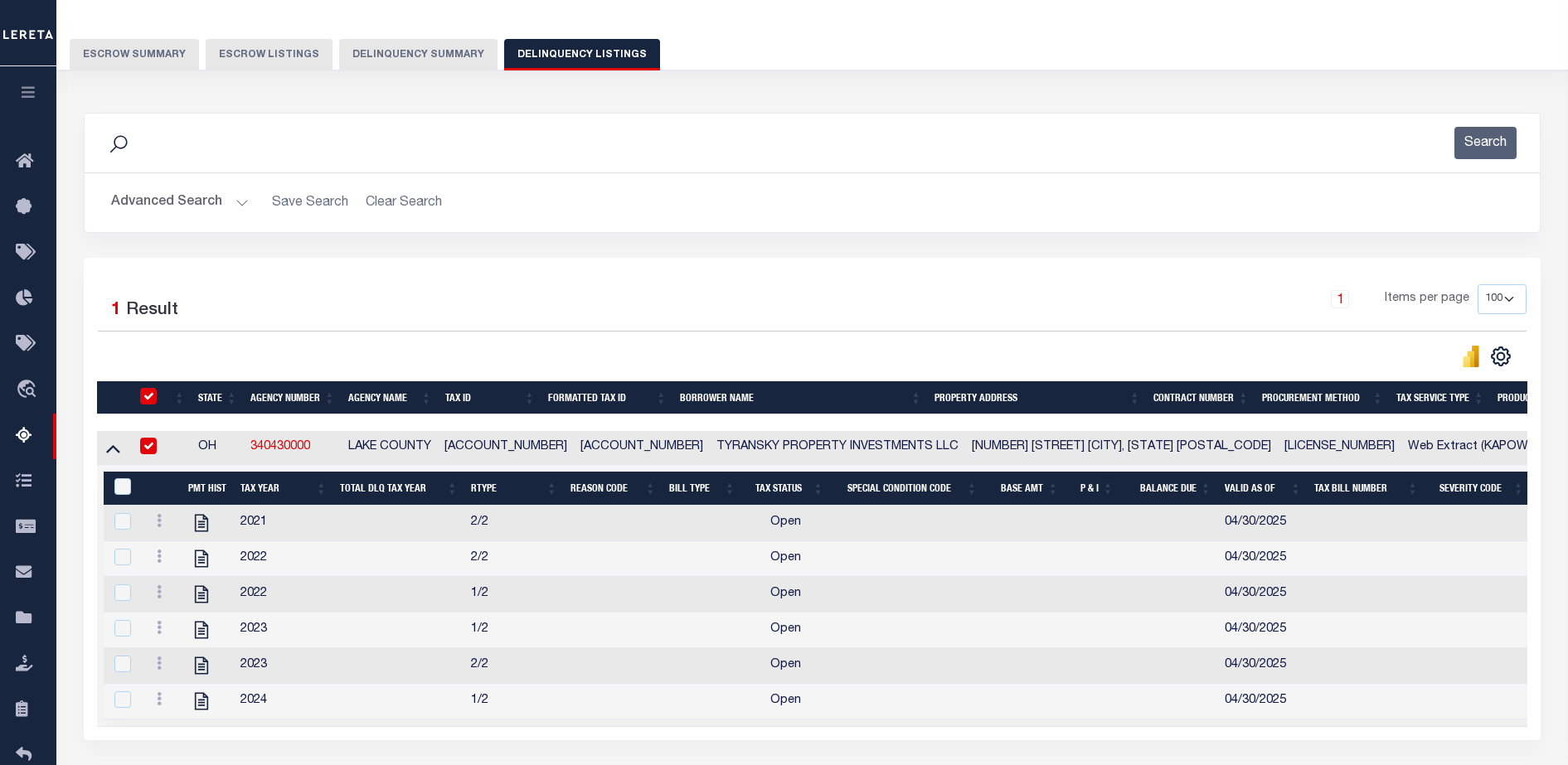checkbox on "true" 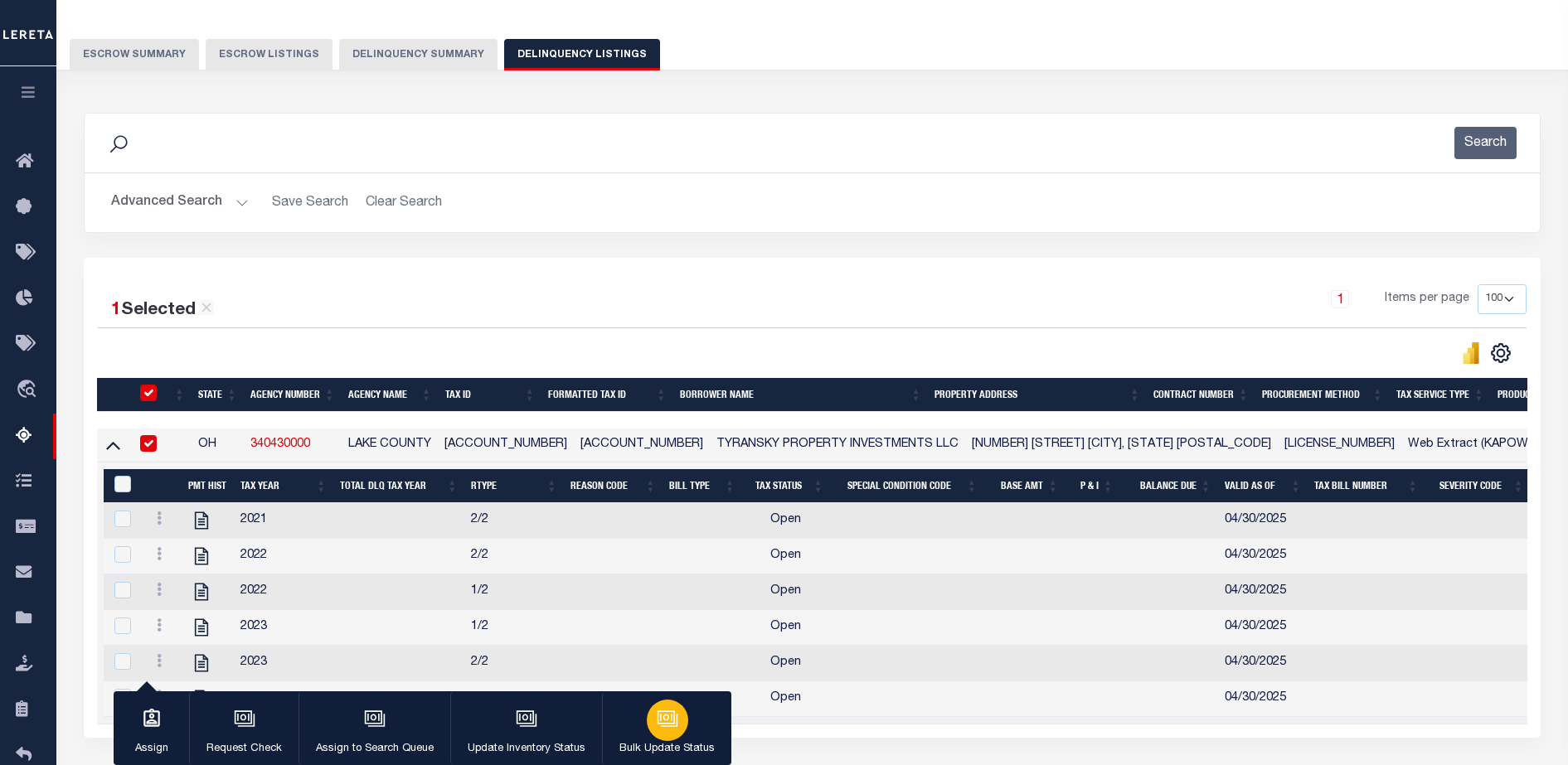 click on "Bulk Update Status" at bounding box center (667, 729) 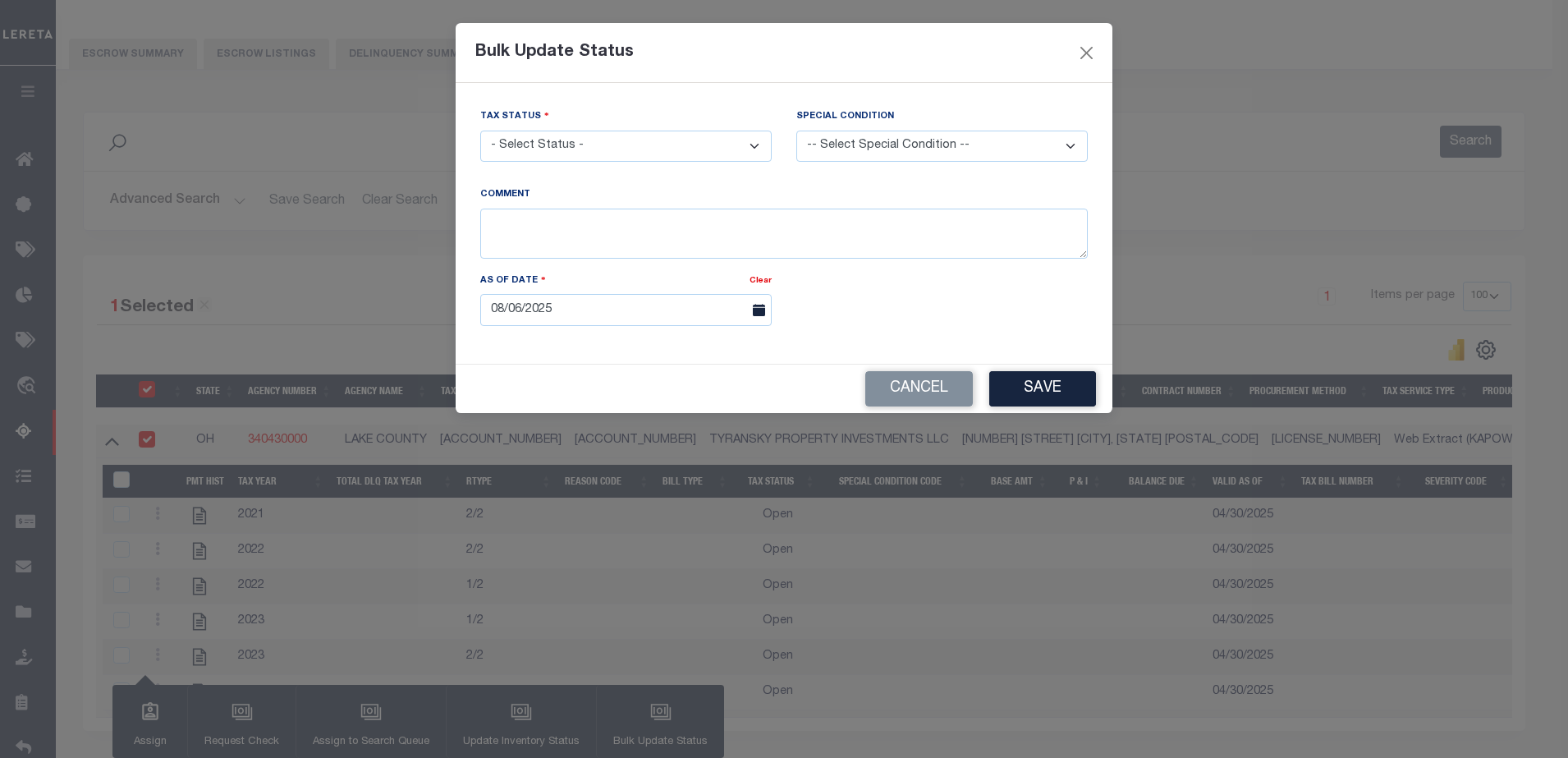 drag, startPoint x: 730, startPoint y: 133, endPoint x: 691, endPoint y: 150, distance: 42.54409 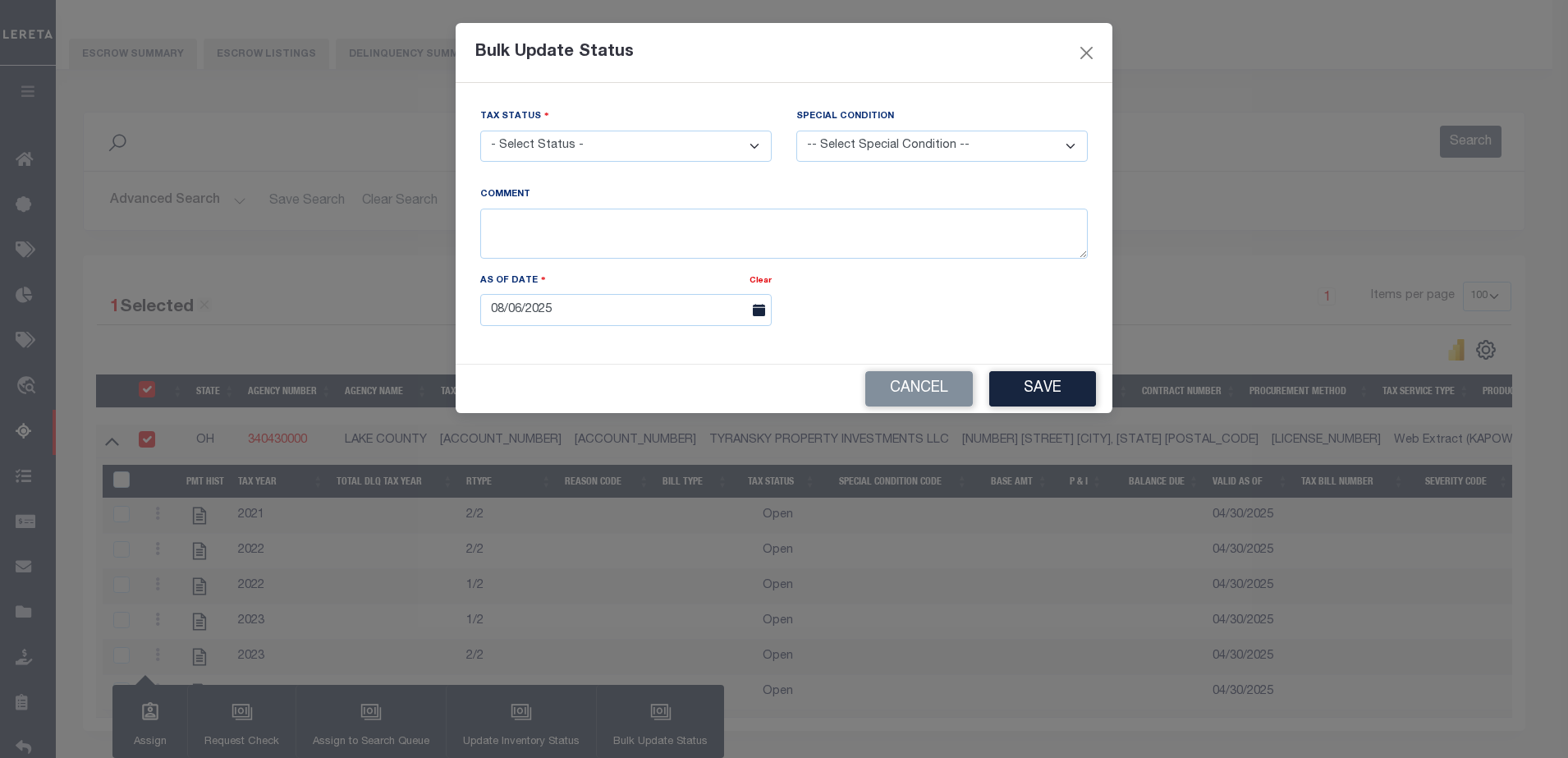 select on "PYD" 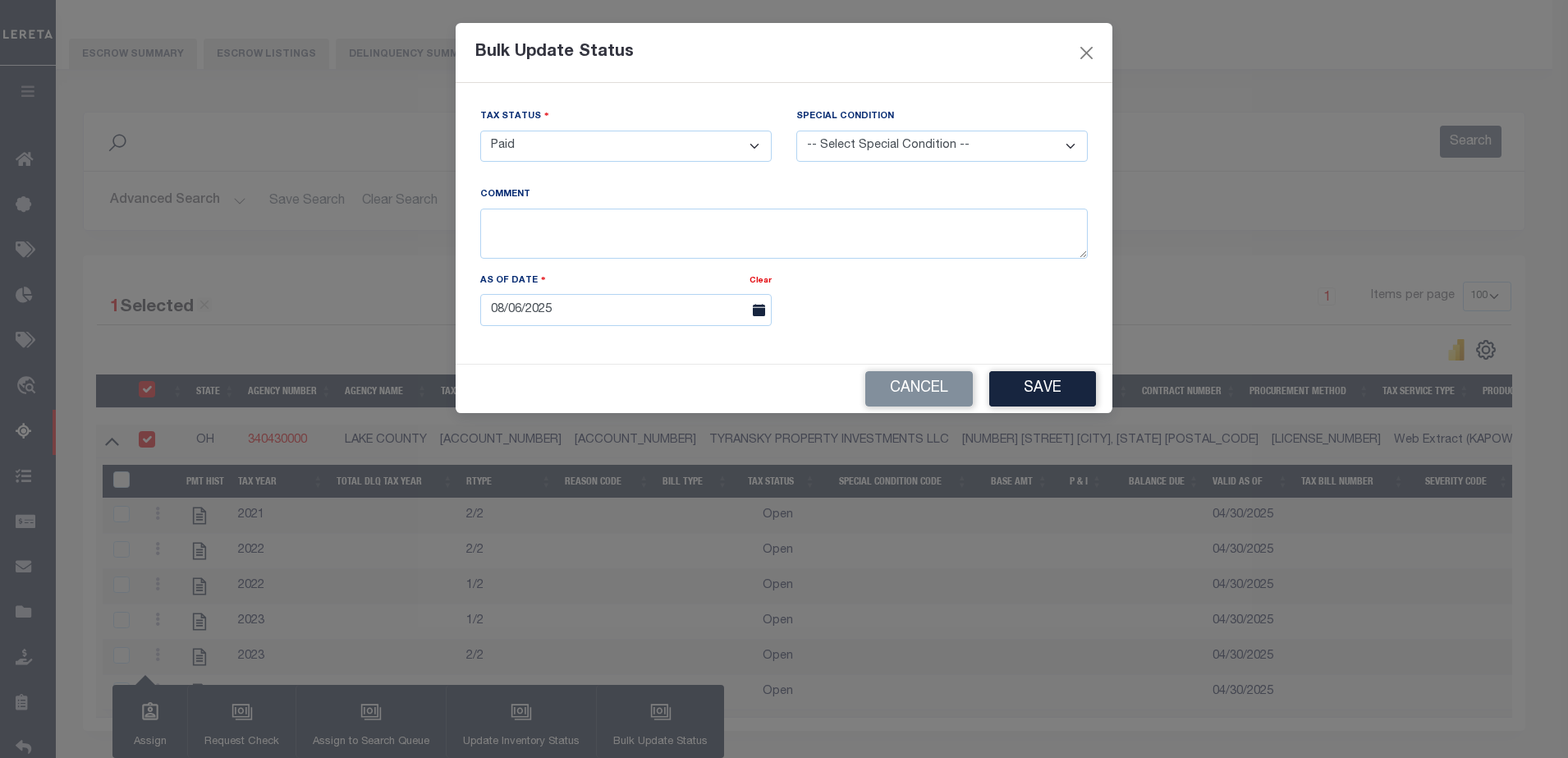click on "- Select Status -
Paid
No Tax Due" at bounding box center (626, 146) 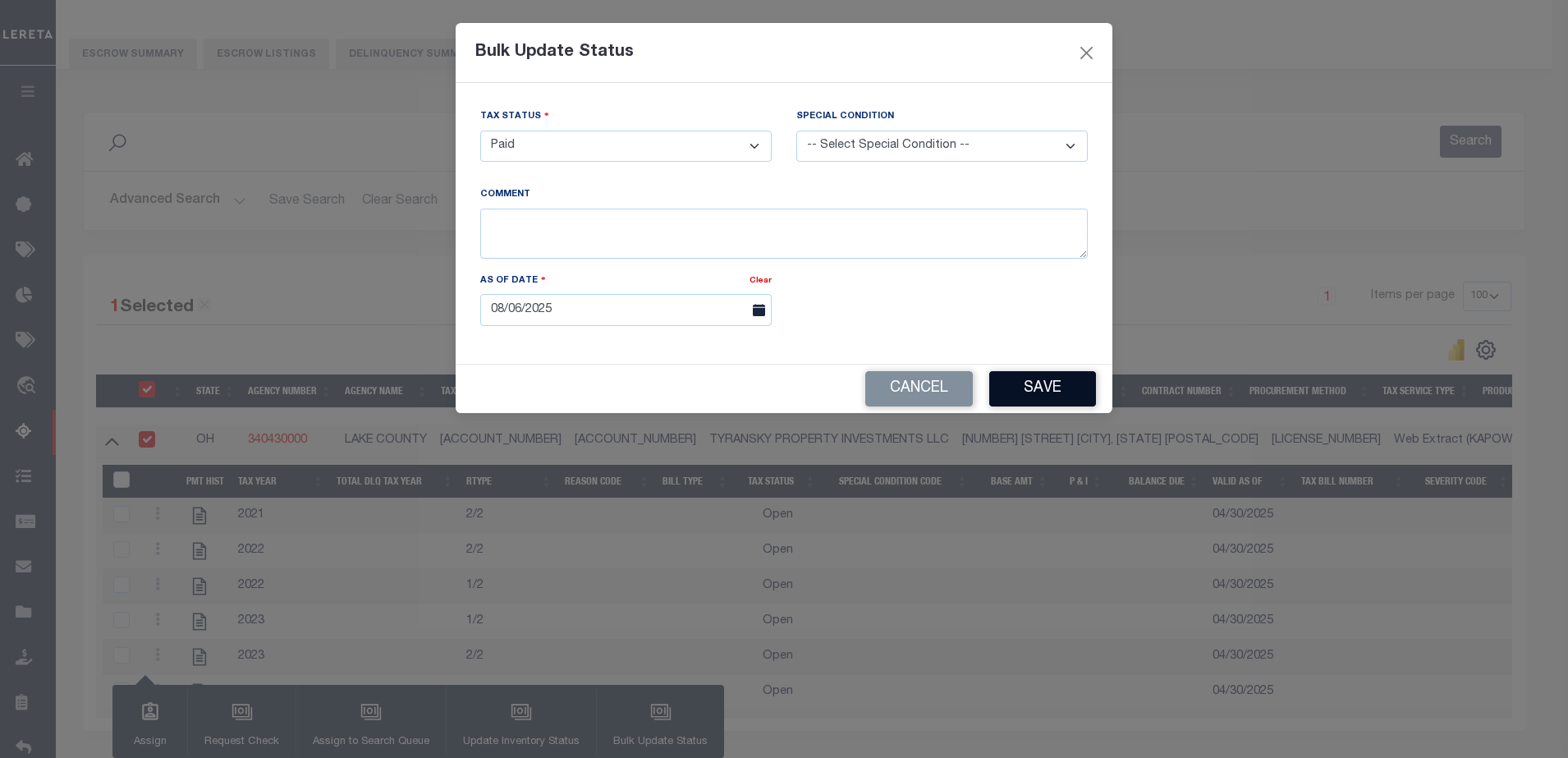 click on "Save" at bounding box center (1043, 388) 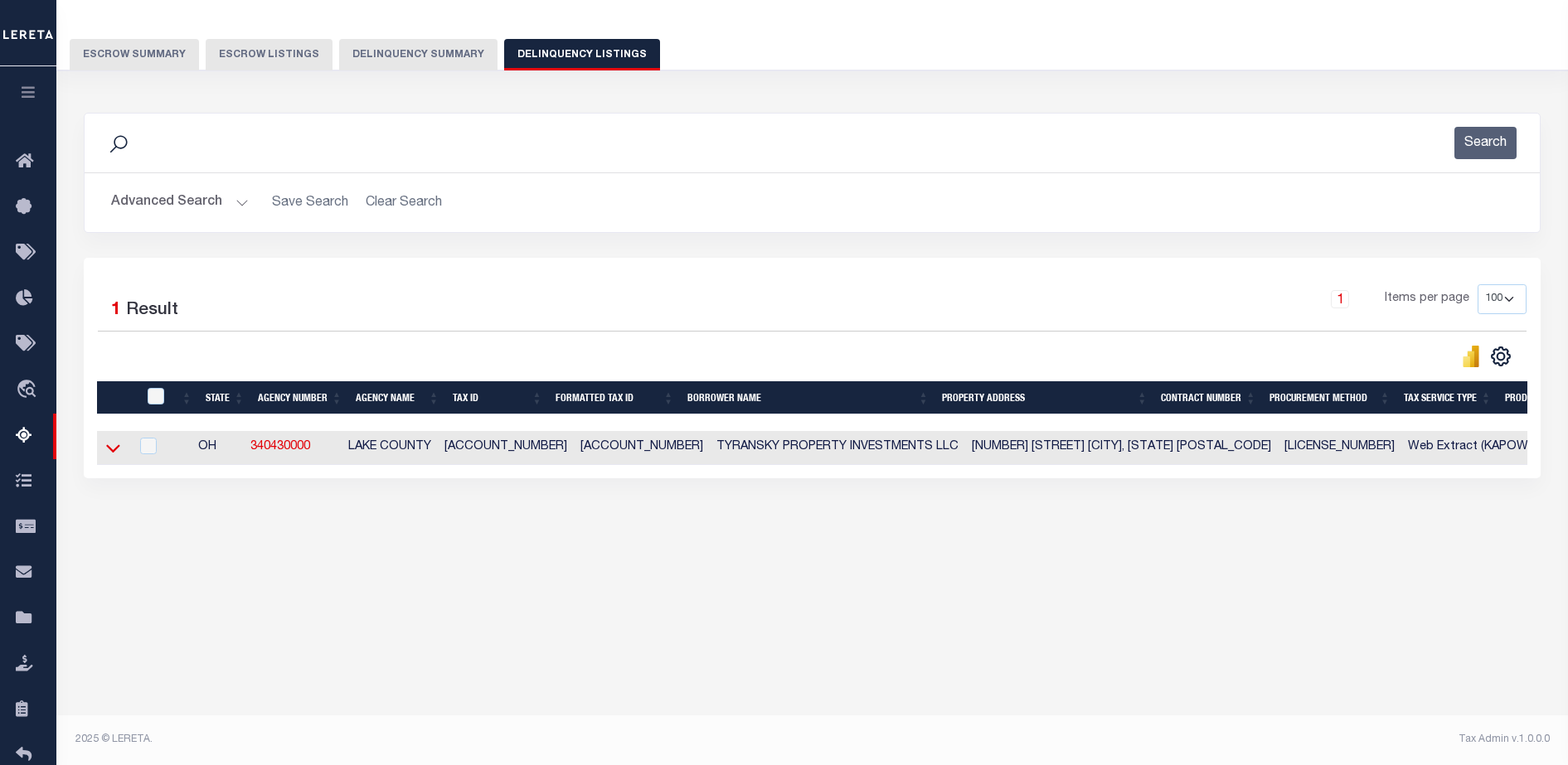 click 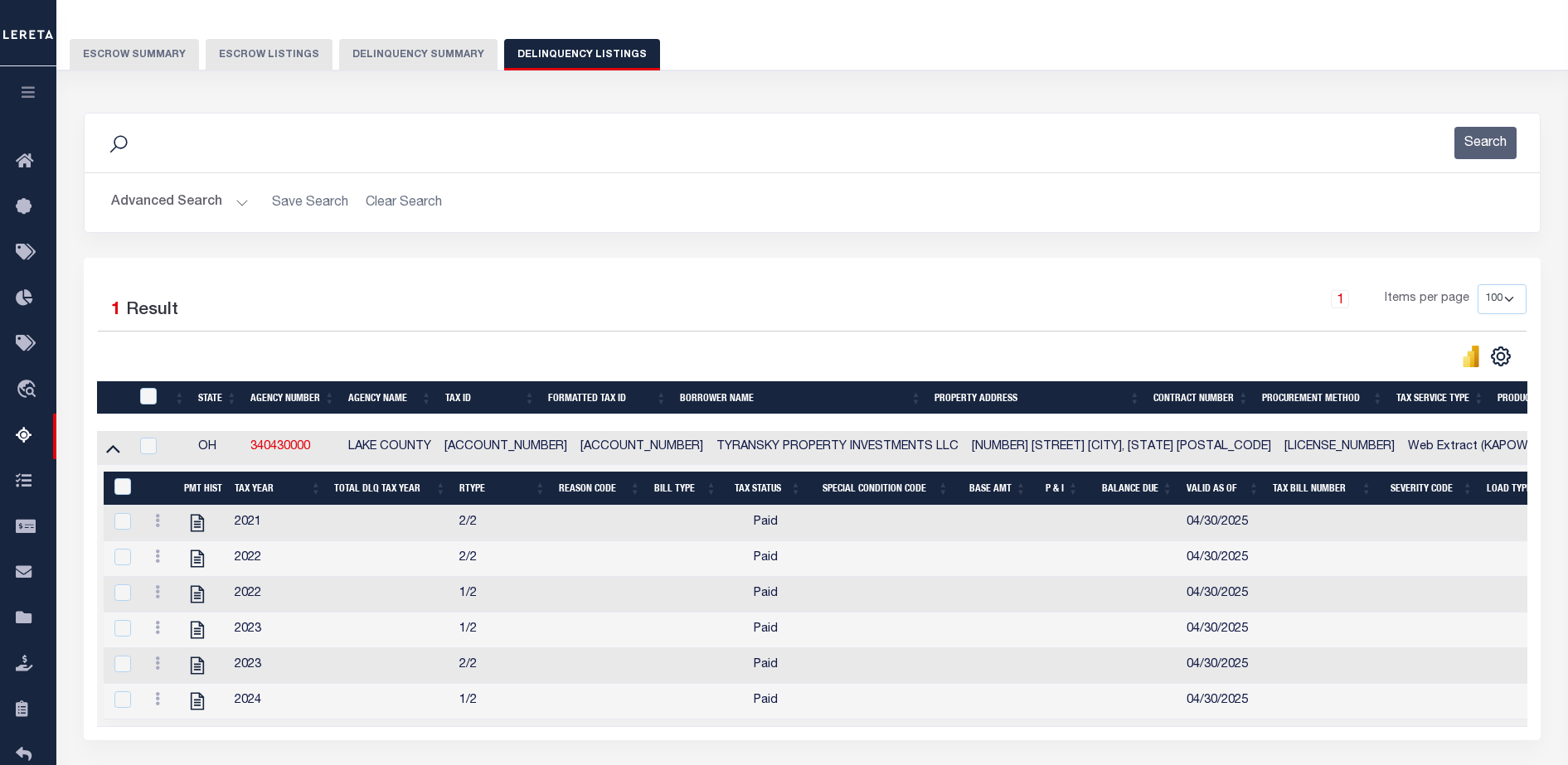 click 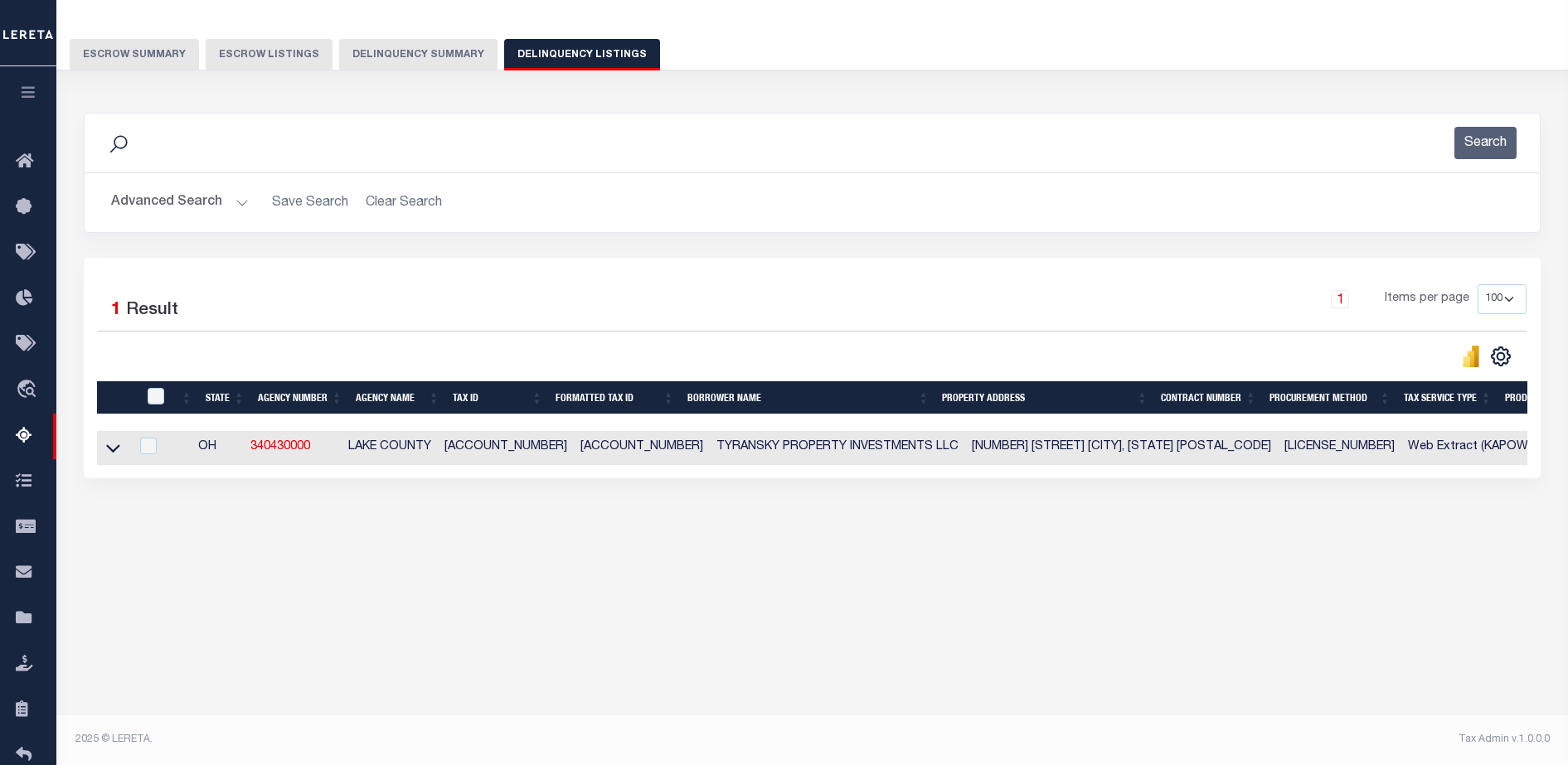 click on "Delinquency Summary" at bounding box center (418, 55) 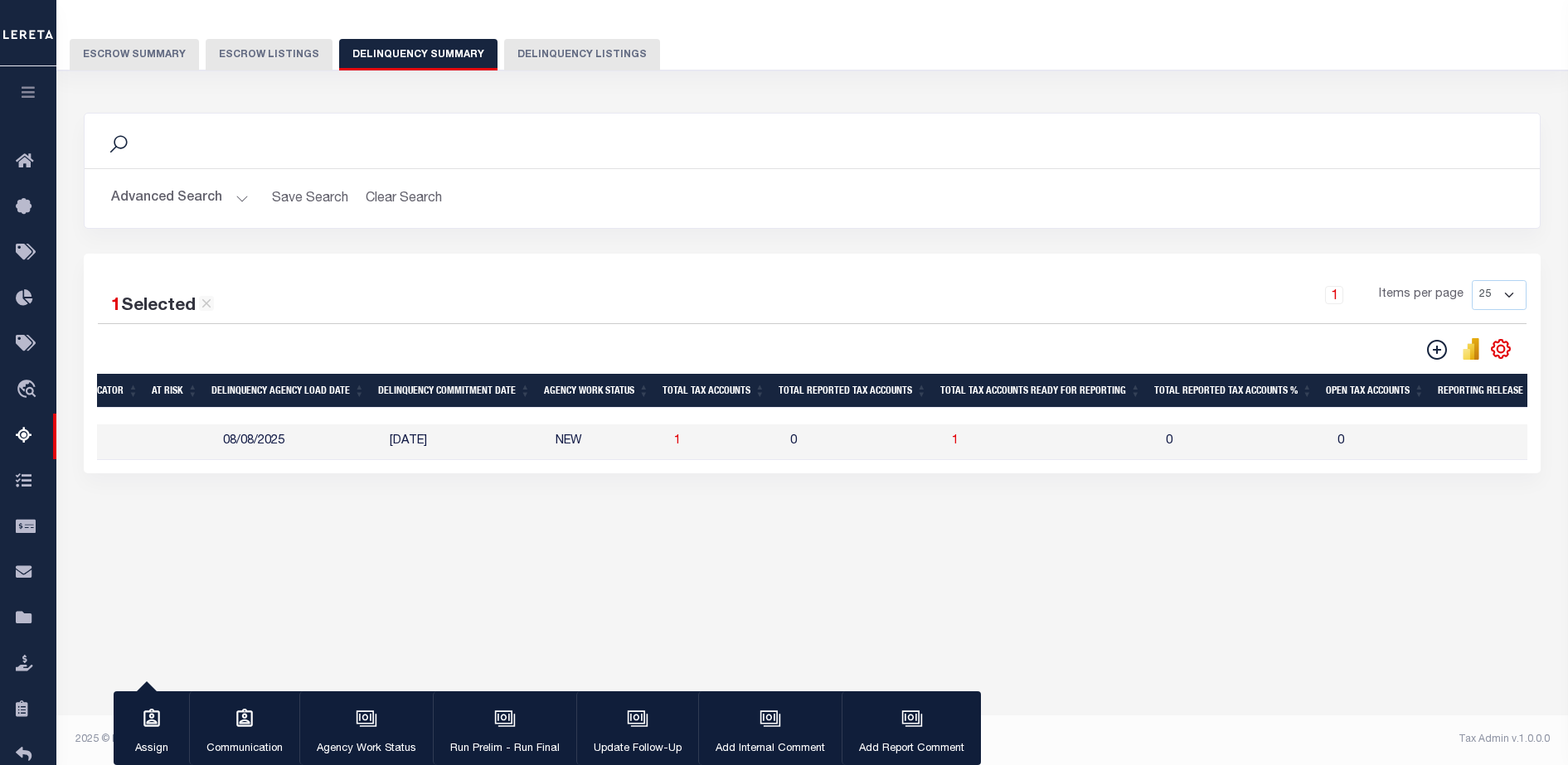 click on "NEW" at bounding box center (608, 442) 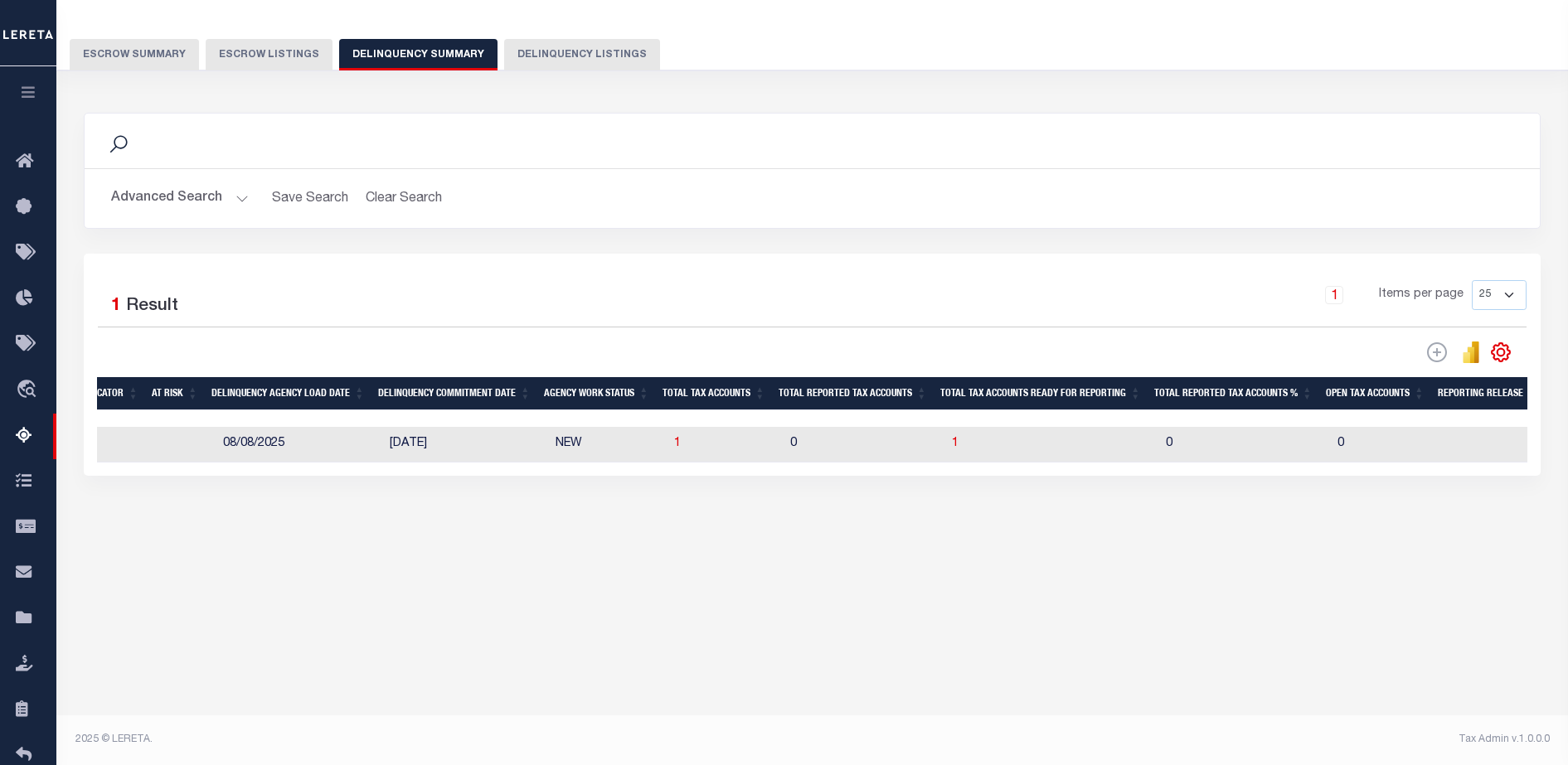 scroll, scrollTop: 0, scrollLeft: 331, axis: horizontal 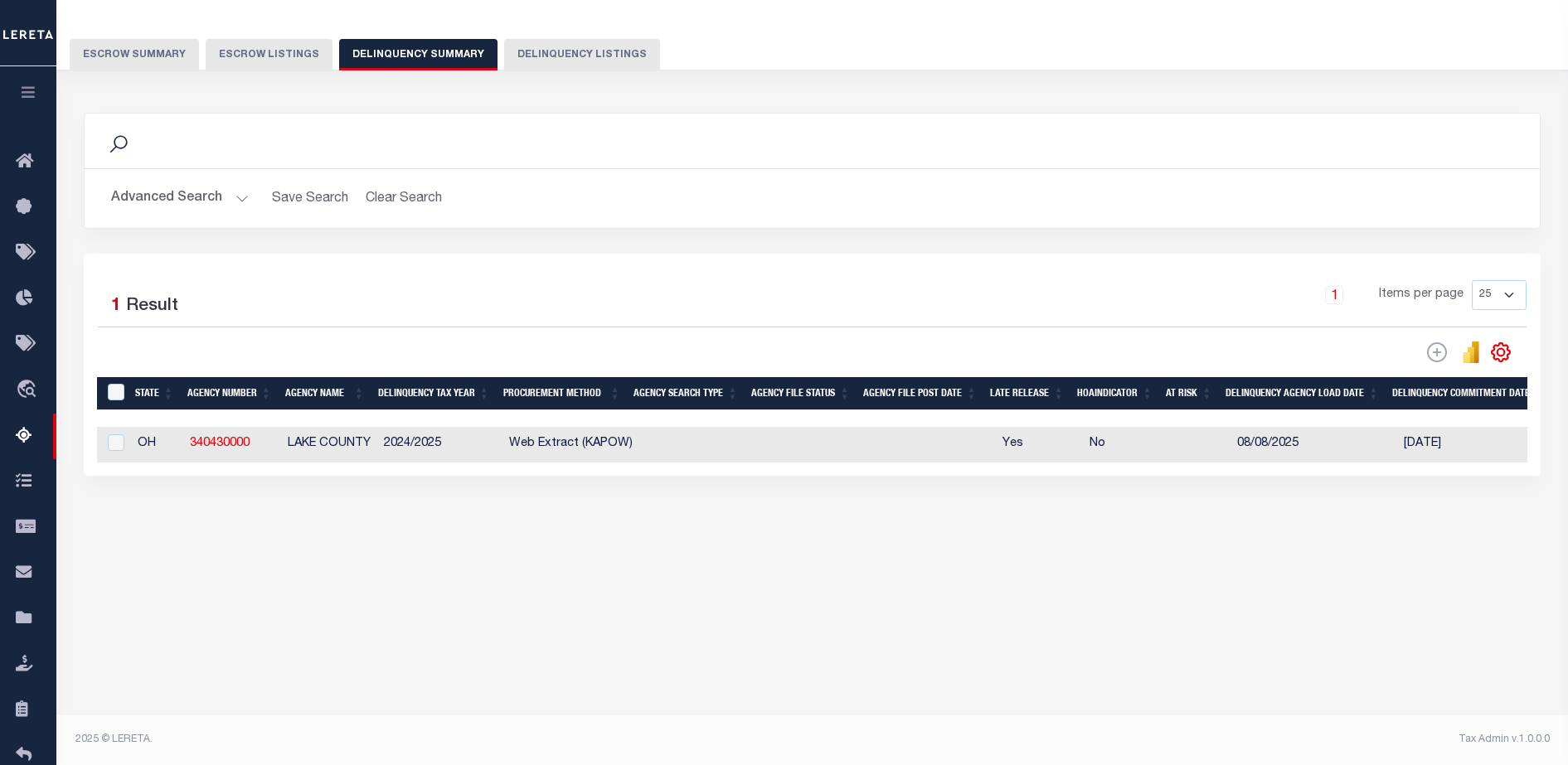 click on "2024/2025" at bounding box center (439, 444) 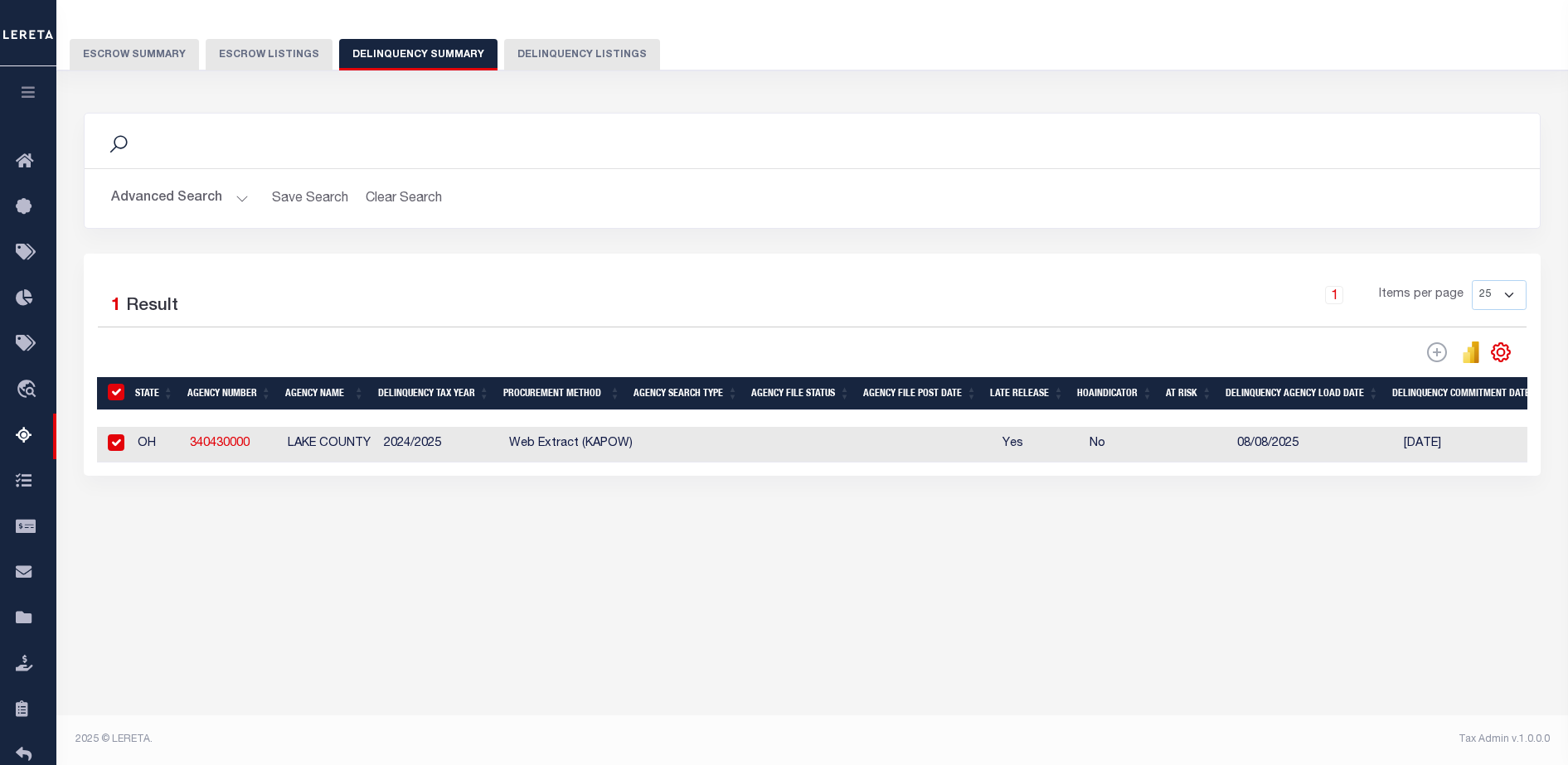 checkbox on "true" 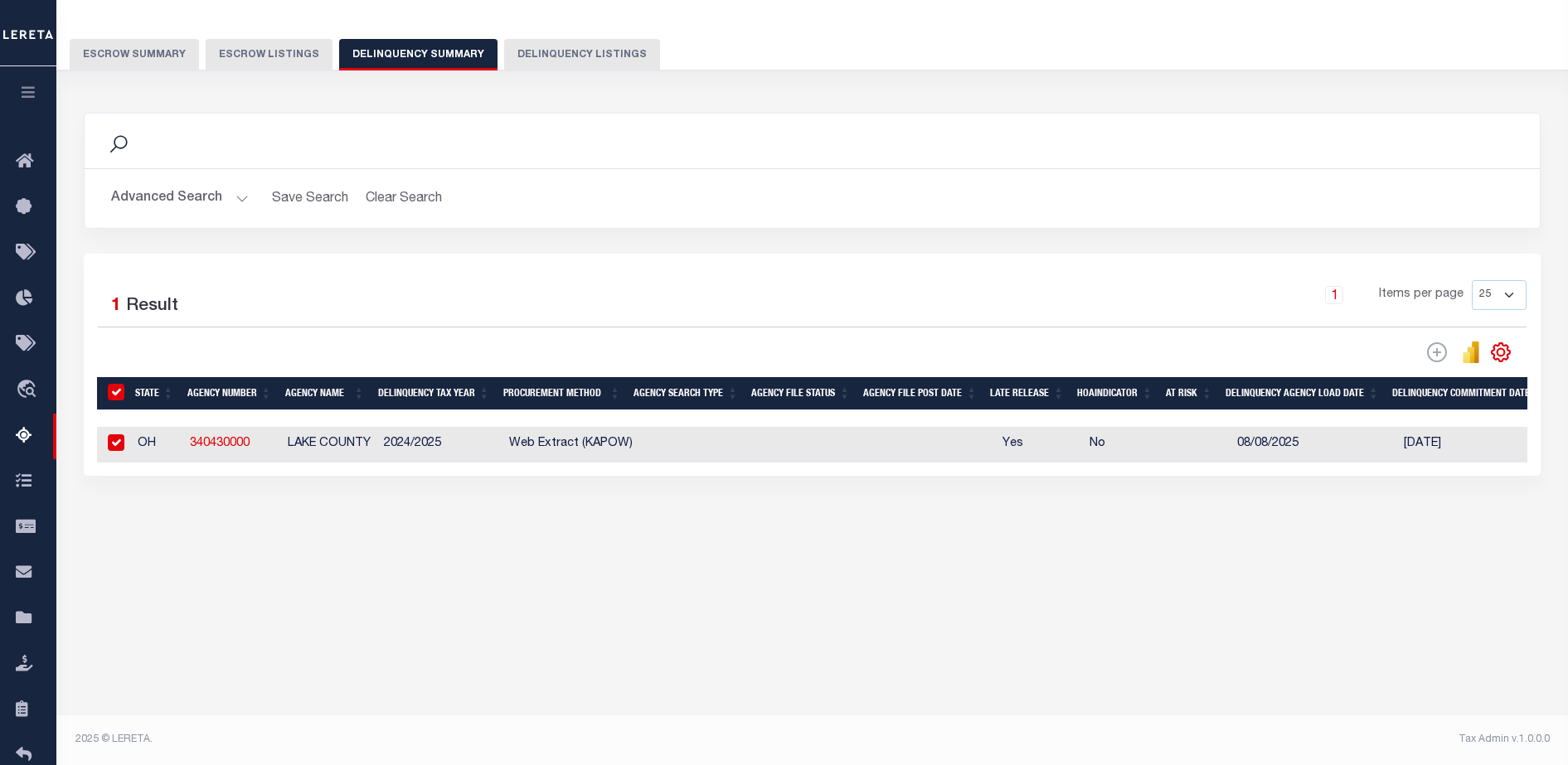 checkbox on "true" 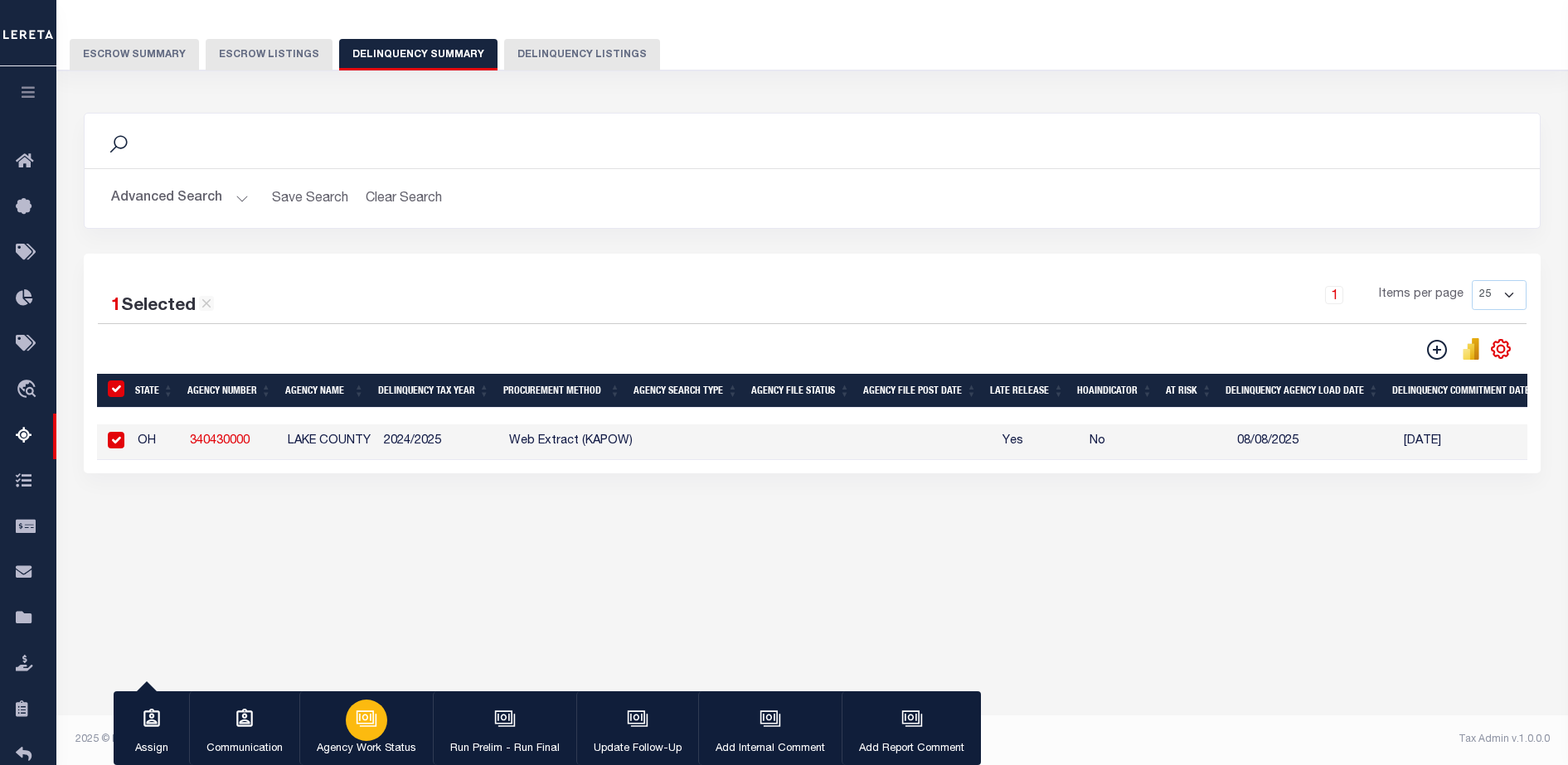 click on "Agency Work Status" at bounding box center (366, 729) 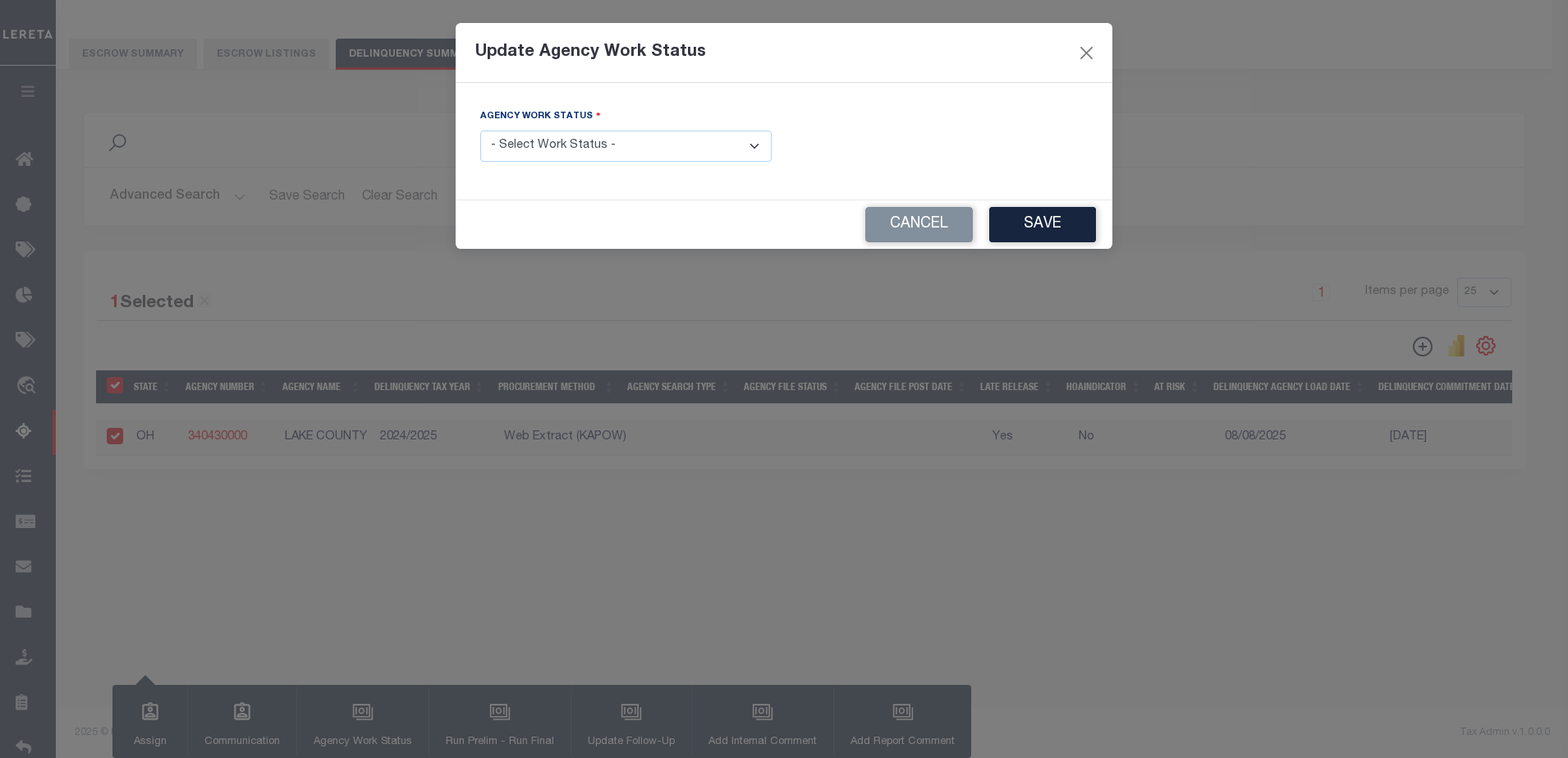 click on "Agency Work Status
- Select Work Status -
In Progress
Pending Agency
Follow-up
Pending QC
Ready for Release
Prep for Release
Hold" at bounding box center [626, 135] 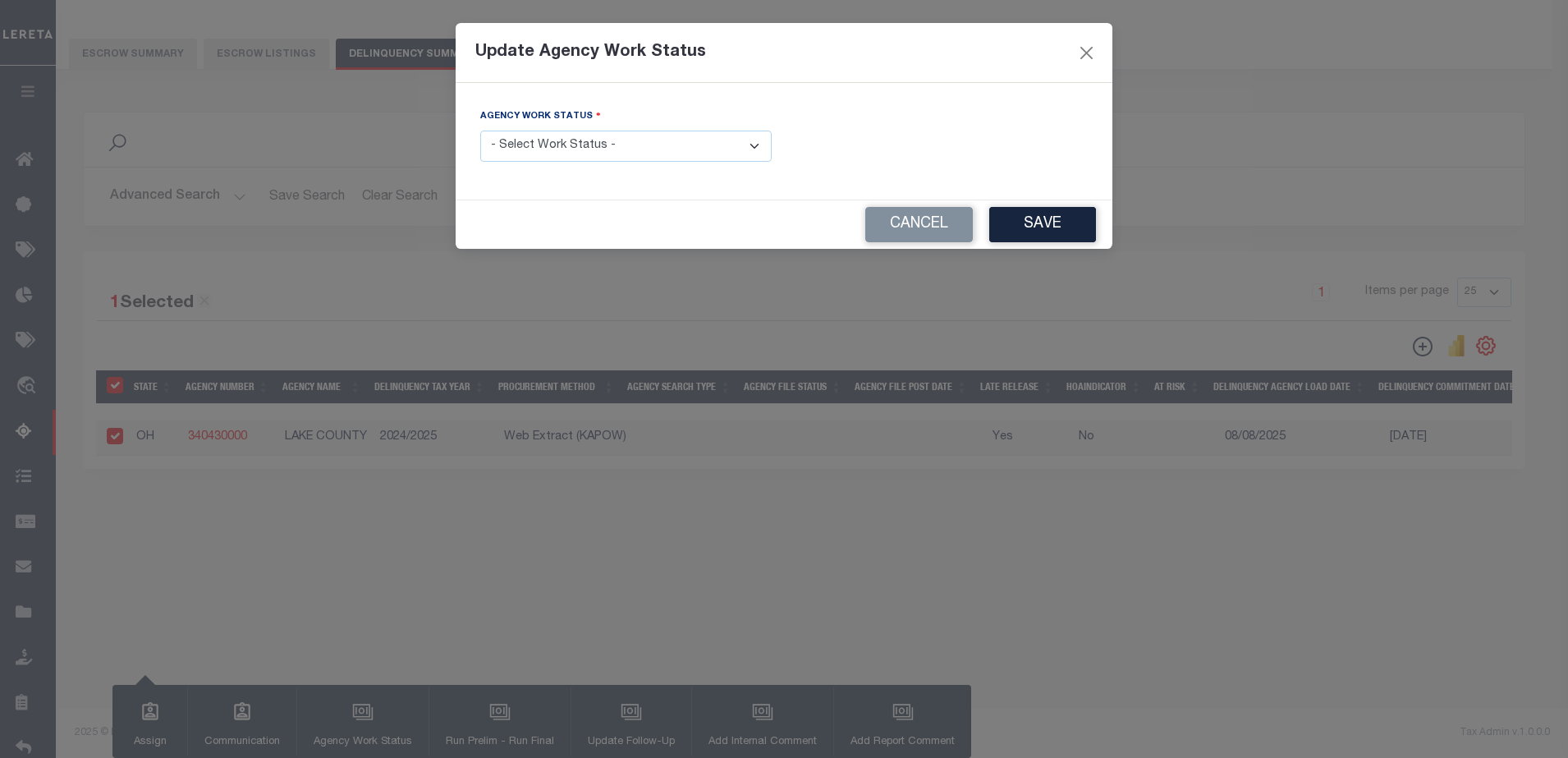 click on "- Select Work Status -
In Progress
Pending Agency
Follow-up
Pending QC
Ready for Release
Prep for Release
Hold" at bounding box center (626, 146) 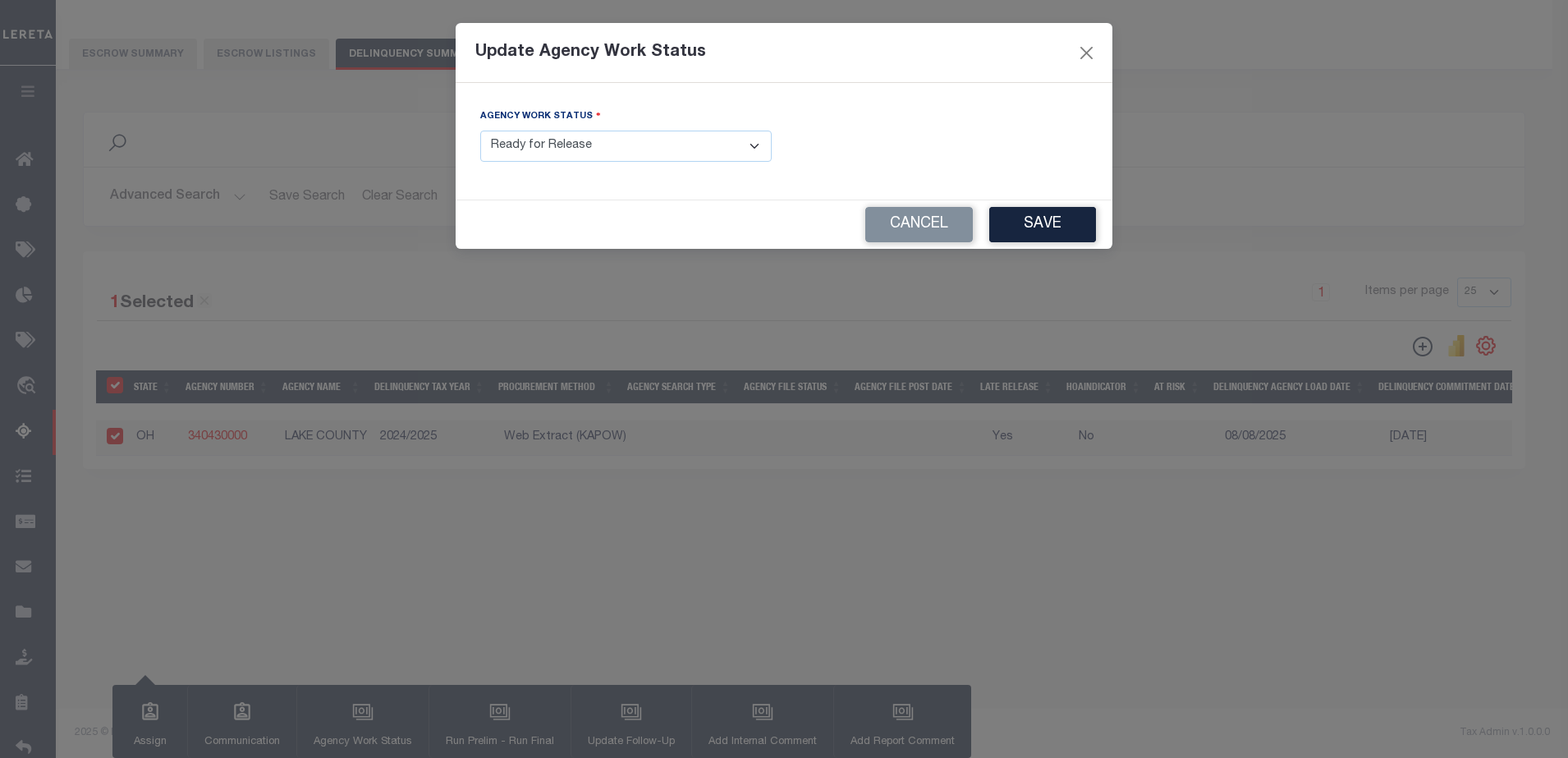 click on "- Select Work Status -
In Progress
Pending Agency
Follow-up
Pending QC
Ready for Release
Prep for Release
Hold" at bounding box center [626, 146] 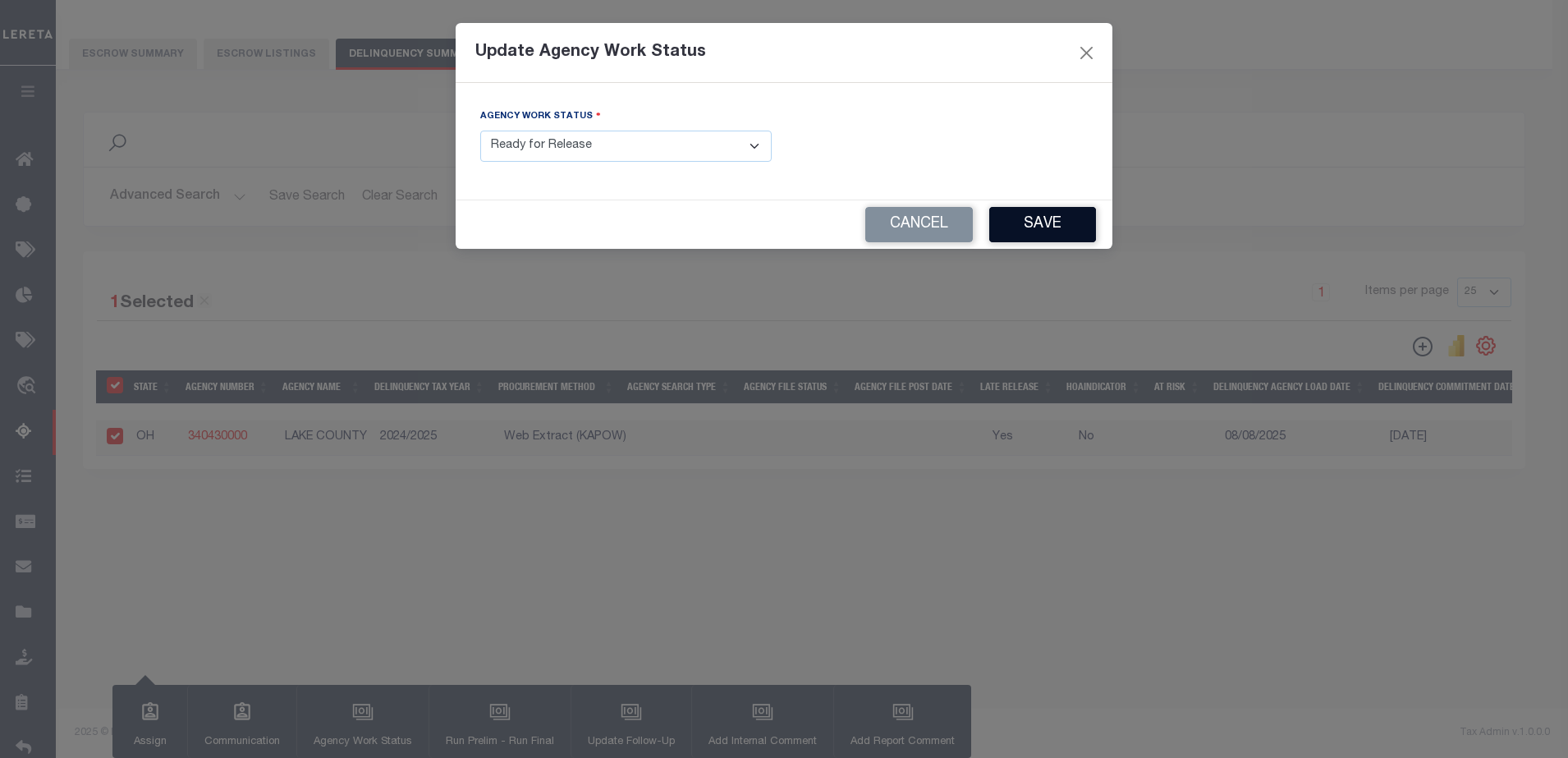 click on "Save" at bounding box center [1043, 224] 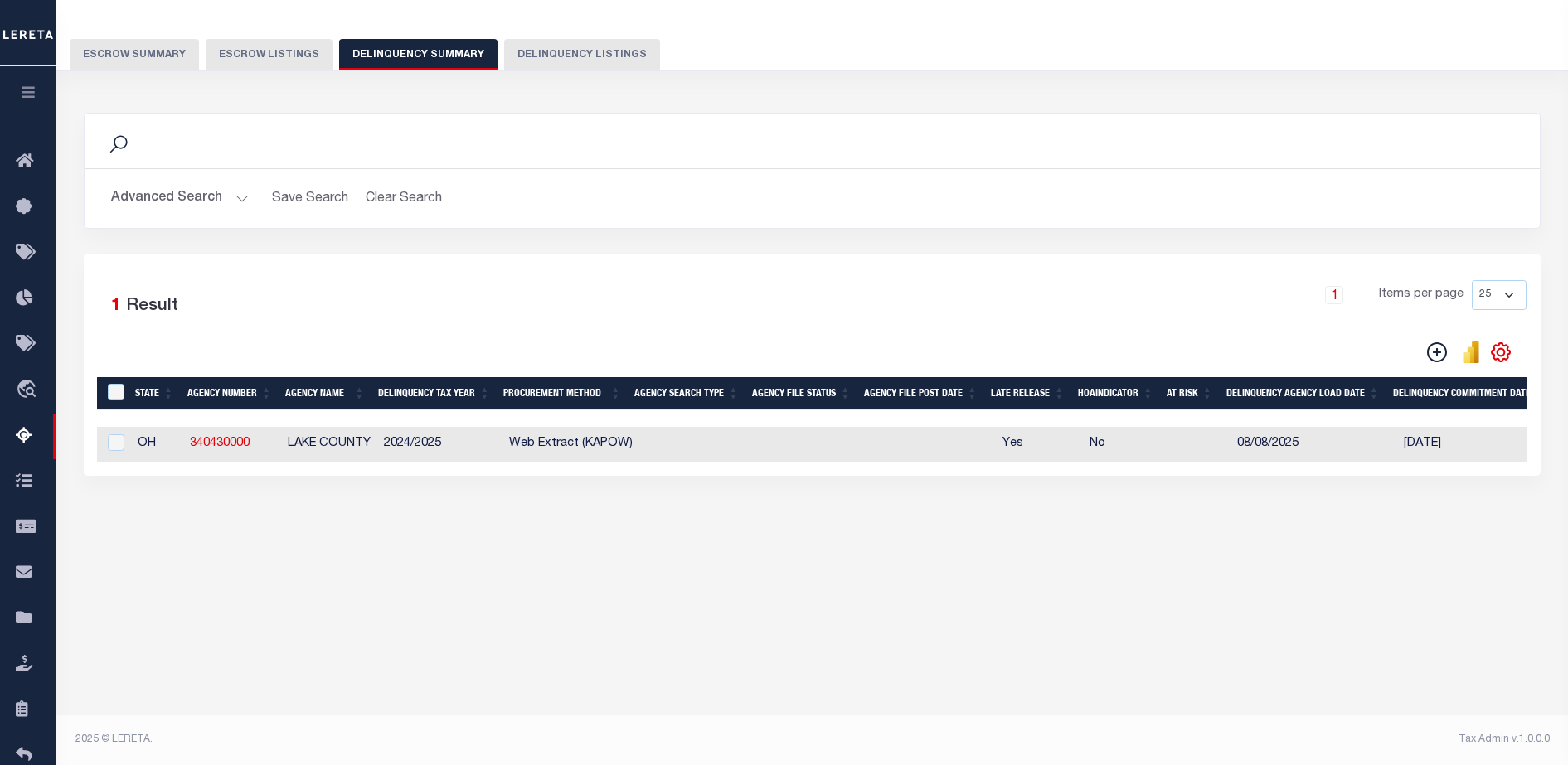 click at bounding box center (698, 444) 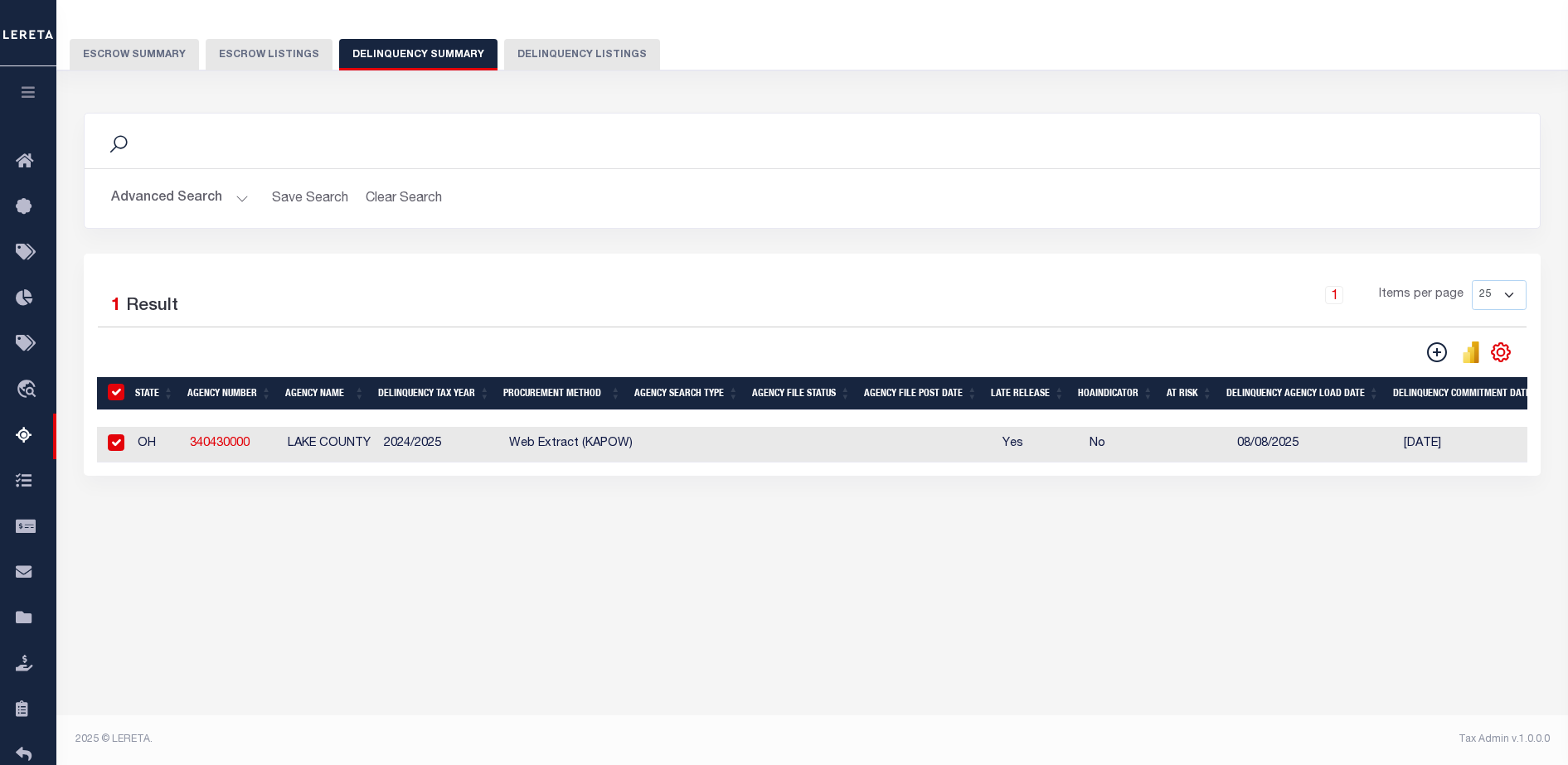 checkbox on "true" 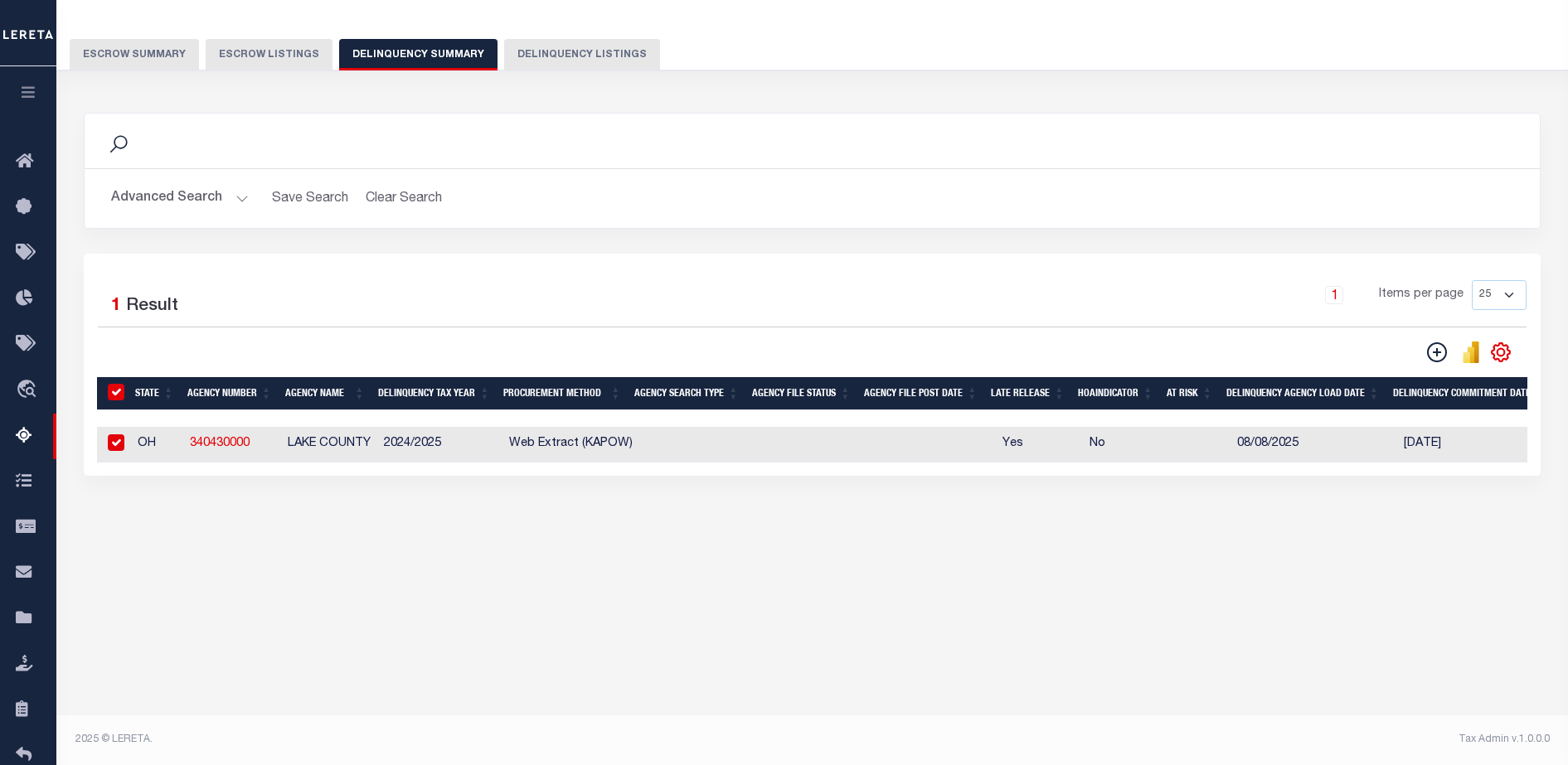 checkbox on "true" 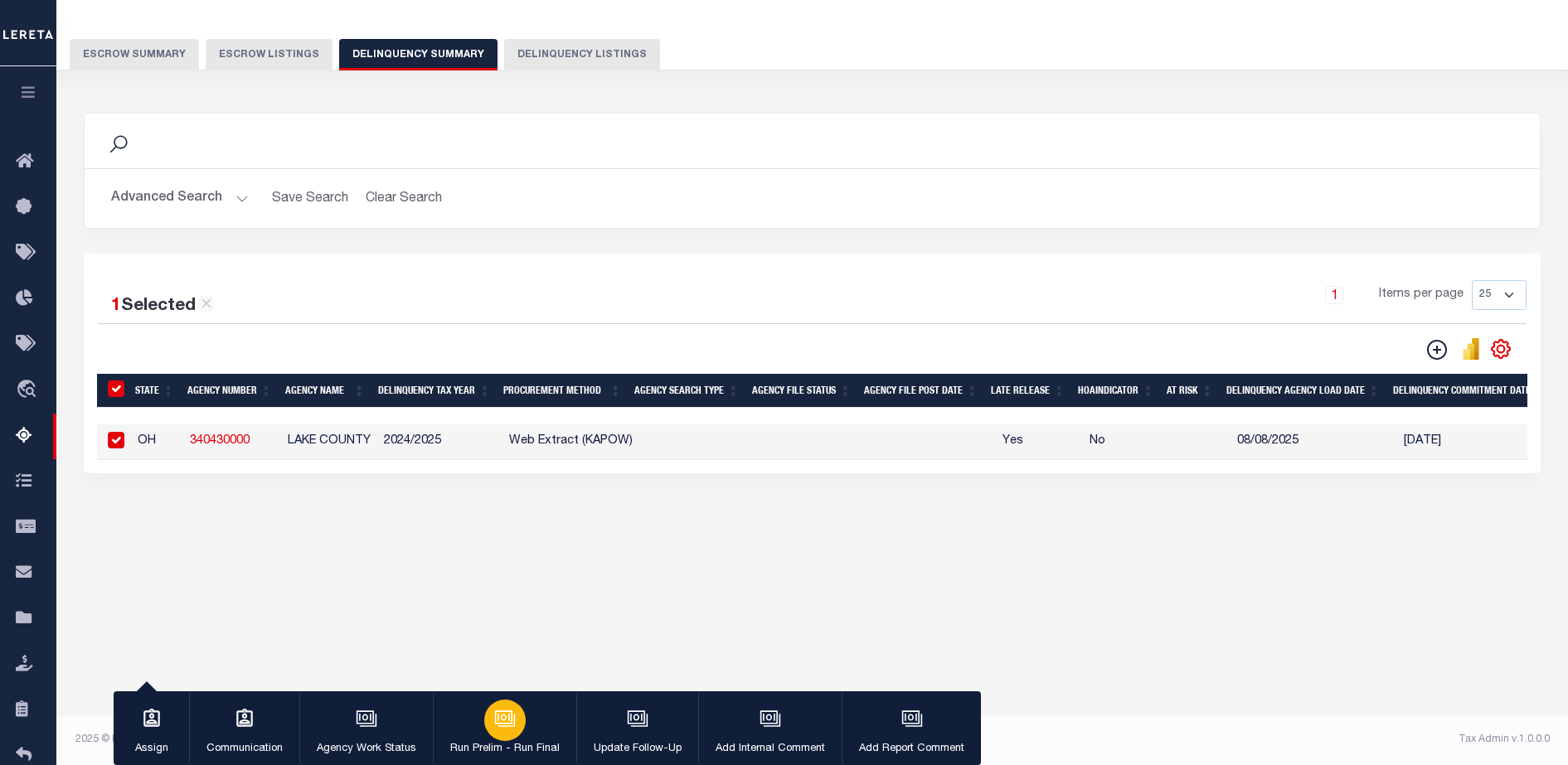 click at bounding box center [505, 720] 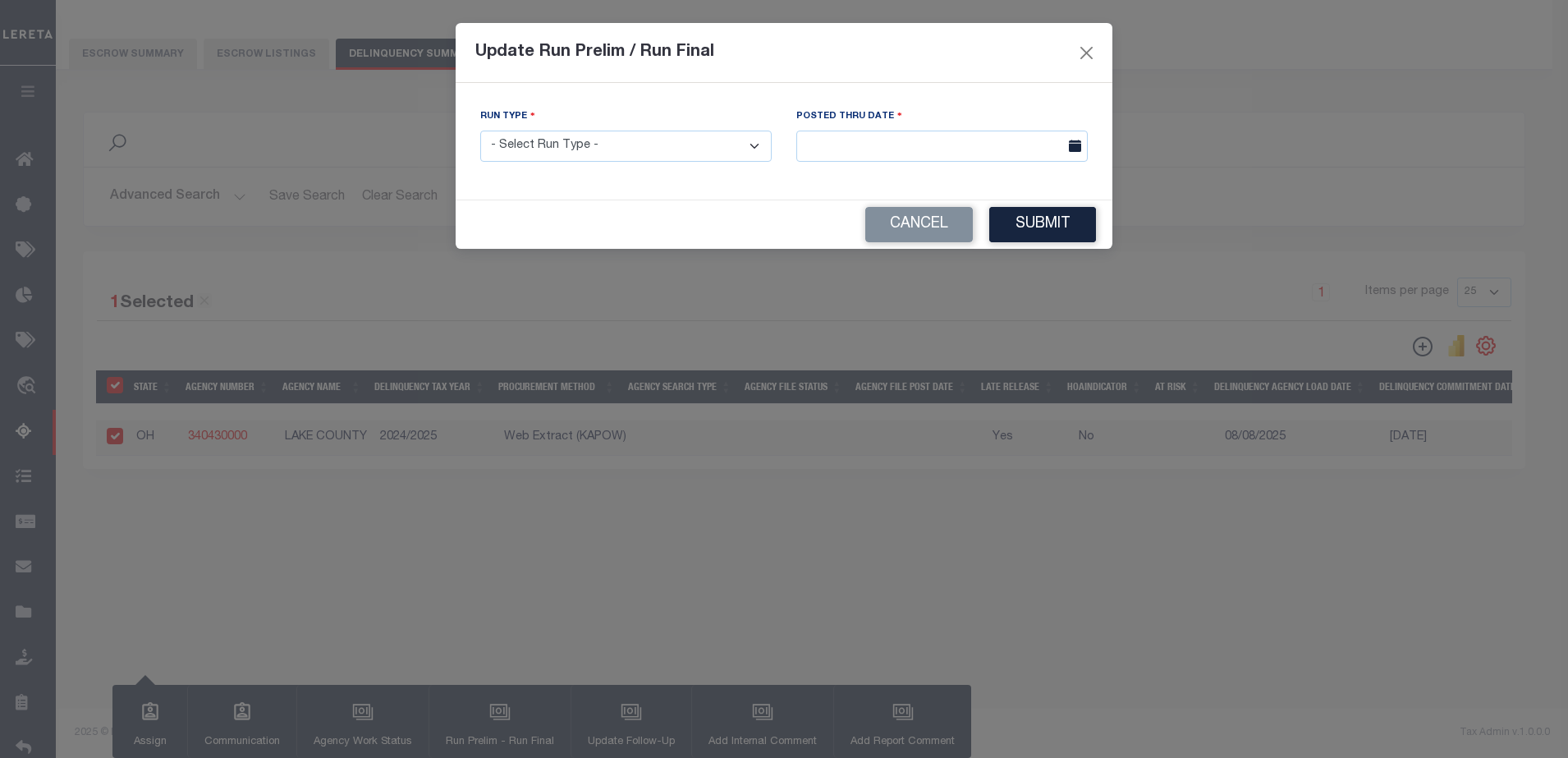 drag, startPoint x: 632, startPoint y: 145, endPoint x: 635, endPoint y: 163, distance: 18.248288 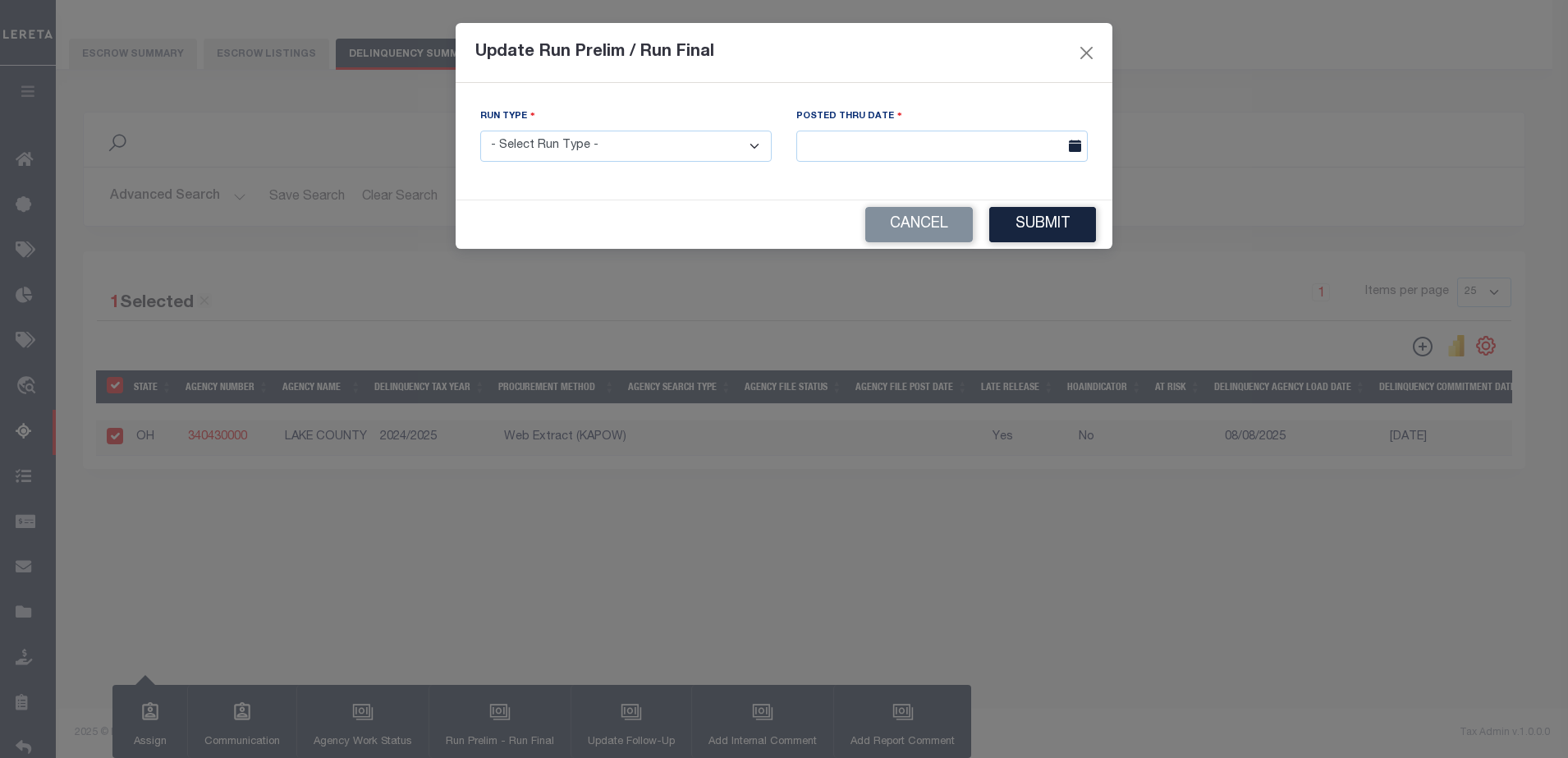 click on "- Select Run Type -
Prelim Run
Final Run" at bounding box center [626, 146] 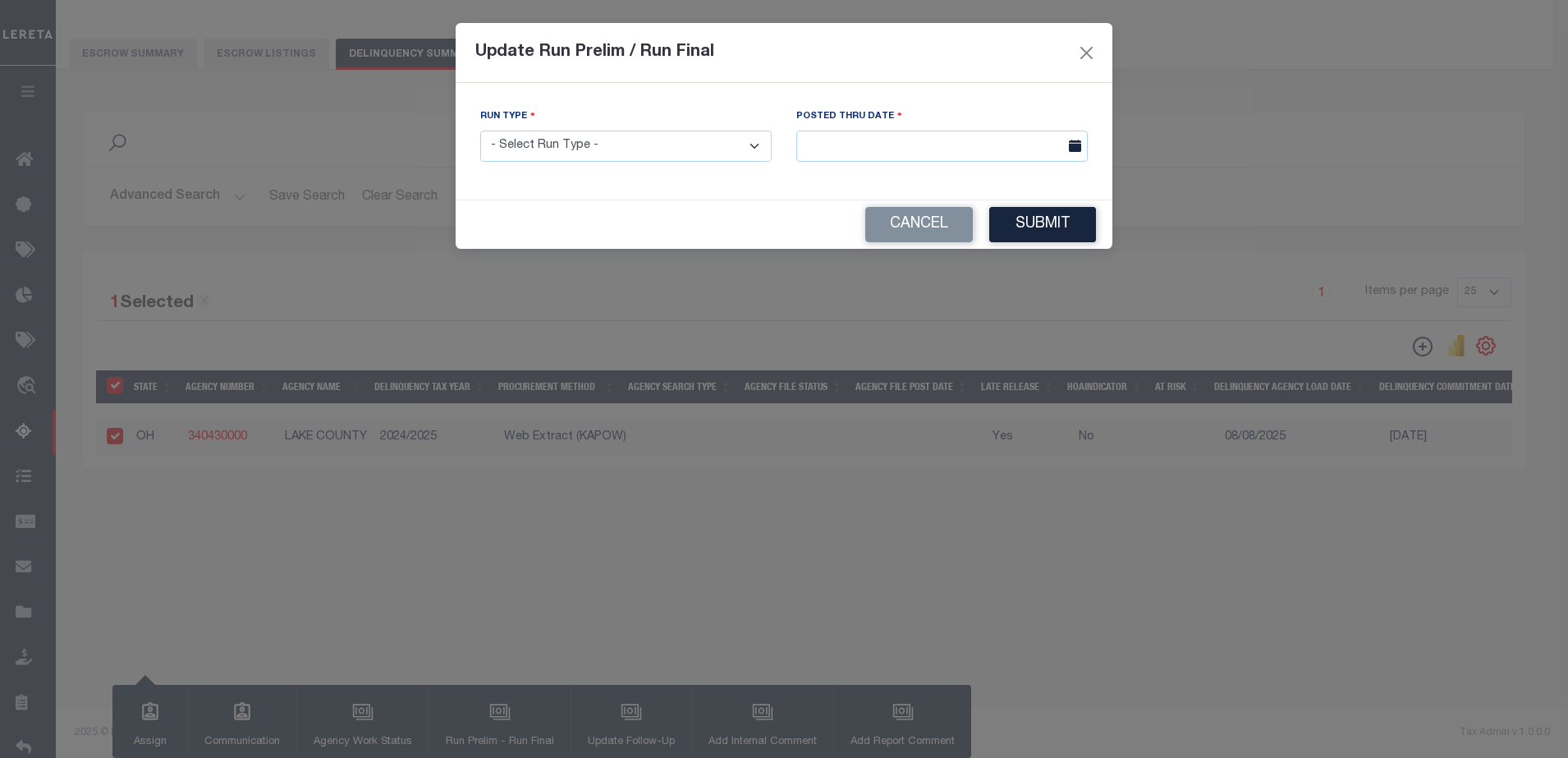 select on "F" 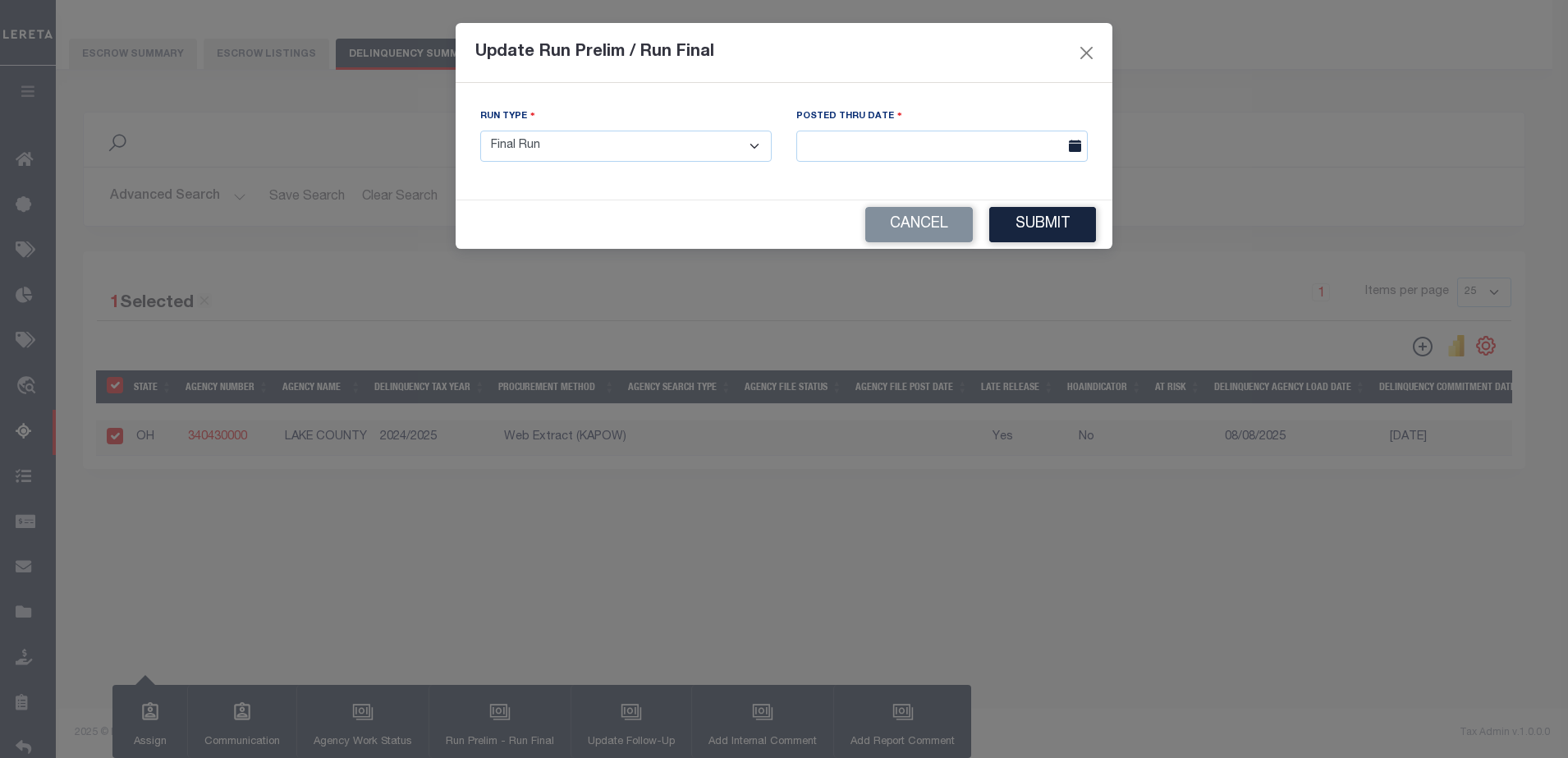 click on "- Select Run Type -
Prelim Run
Final Run" at bounding box center [626, 146] 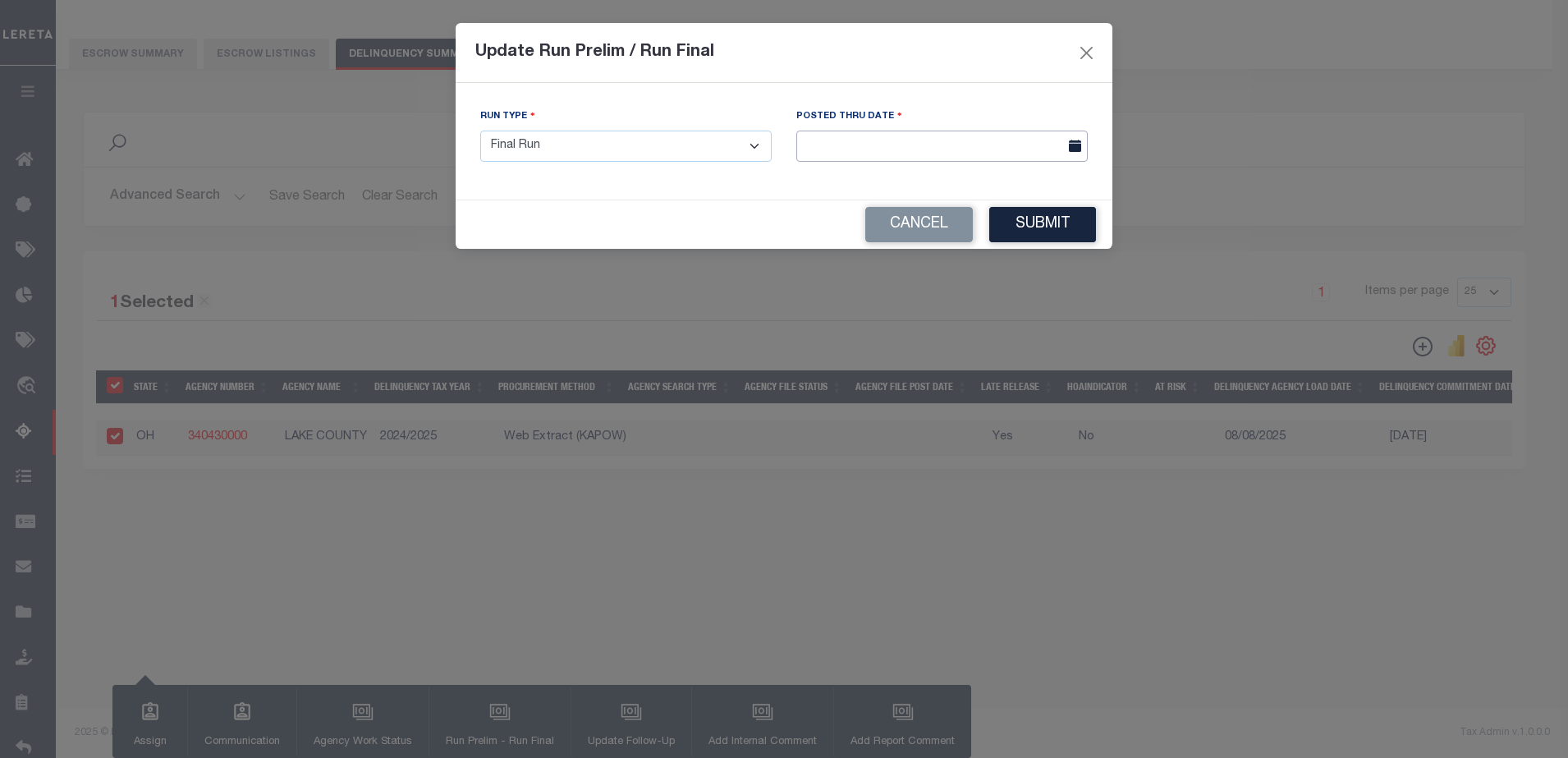 click at bounding box center [942, 146] 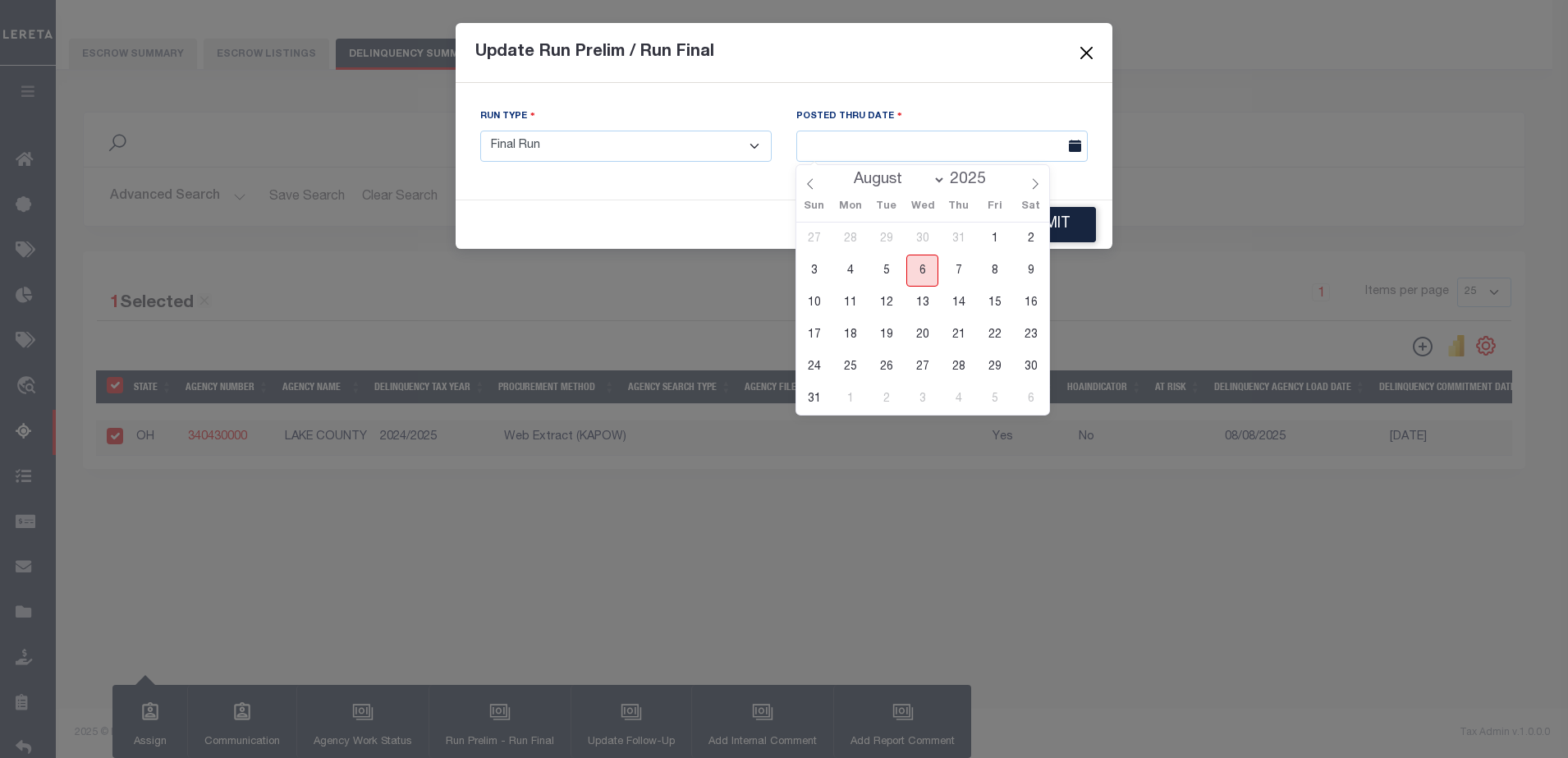 click on "6" at bounding box center [922, 270] 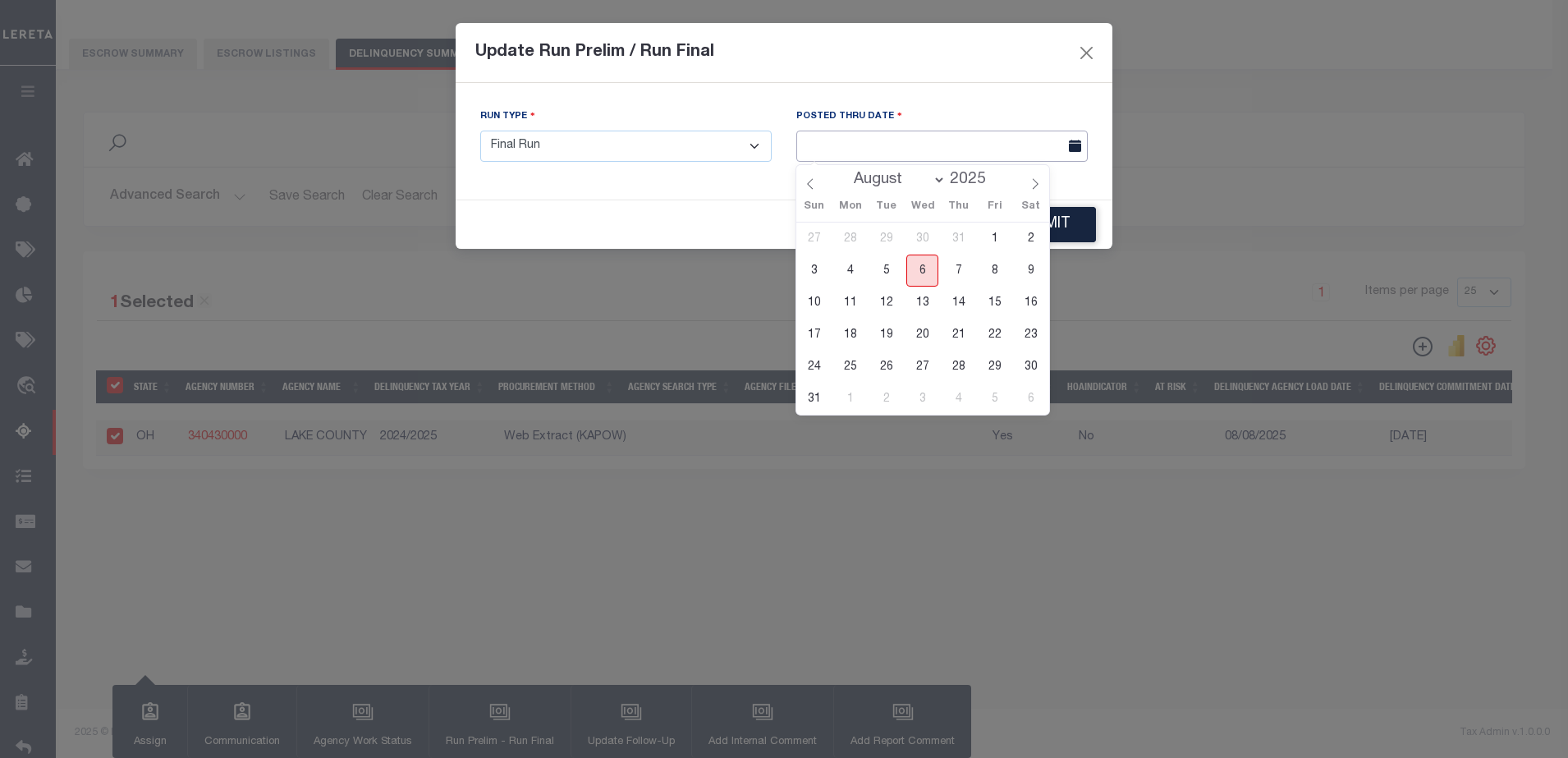 type on "08/06/2025" 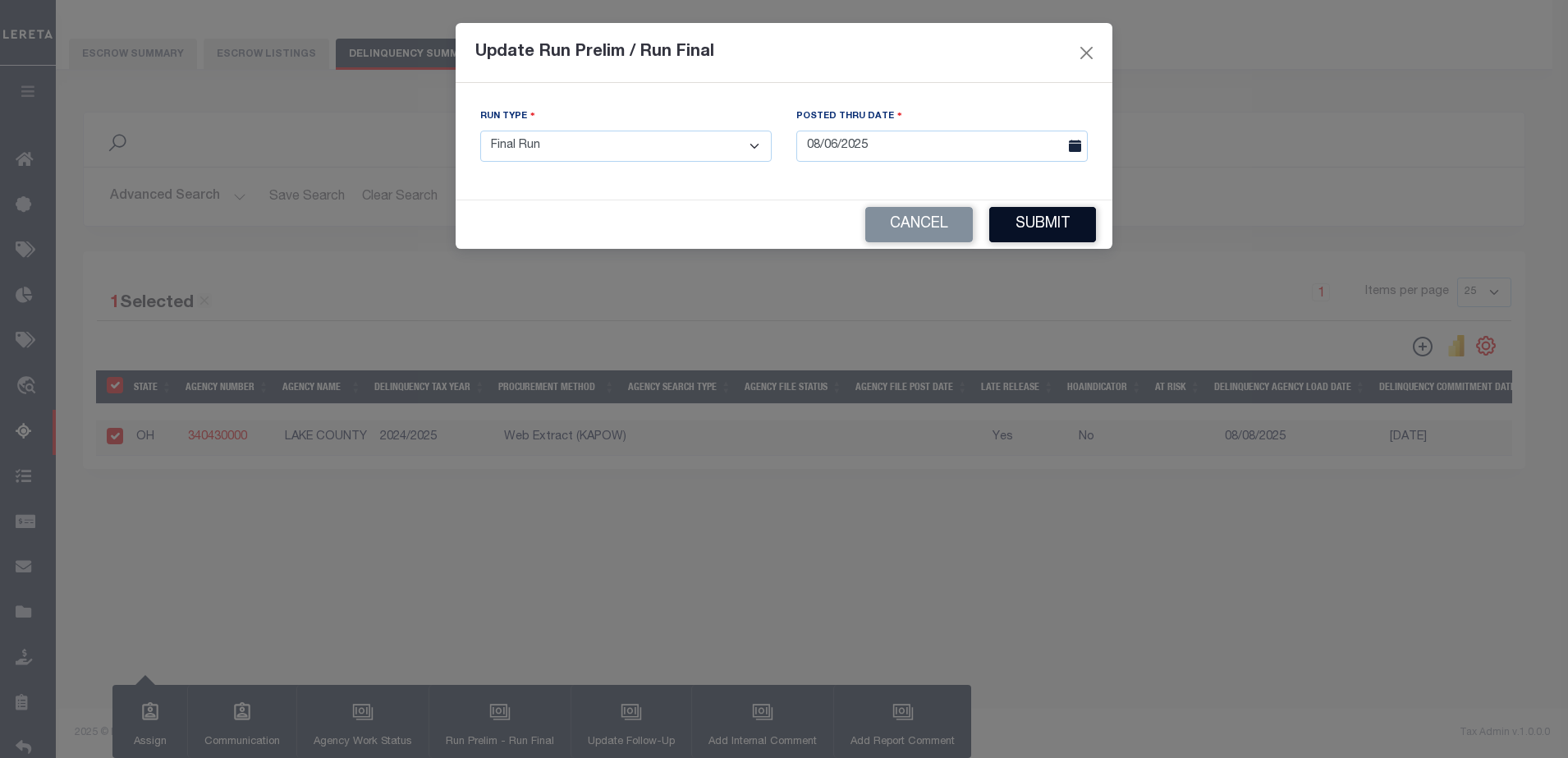 click on "Submit" at bounding box center (1043, 224) 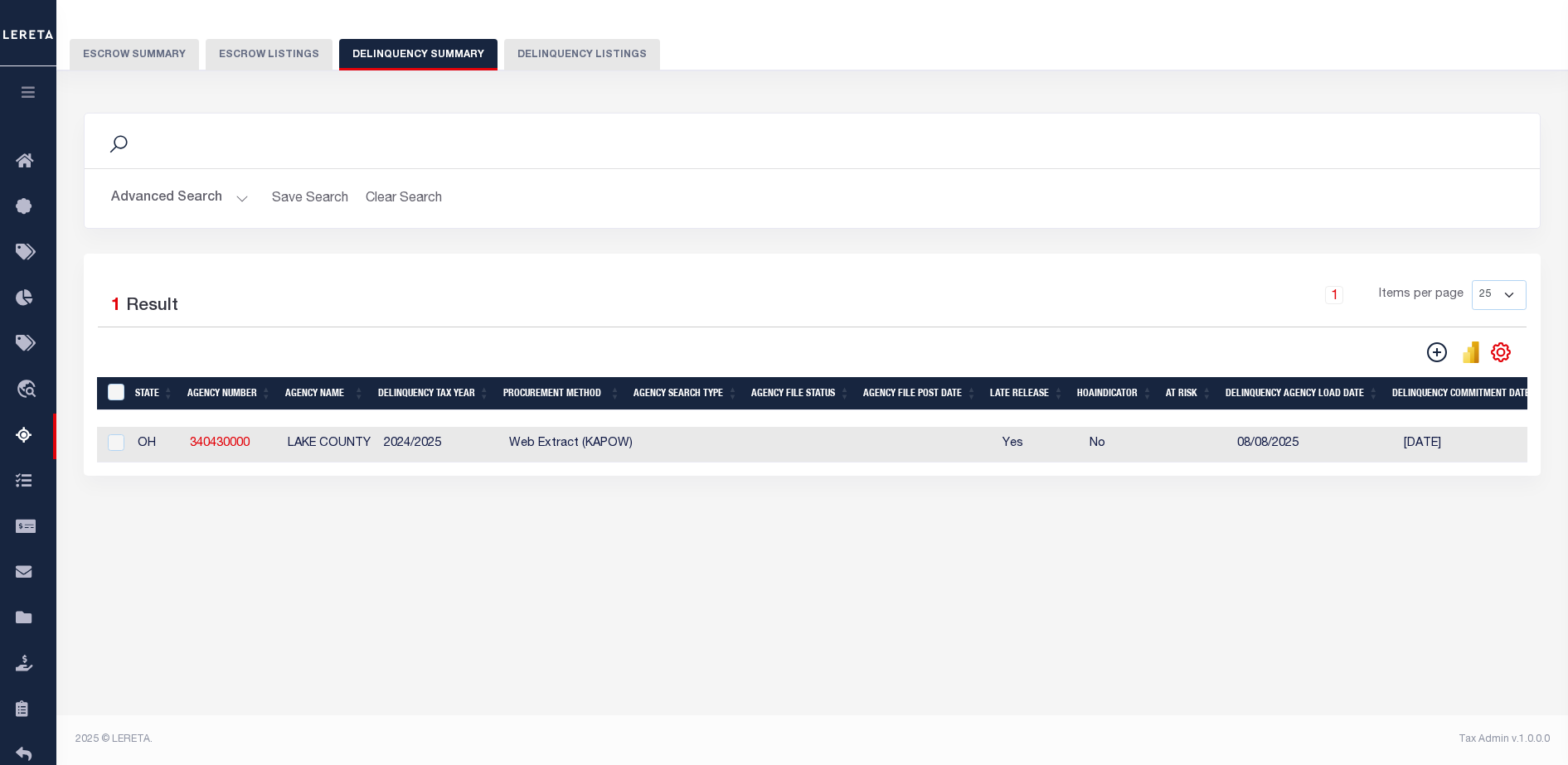 click at bounding box center (813, 444) 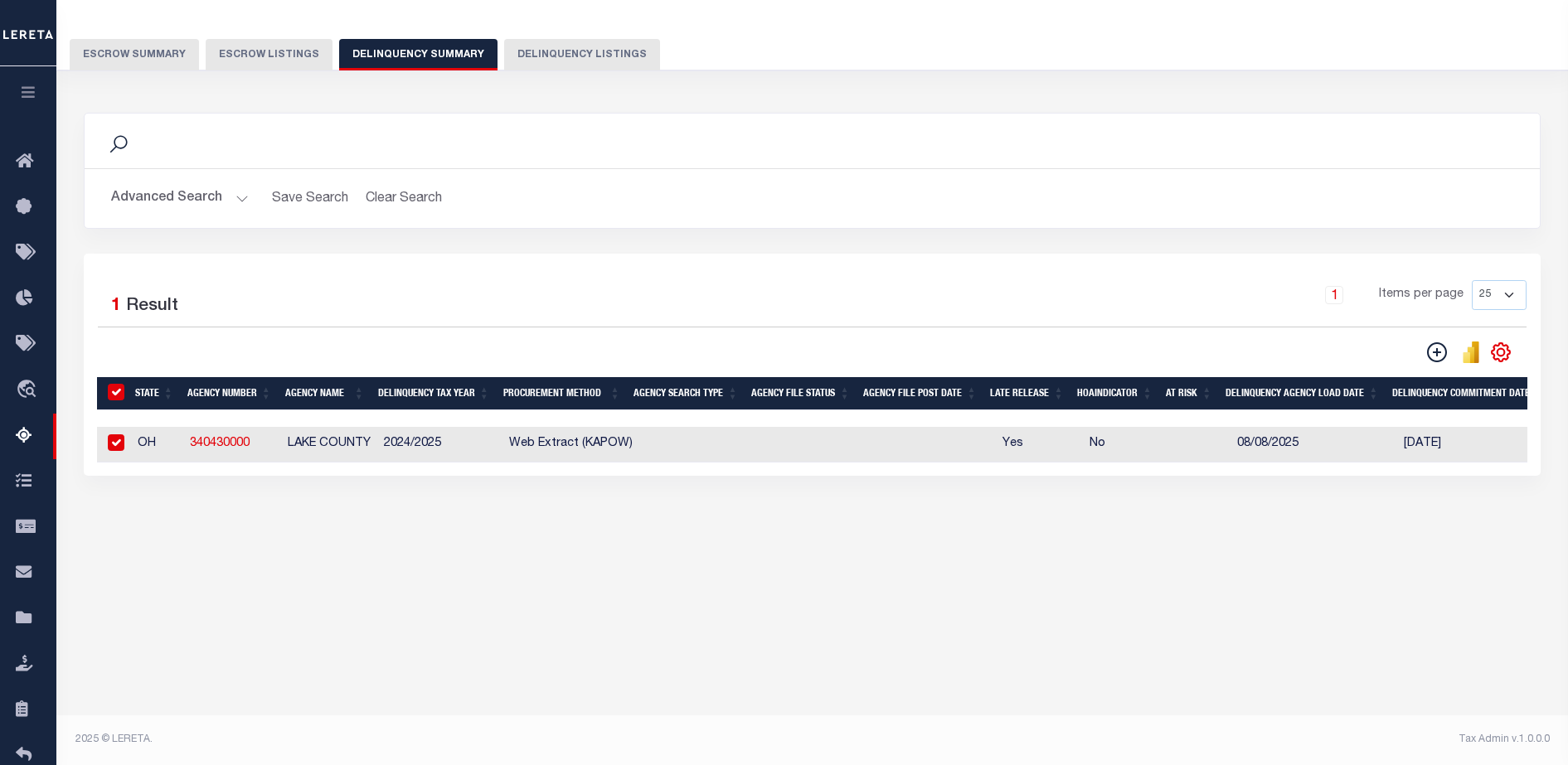 checkbox on "true" 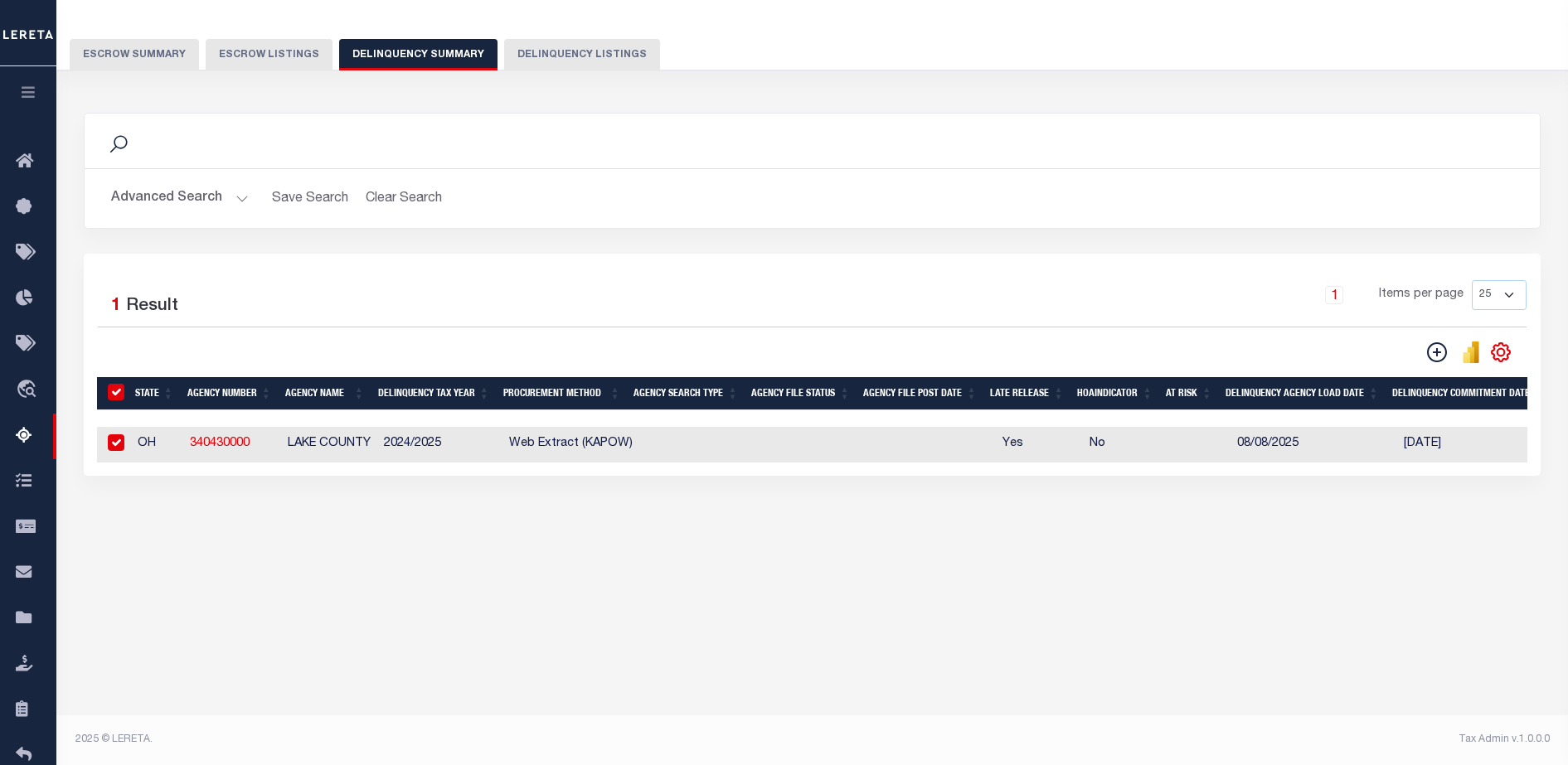 checkbox on "true" 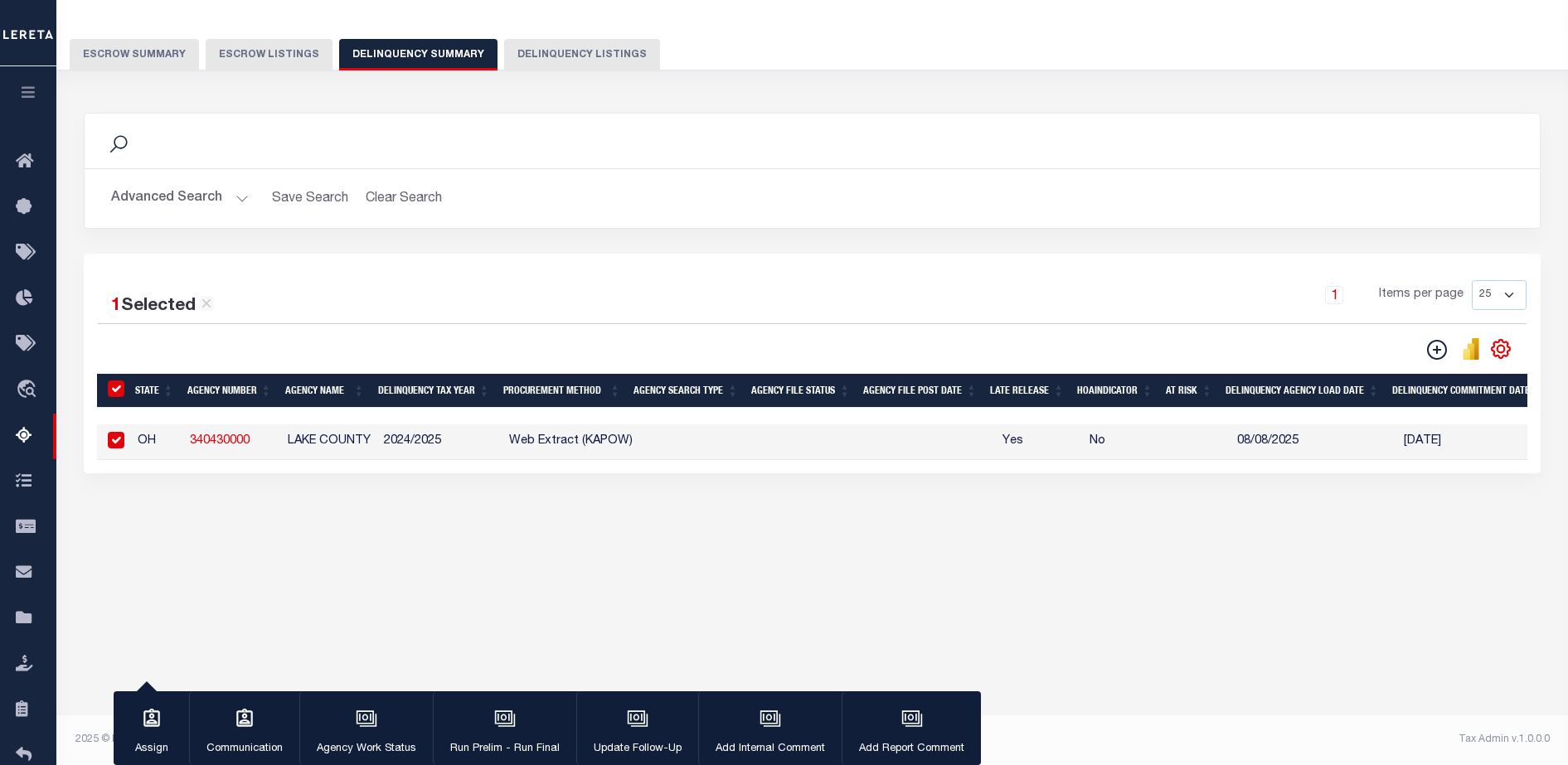 click at bounding box center (813, 442) 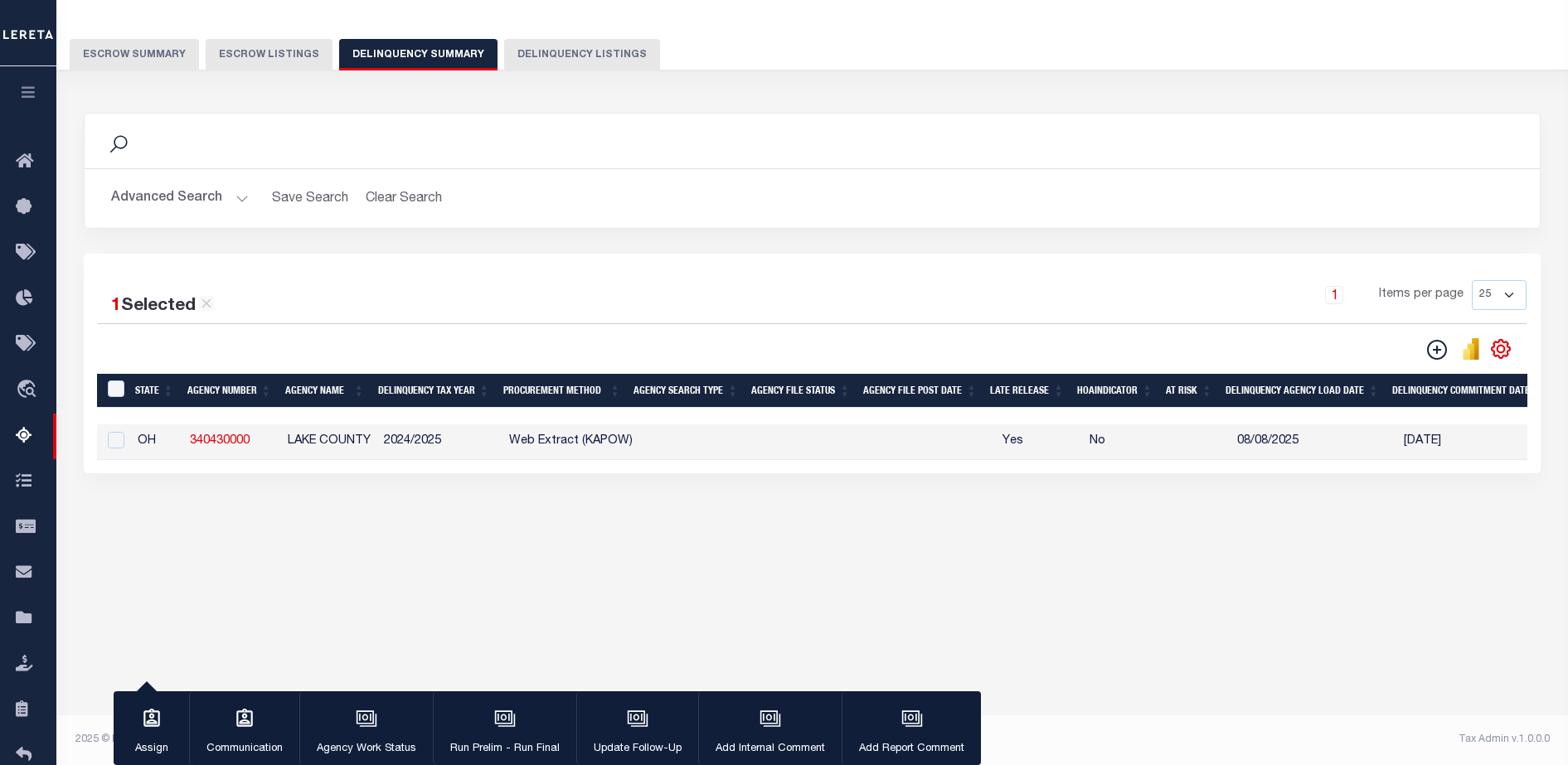 checkbox on "false" 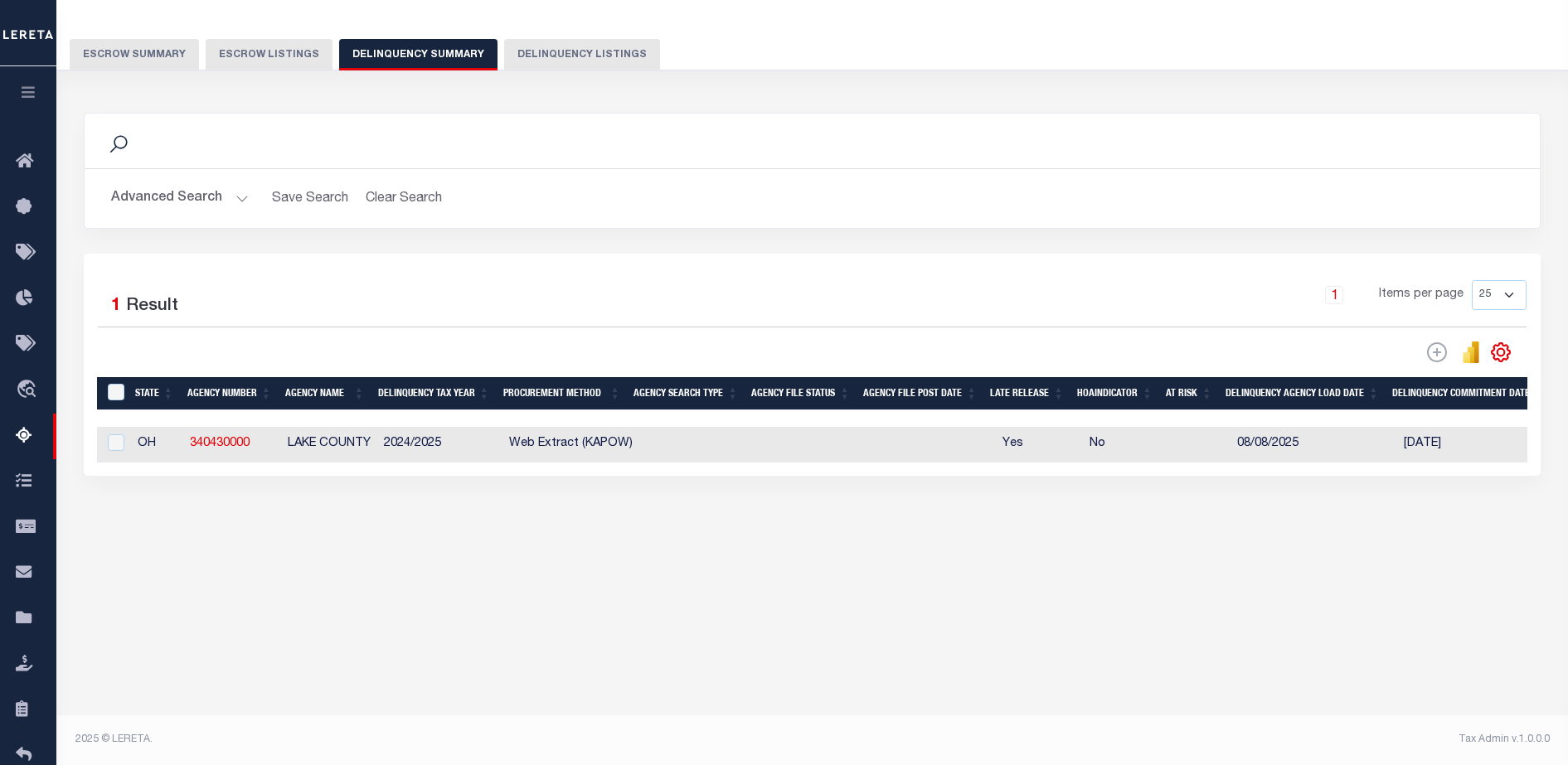 scroll, scrollTop: 0, scrollLeft: 939, axis: horizontal 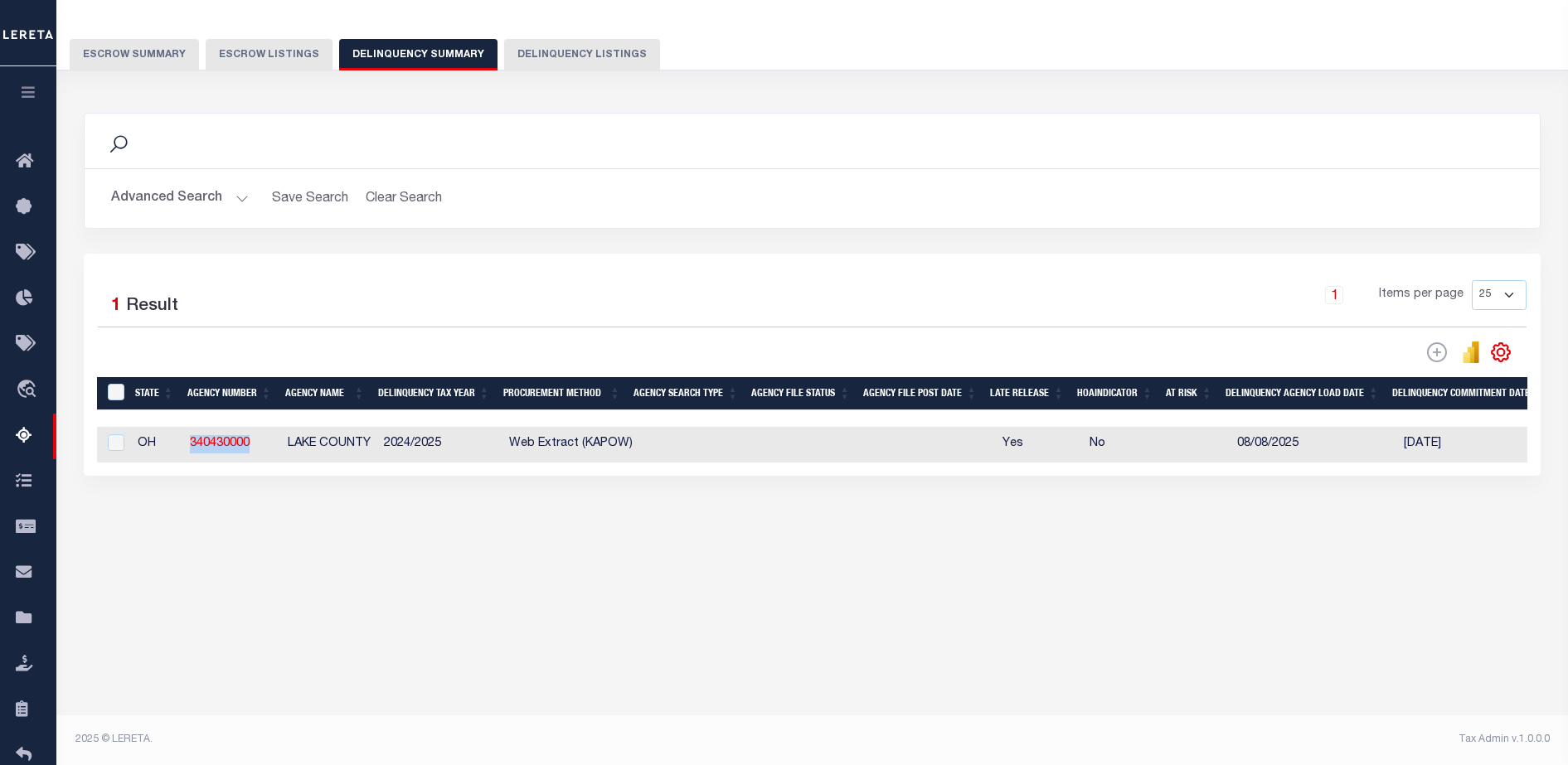 drag, startPoint x: 250, startPoint y: 454, endPoint x: 164, endPoint y: 463, distance: 86.46965 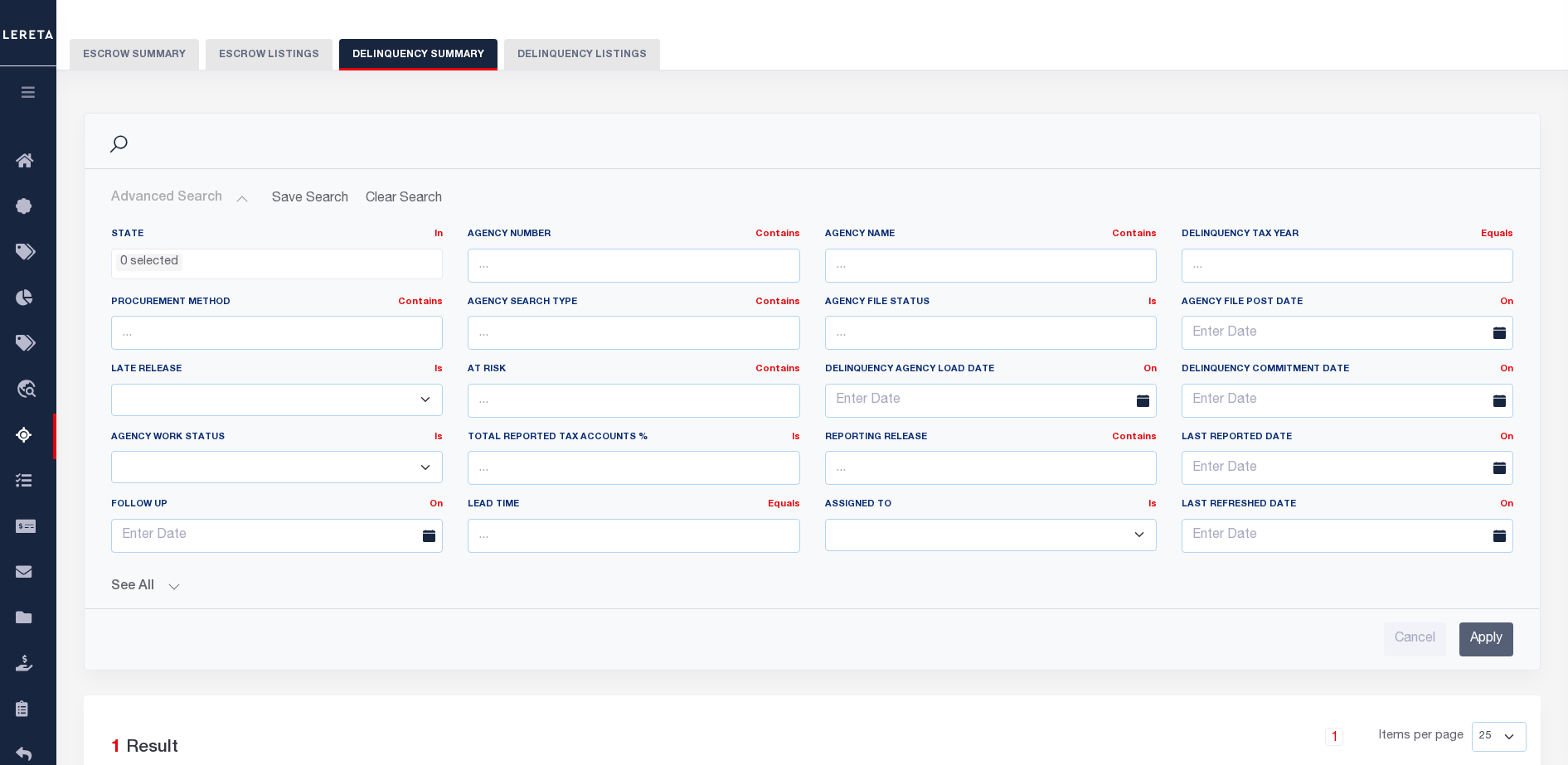 click on "State
In
In
AK AL AR AZ CA CO CT DC DE FL GA GU HI IA ID IL IN KS KY LA MA MD ME MI MN MO MS MT NC ND NE NH NJ NM NV NY OH OK OR PA PR RI SC SD TN TX UT VA VI VT WA WI WV WY 0 selected
Agency Number" at bounding box center (812, 435) 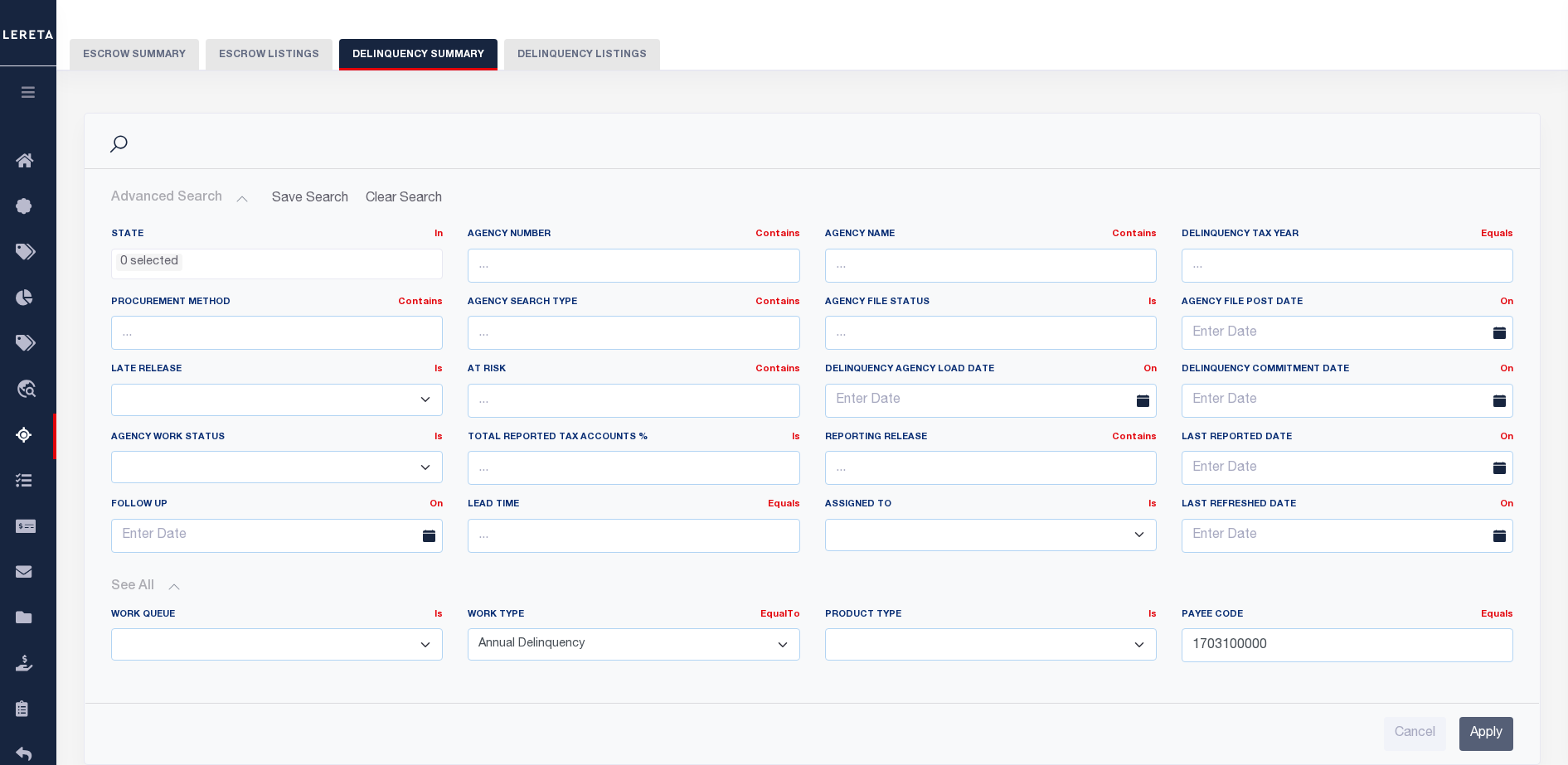 scroll, scrollTop: 511, scrollLeft: 0, axis: vertical 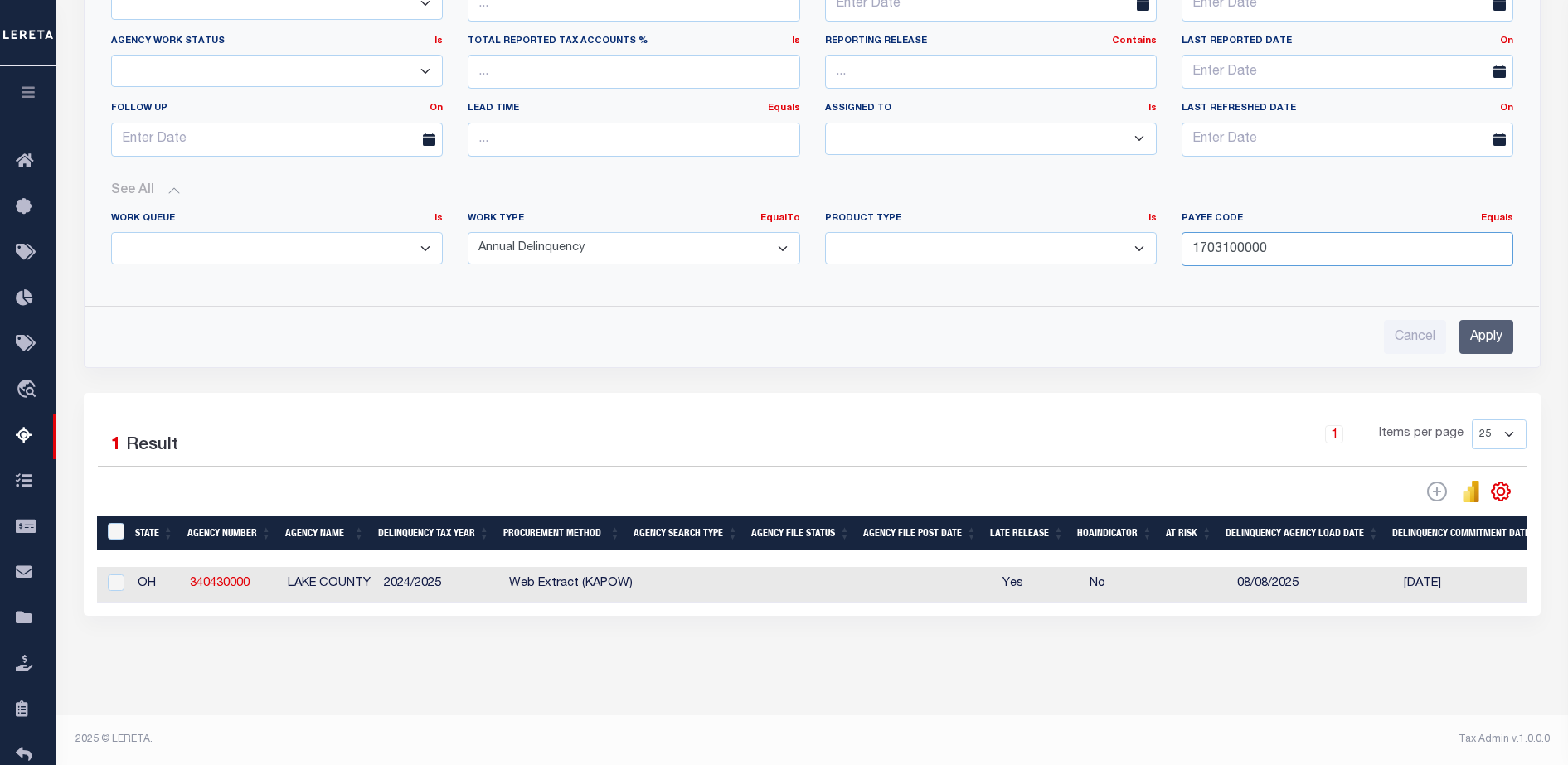 click on "[PHONE]" at bounding box center [1347, 249] 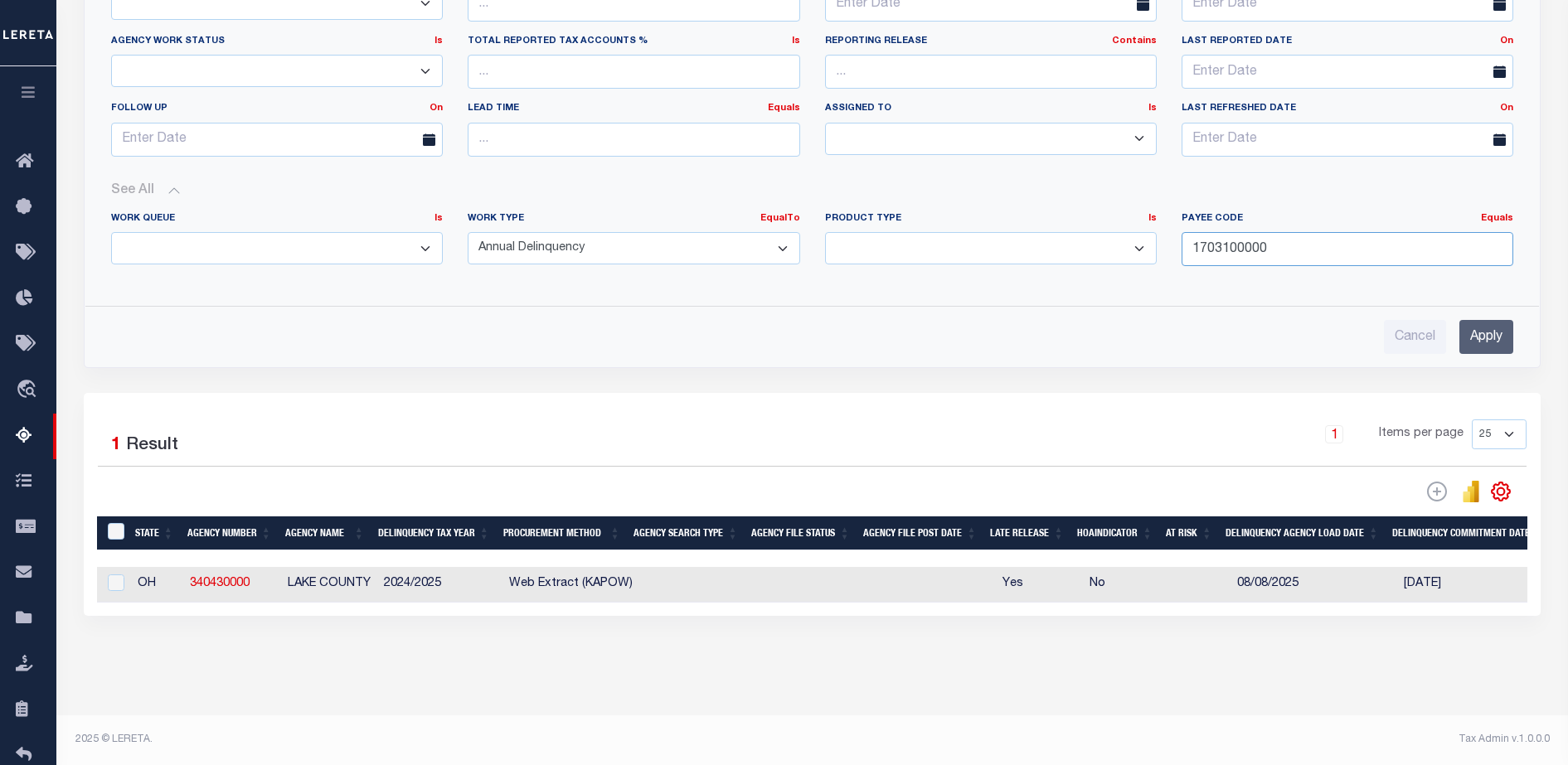 type on "1208600000" 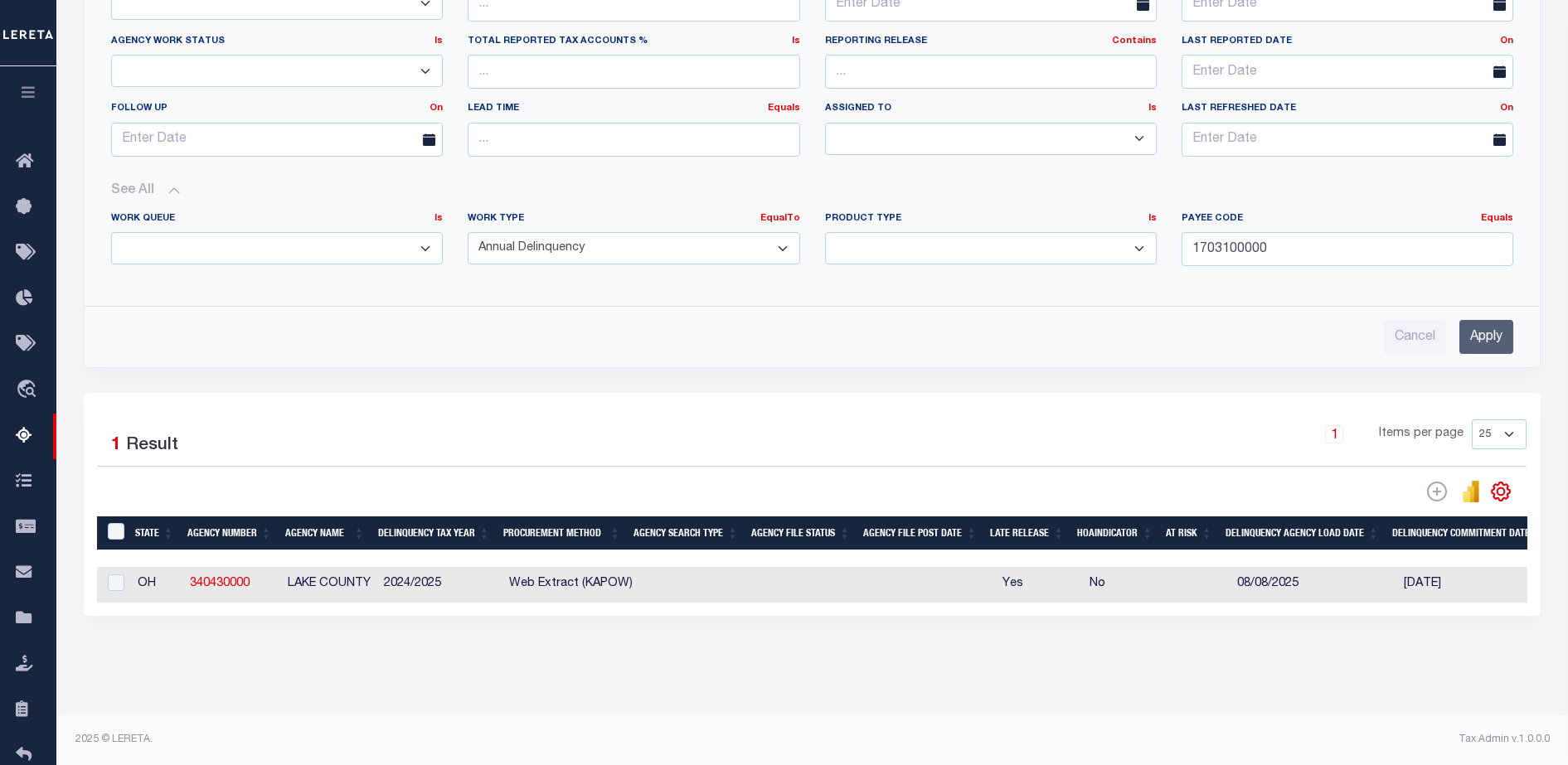 click on "Advanced Search
Save Search Clear Search
SummaryGridWrapper_dynamictable_____DefaultSaveFilter
State
In In AK AL AR AZ CA CO CT DC DE FL" at bounding box center (812, 70) 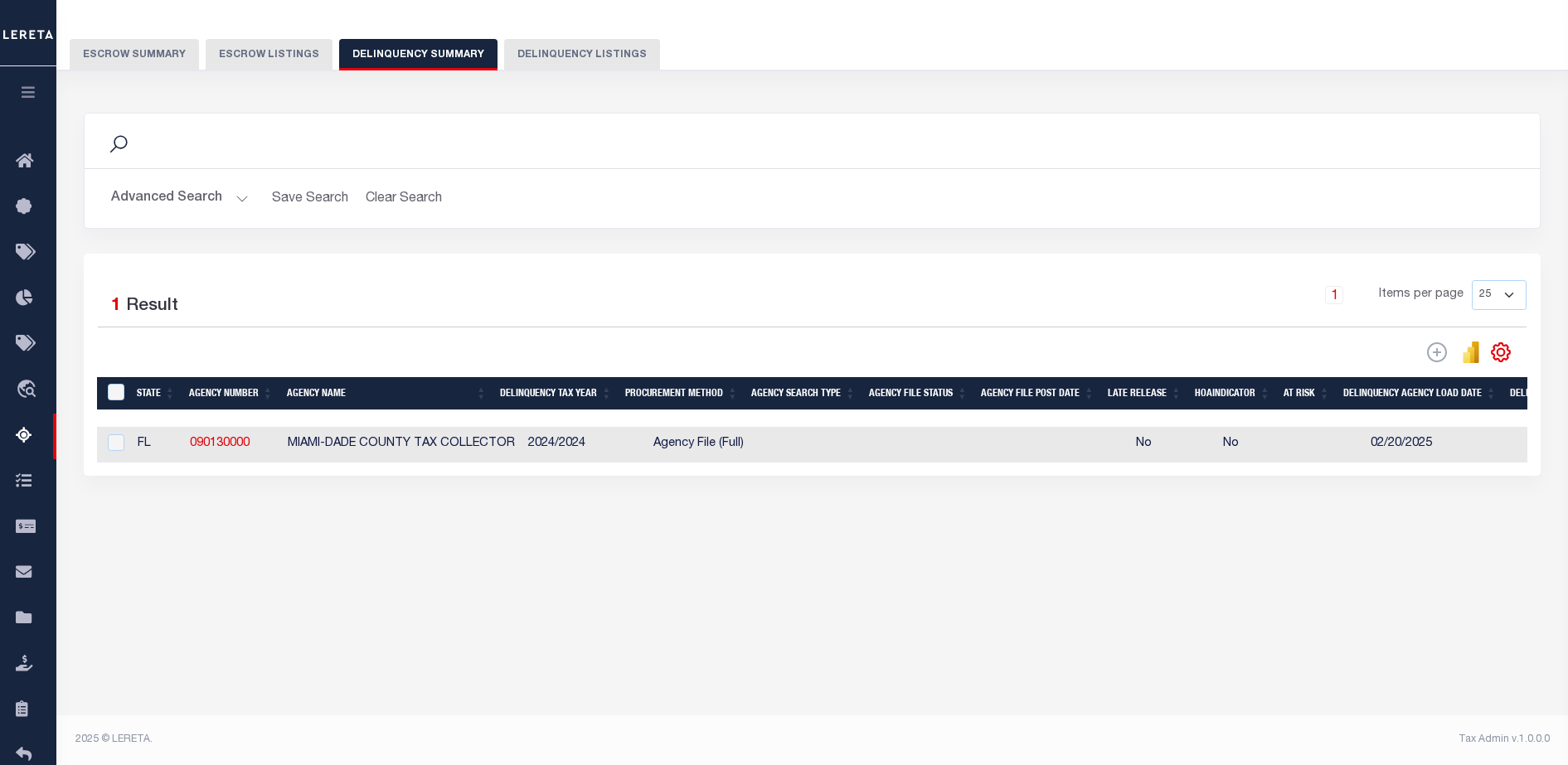 scroll, scrollTop: 114, scrollLeft: 0, axis: vertical 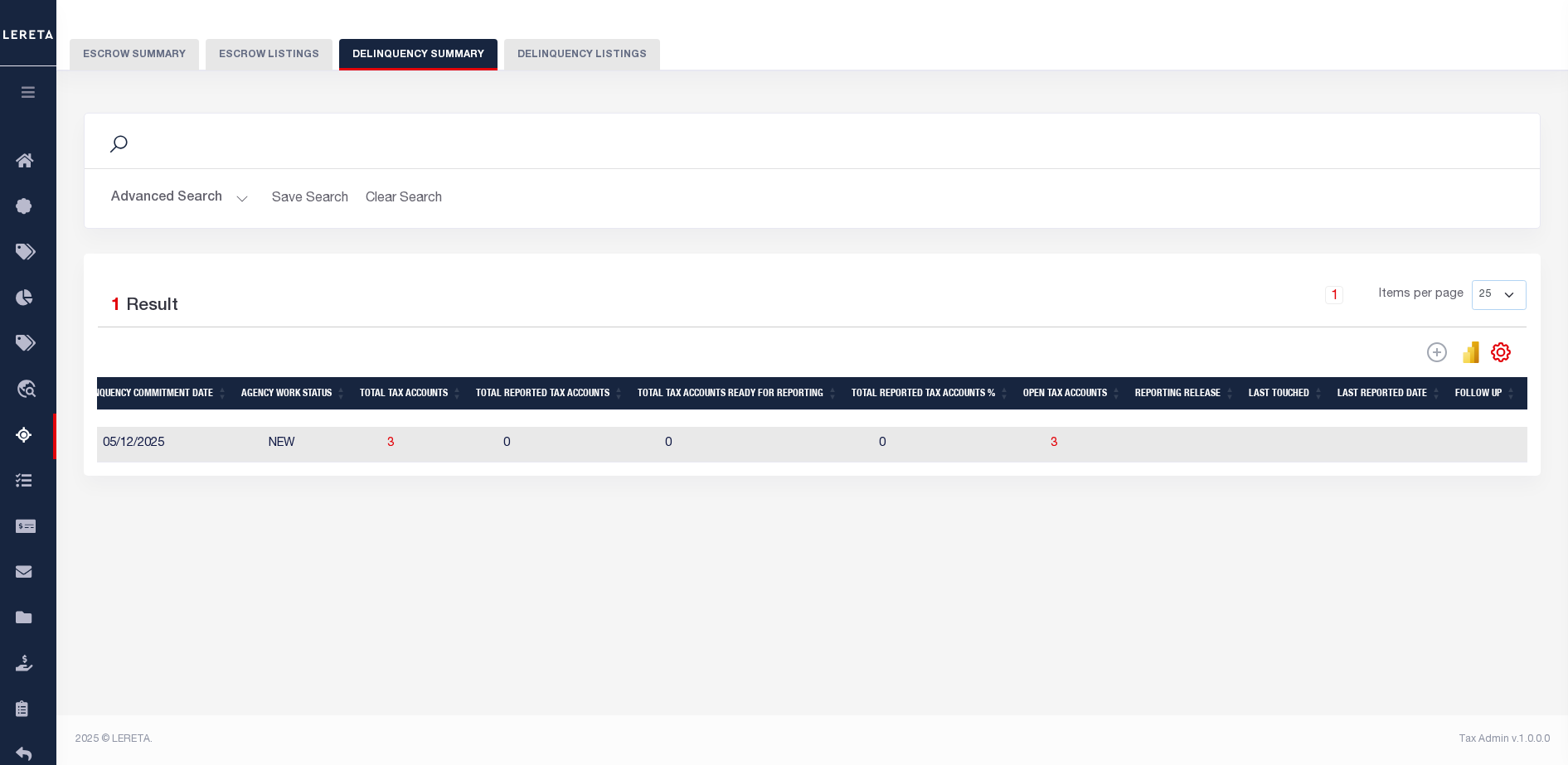 click on "3" at bounding box center [1100, 444] 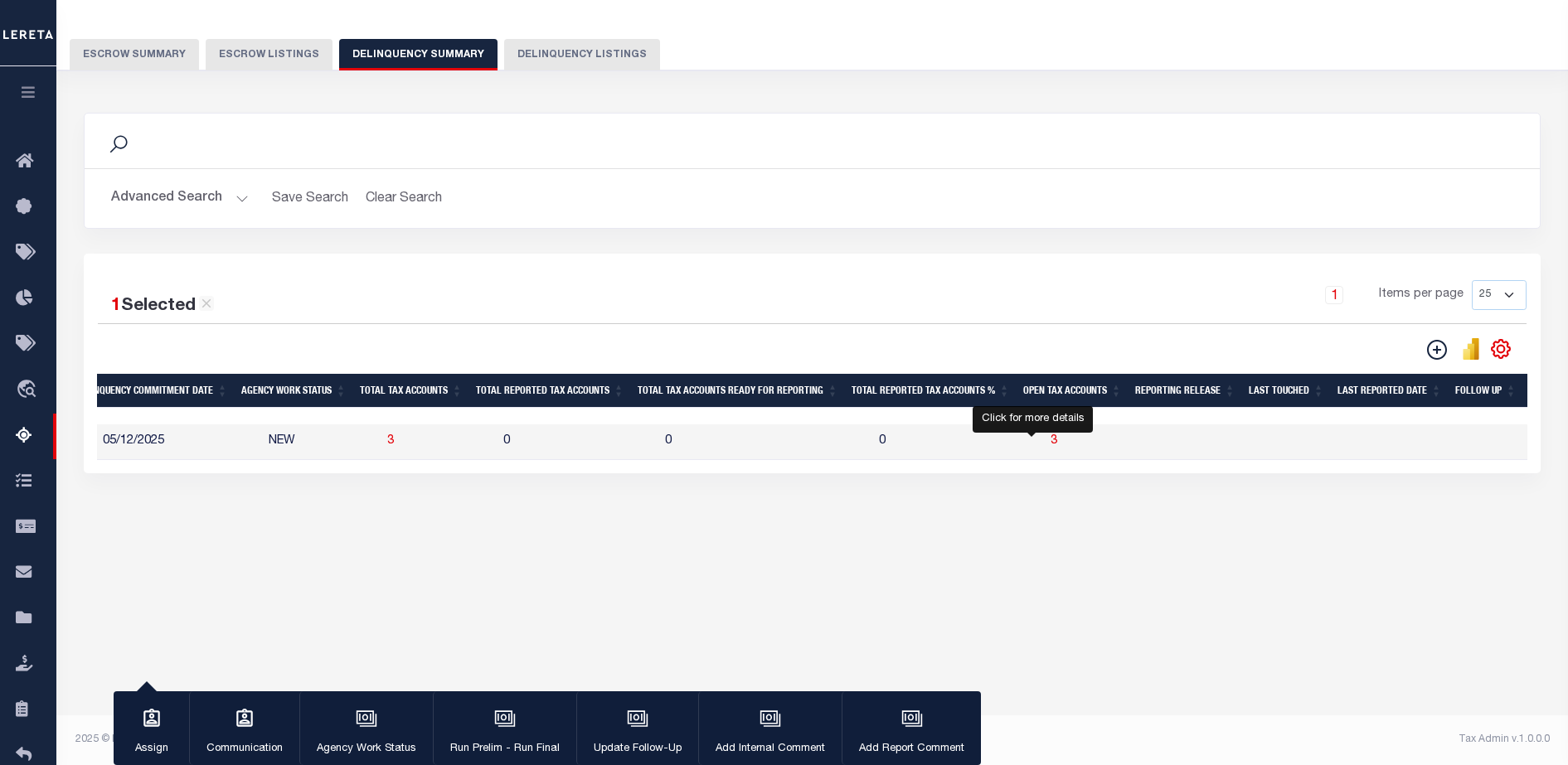 click on "3" at bounding box center (1054, 441) 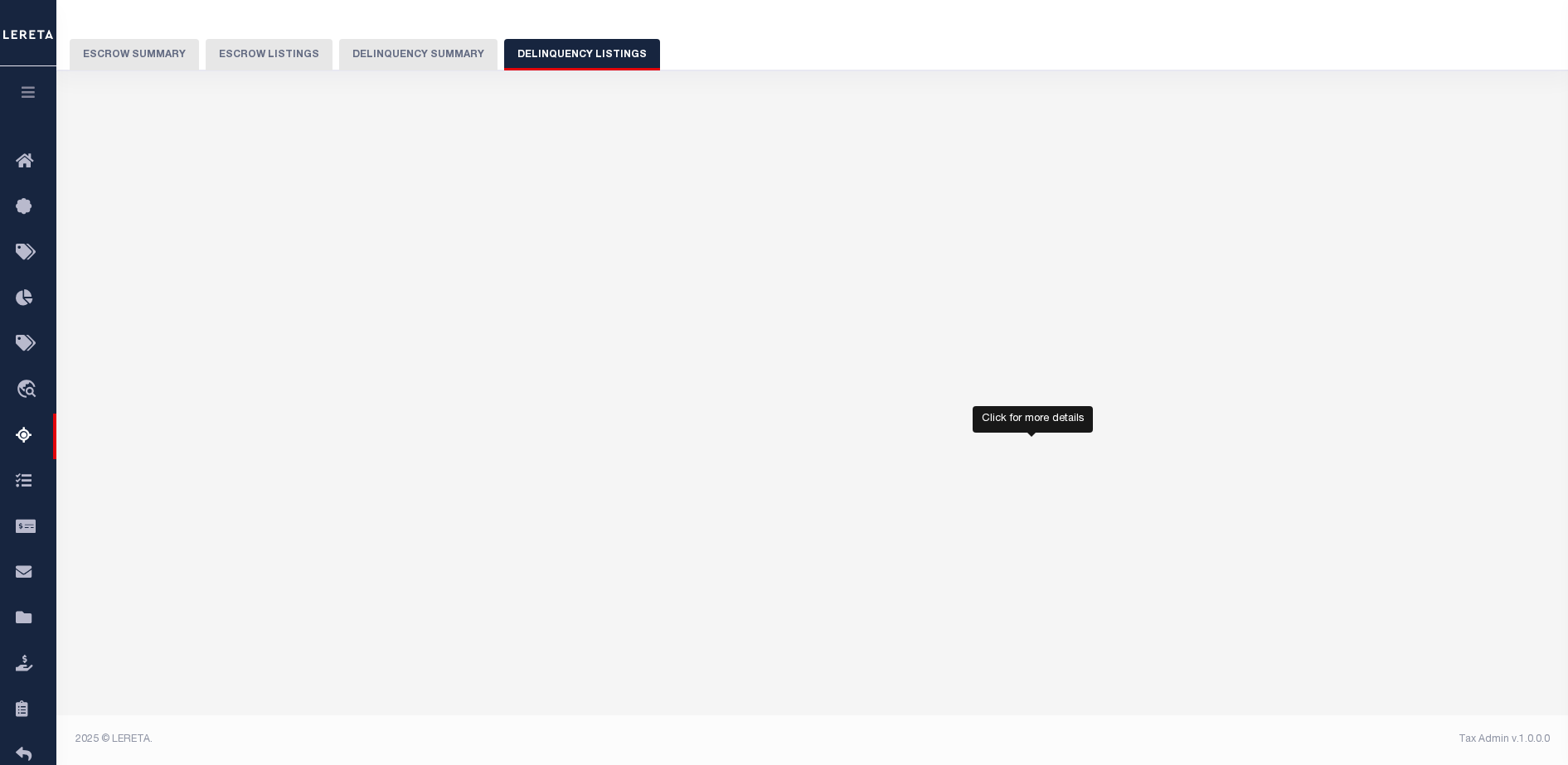 select on "100" 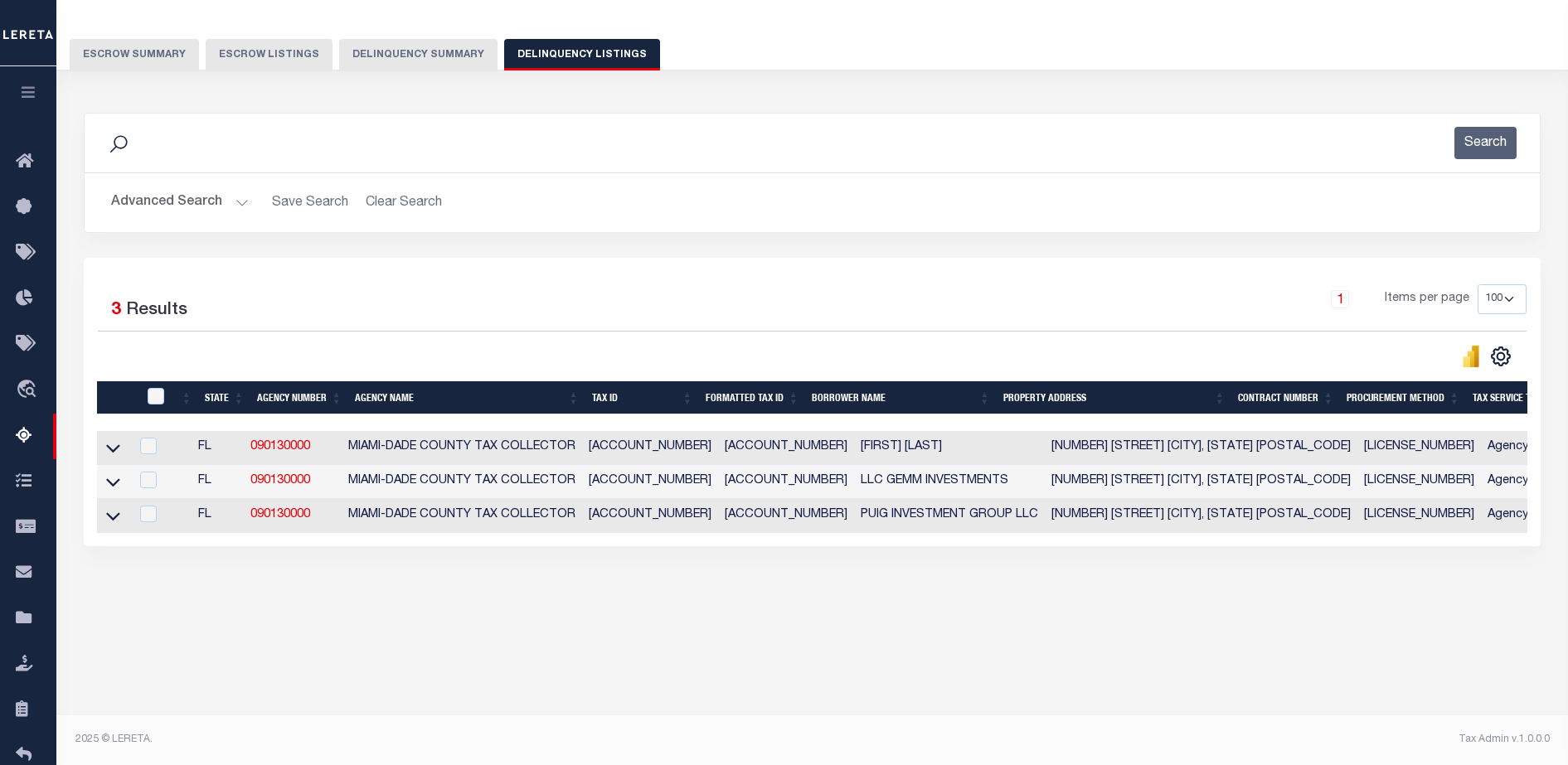 click at bounding box center (157, 397) 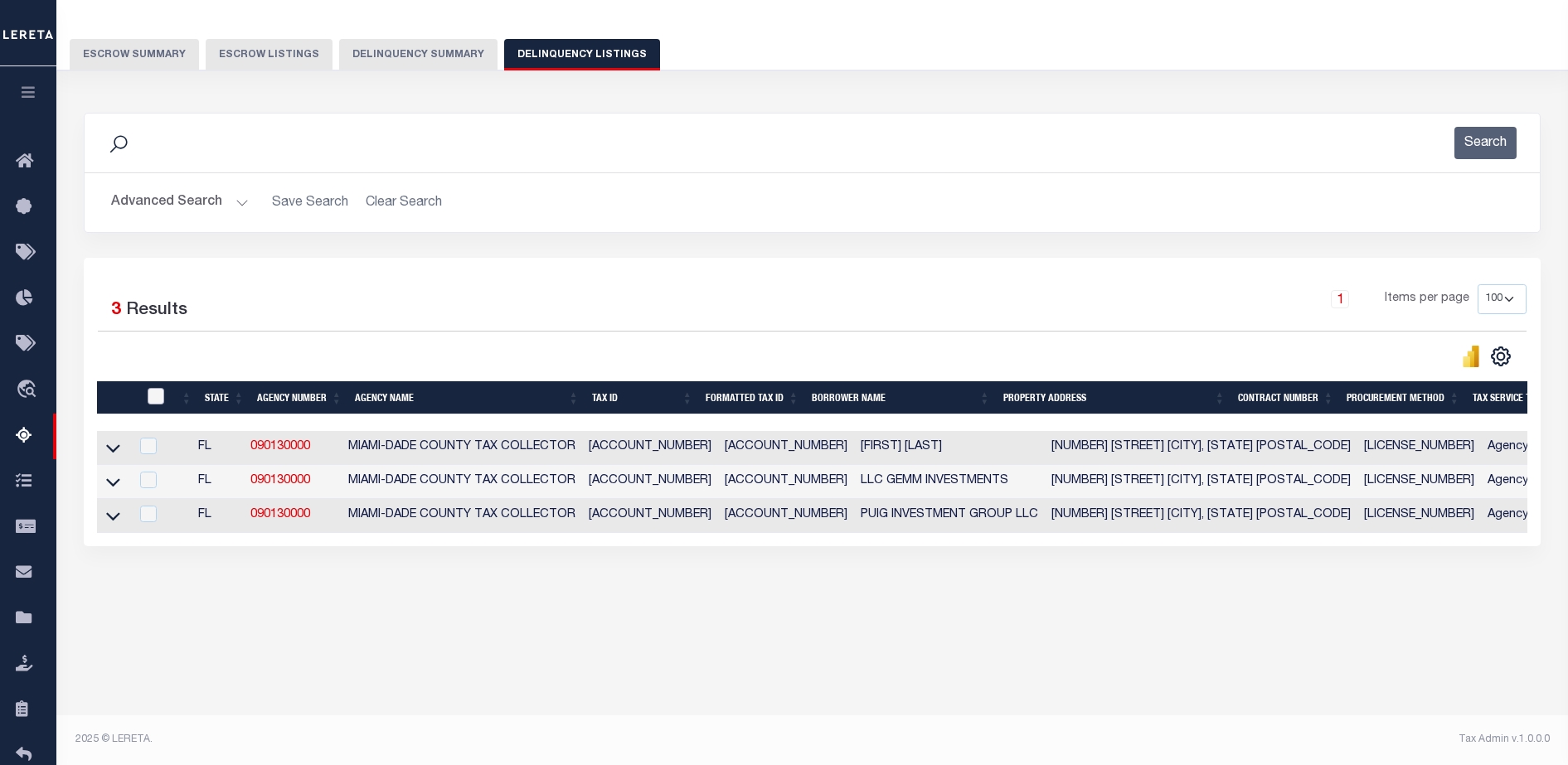 click at bounding box center (156, 396) 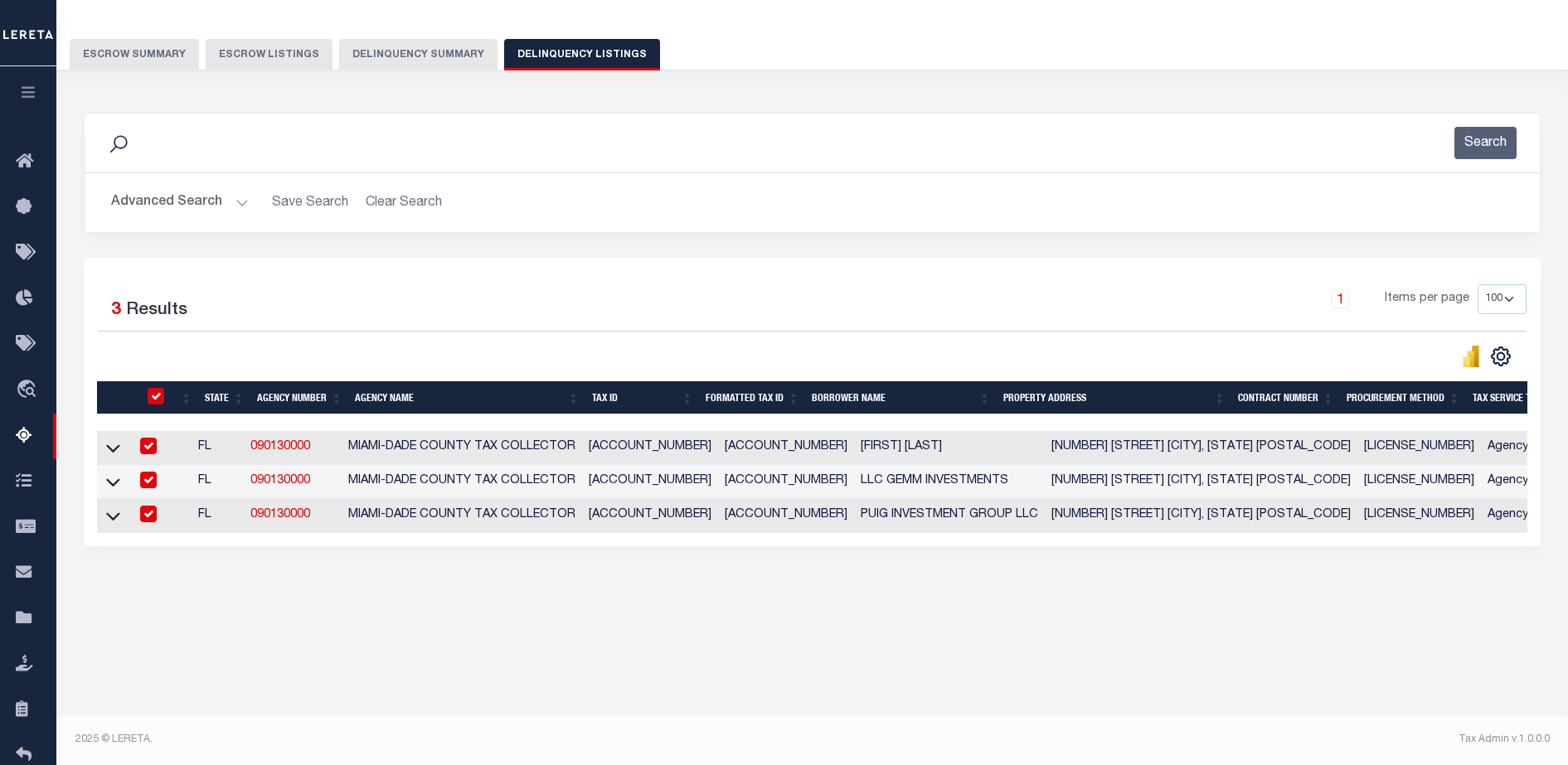 checkbox on "true" 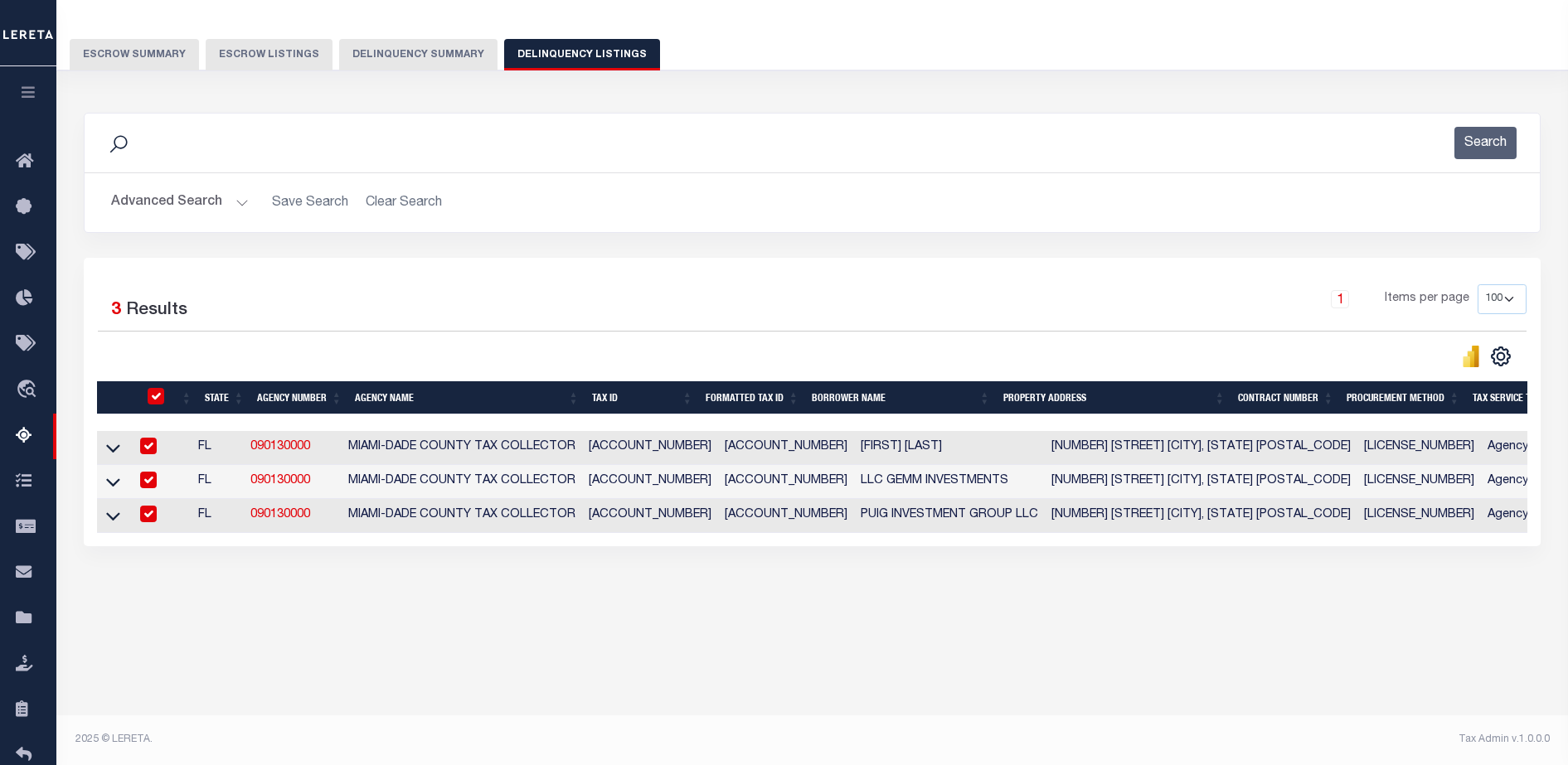 checkbox on "true" 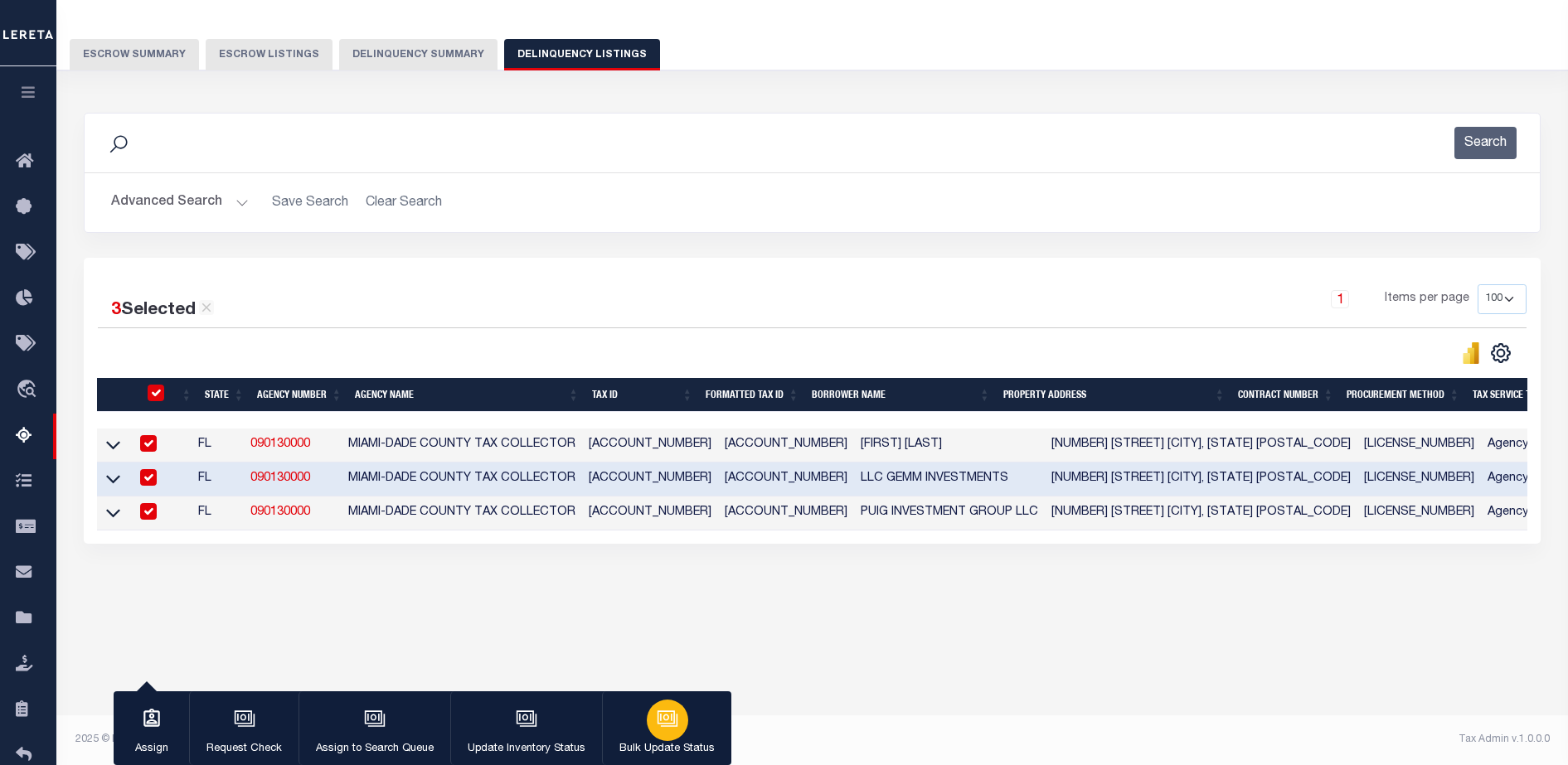 click at bounding box center (667, 720) 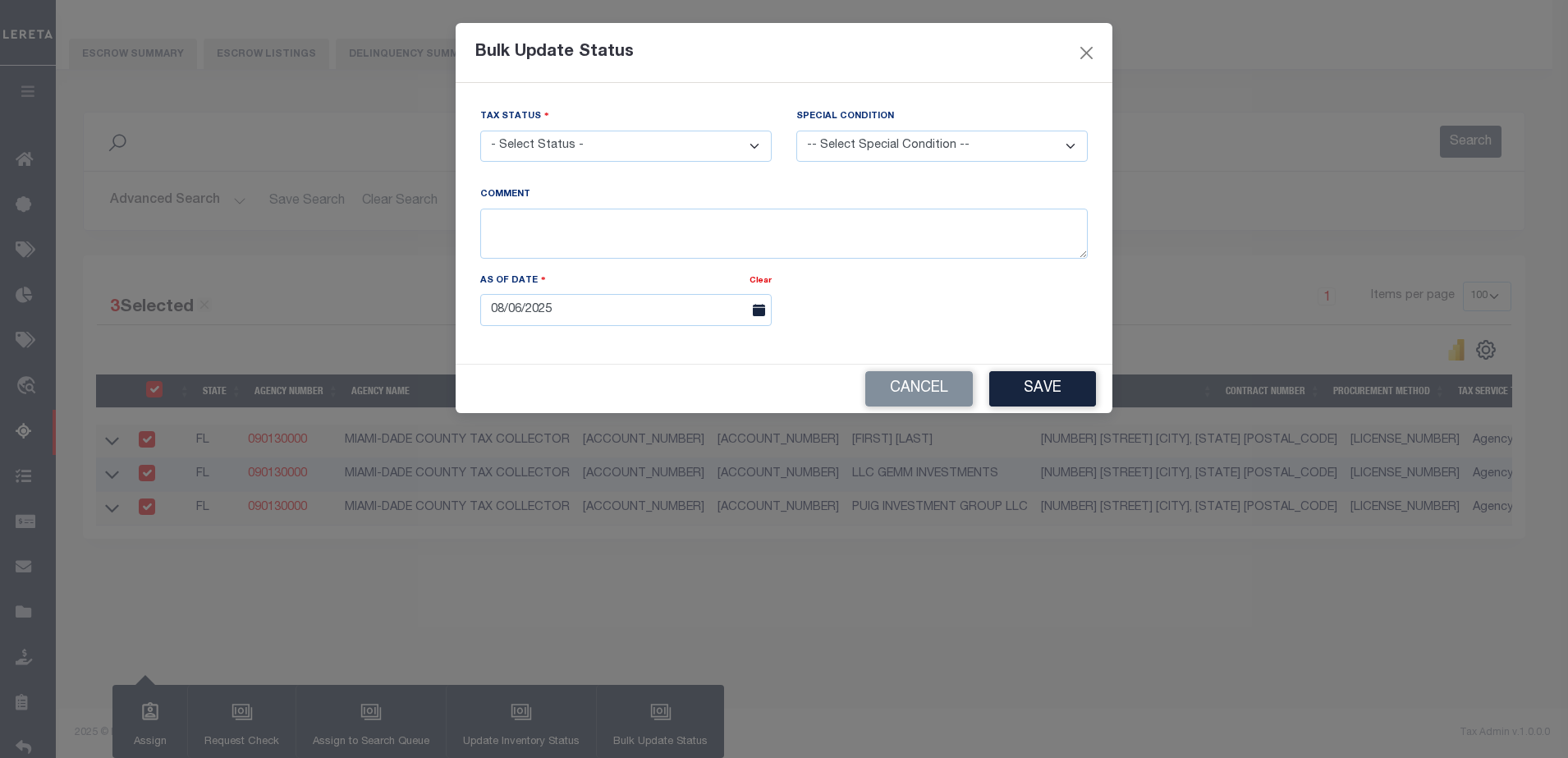 click on "Payment Status
Tax Status
- Select Status -
Paid
No Tax Due" at bounding box center [626, 141] 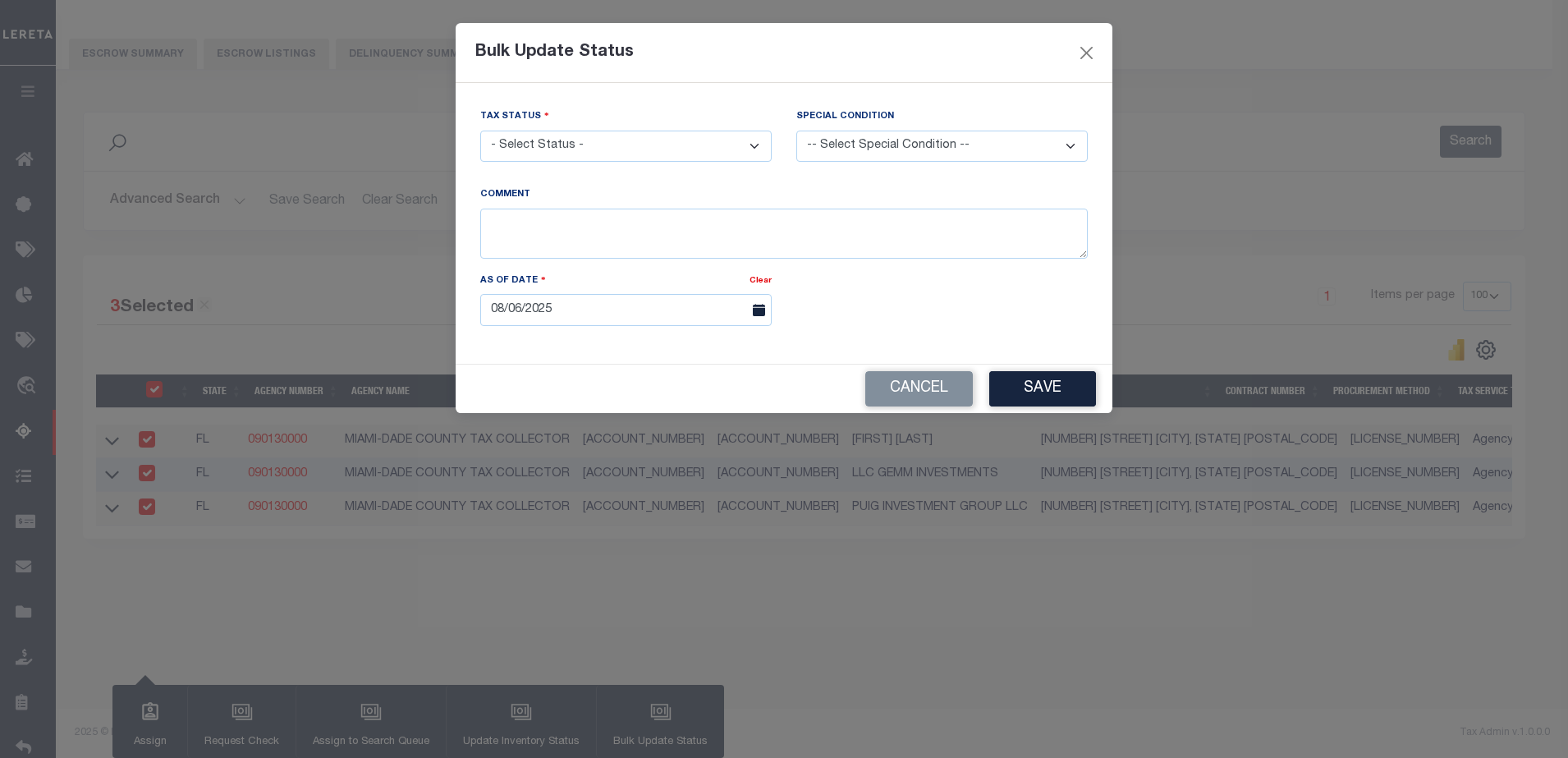click on "- Select Status -
Paid
No Tax Due" at bounding box center [626, 146] 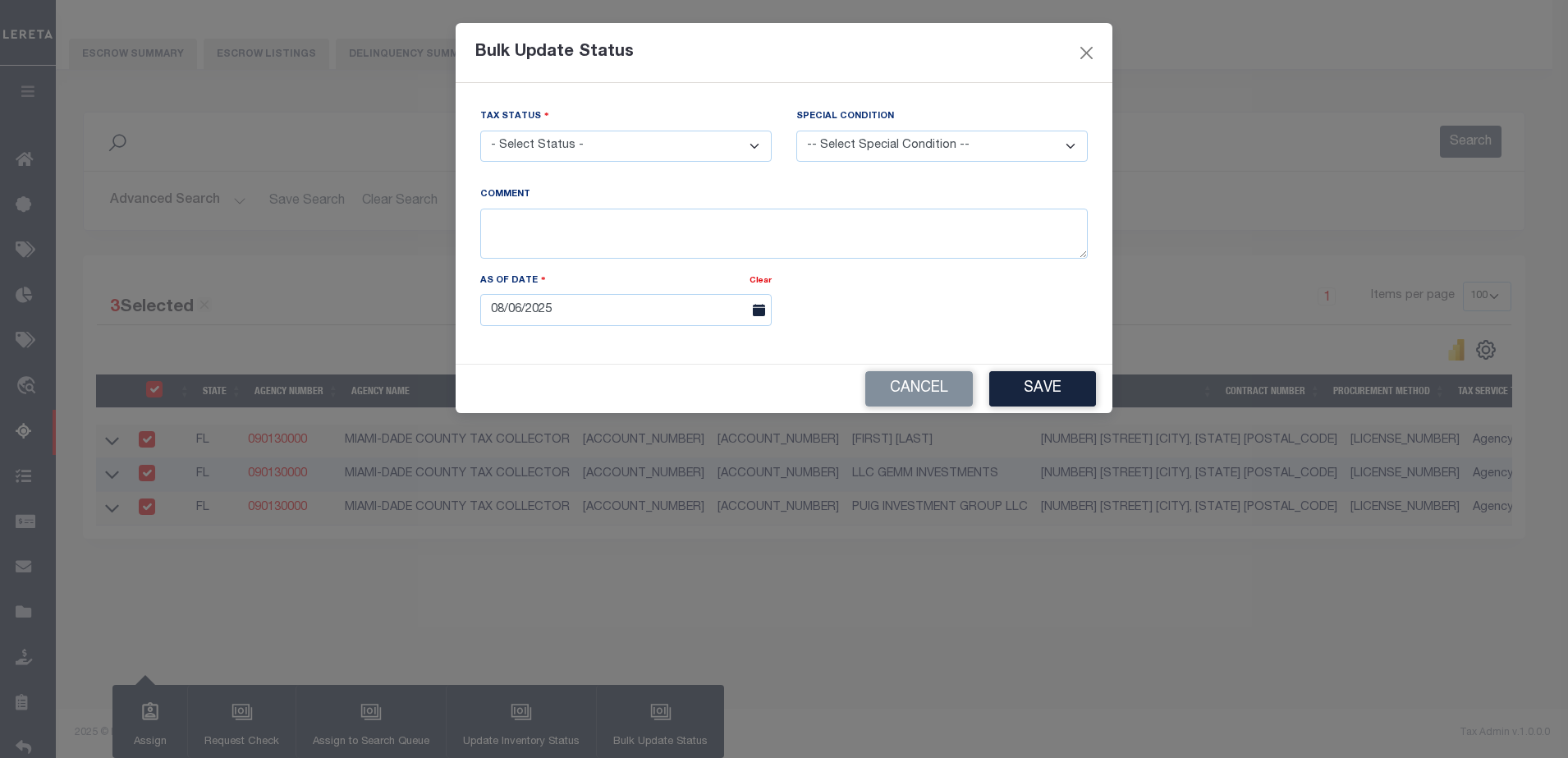 select on "PYD" 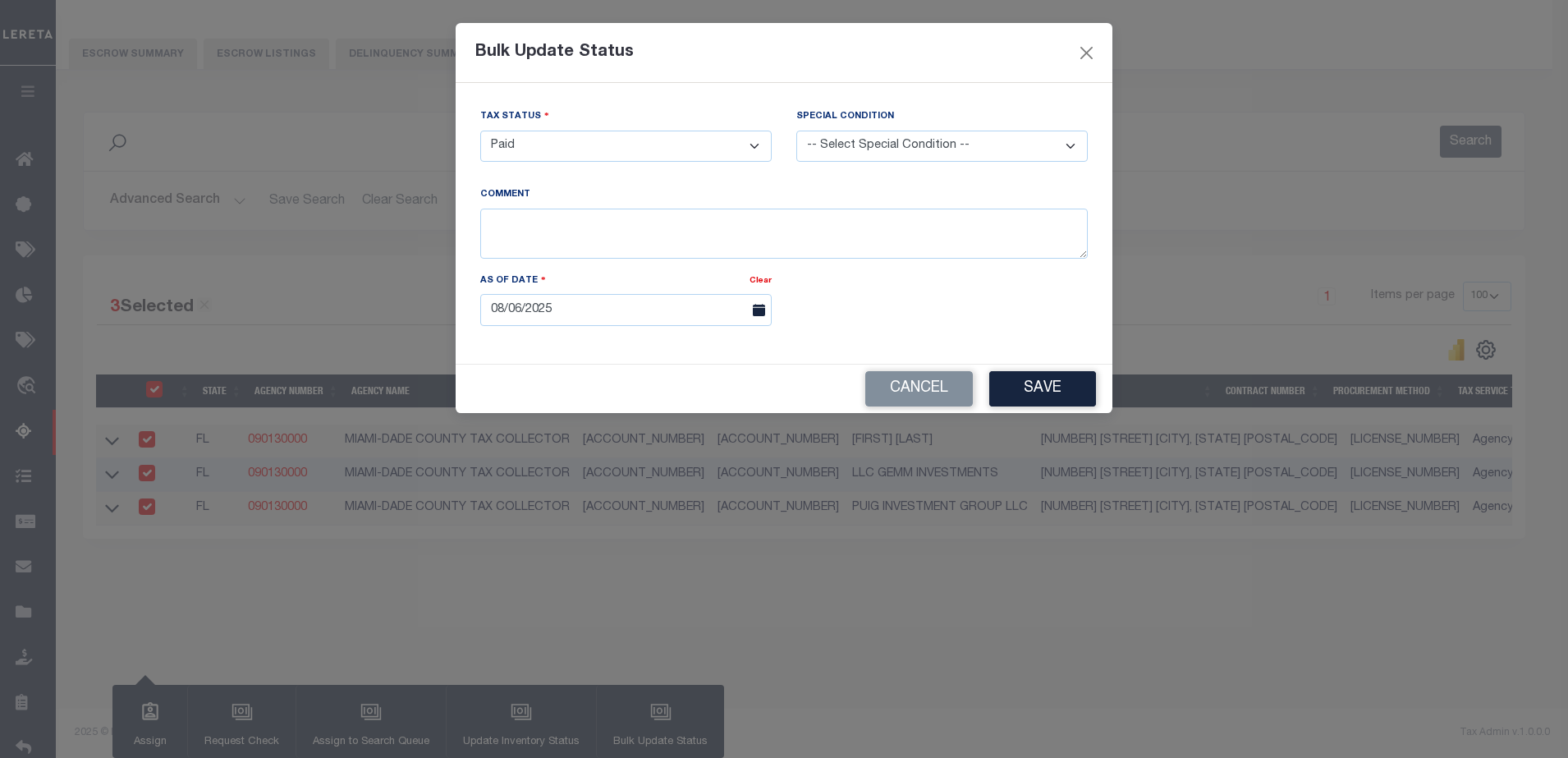 click on "- Select Status -
Paid
No Tax Due" at bounding box center (626, 146) 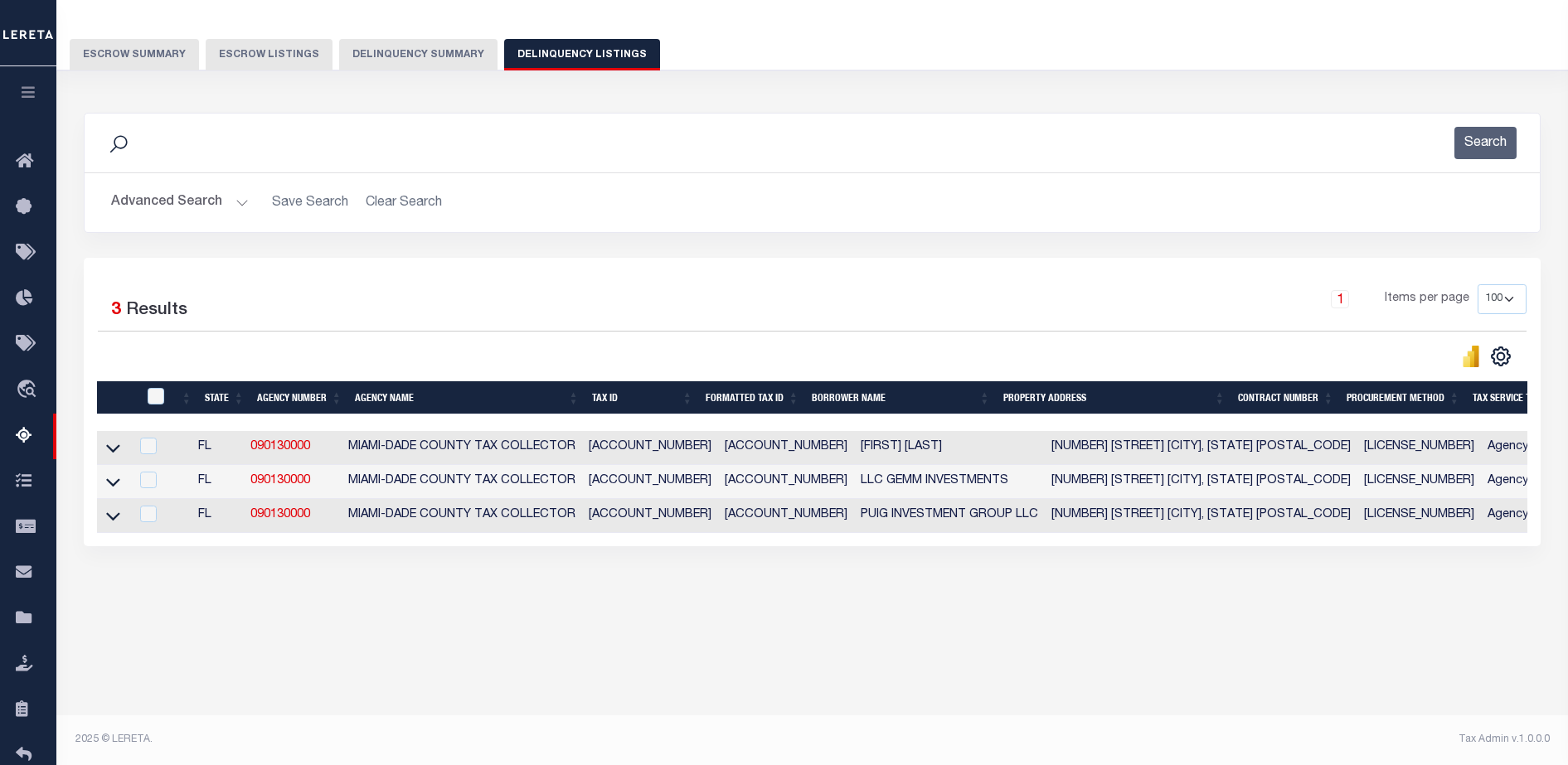 scroll, scrollTop: 0, scrollLeft: 382, axis: horizontal 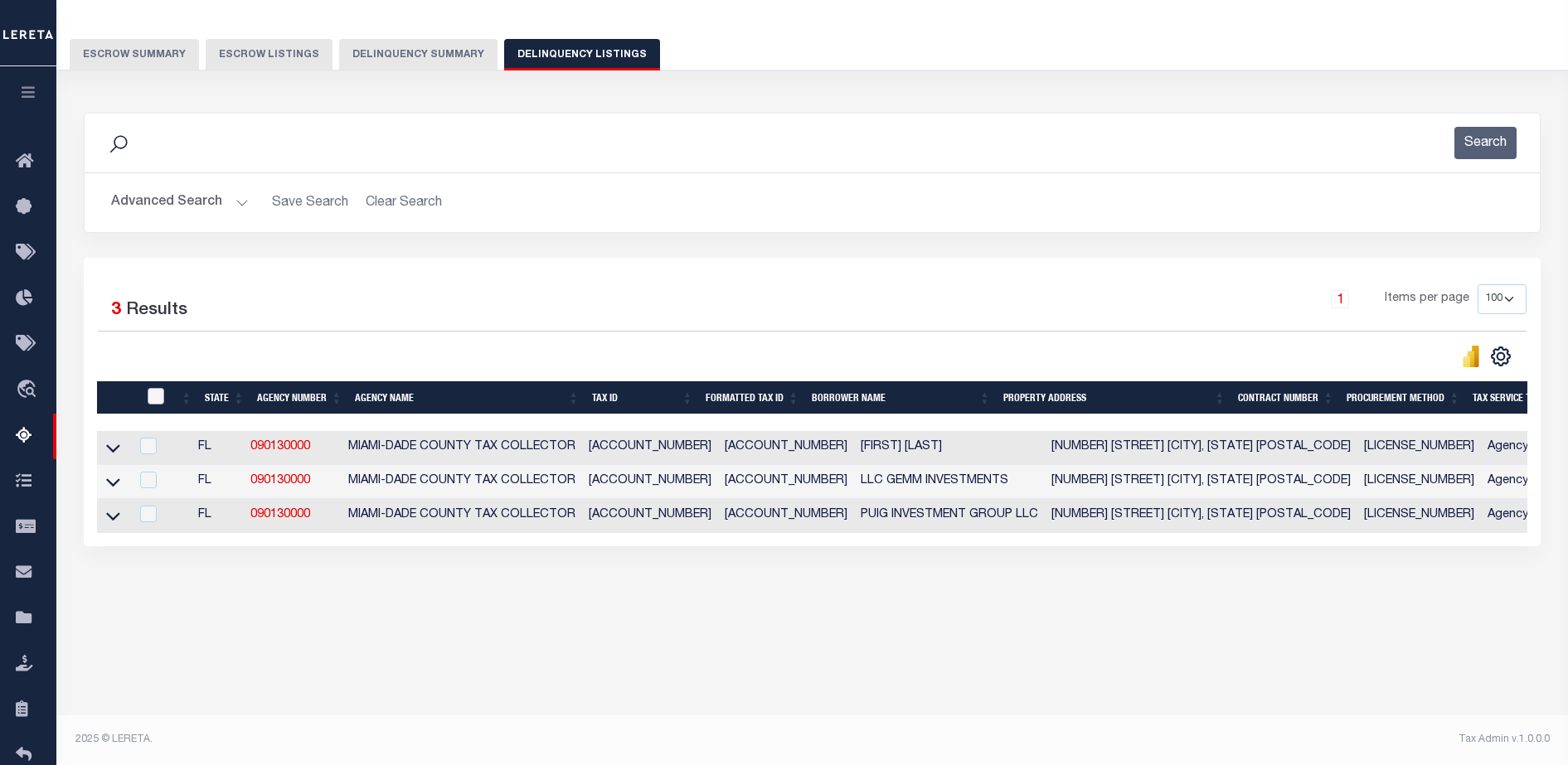 click at bounding box center (156, 396) 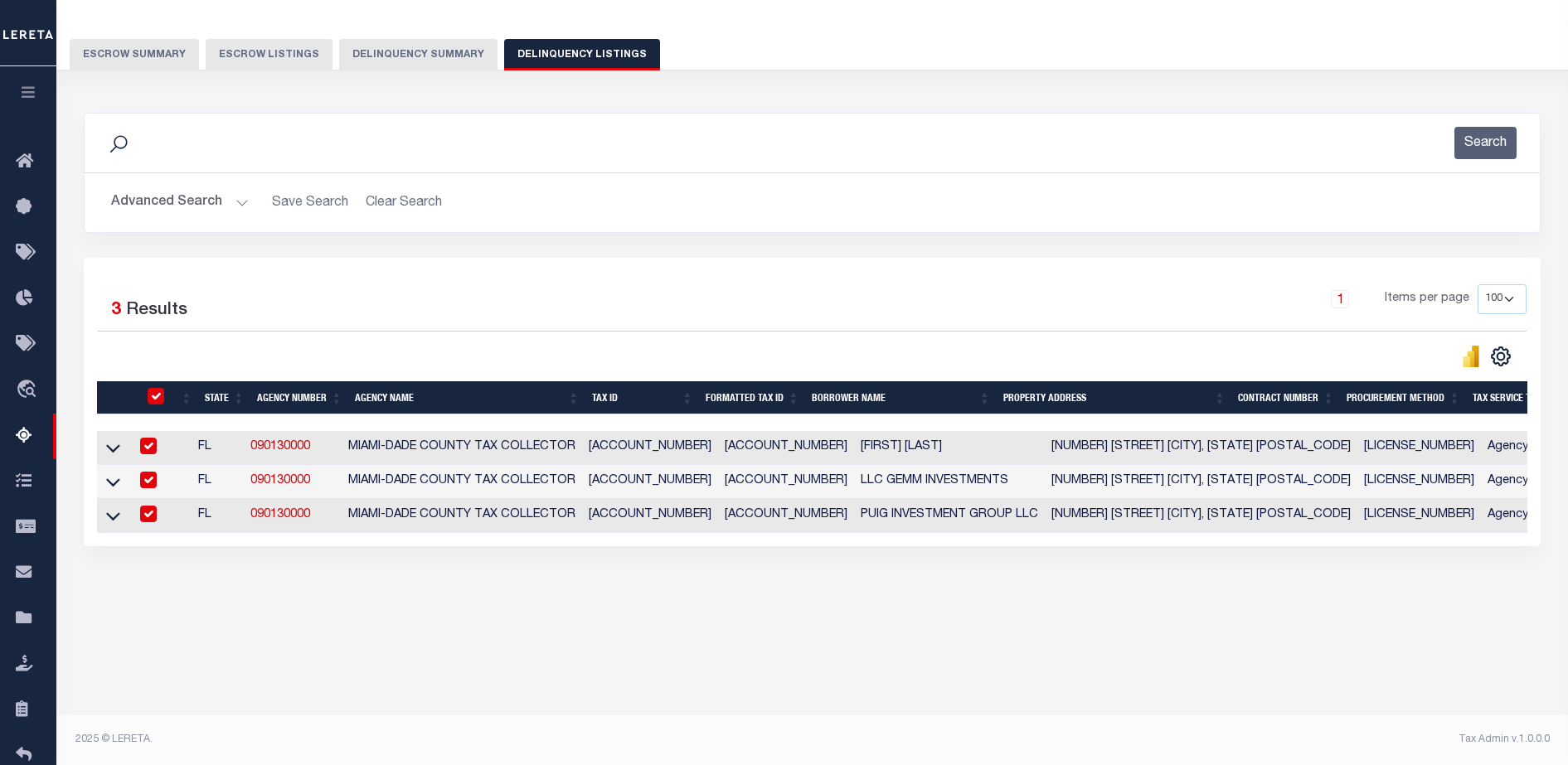 checkbox on "true" 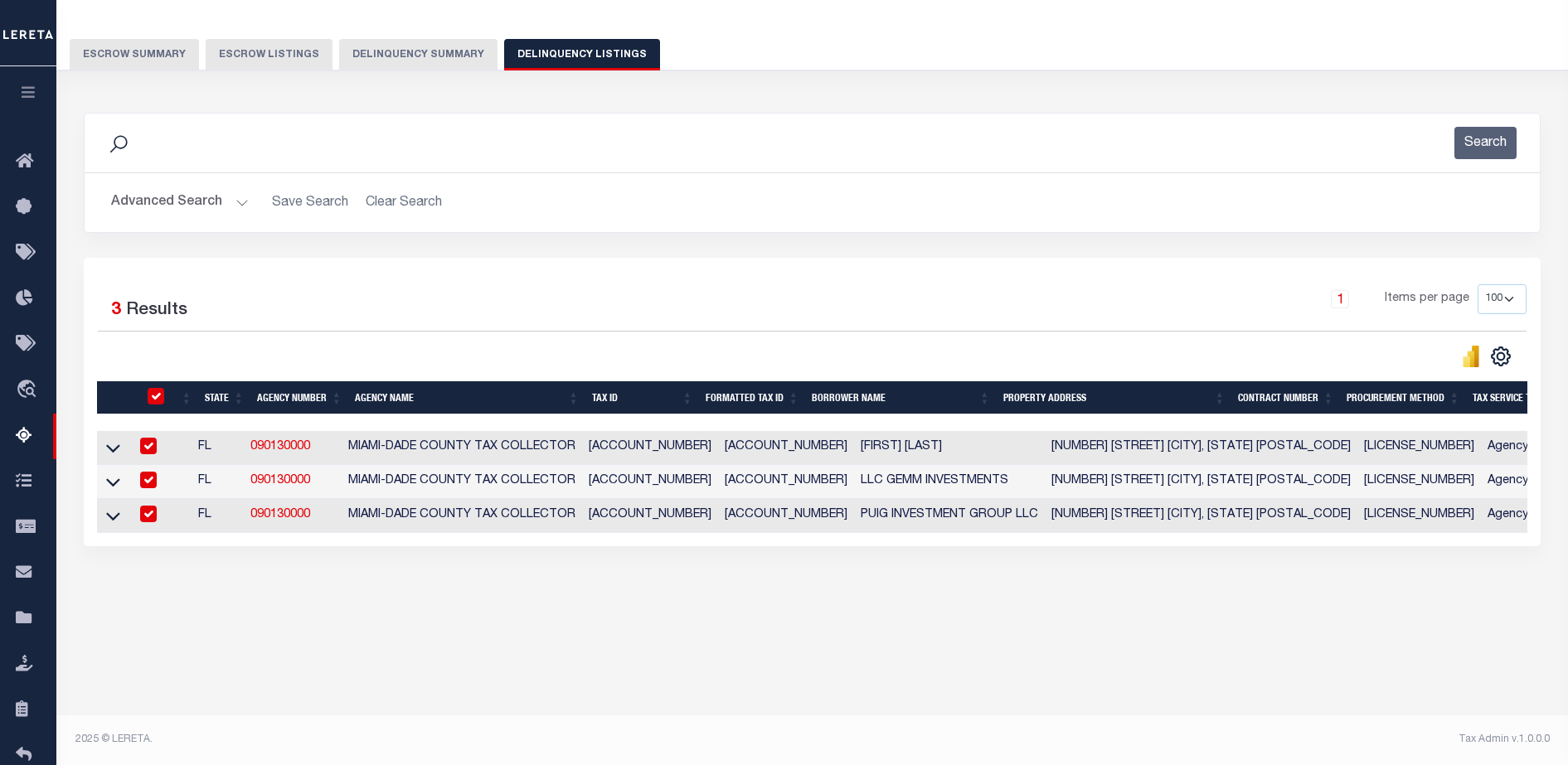 checkbox on "true" 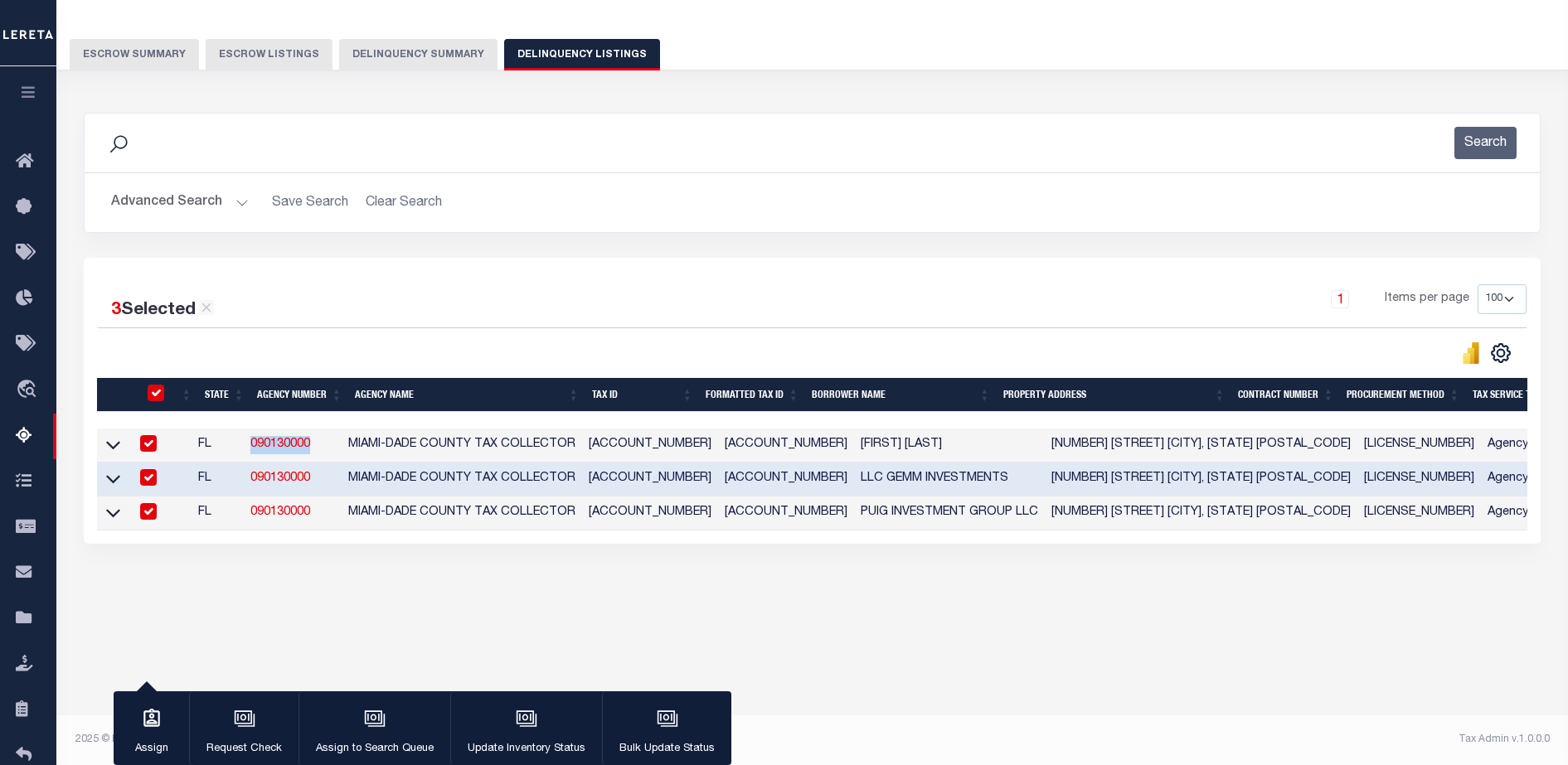 drag, startPoint x: 324, startPoint y: 445, endPoint x: 250, endPoint y: 460, distance: 75.50497 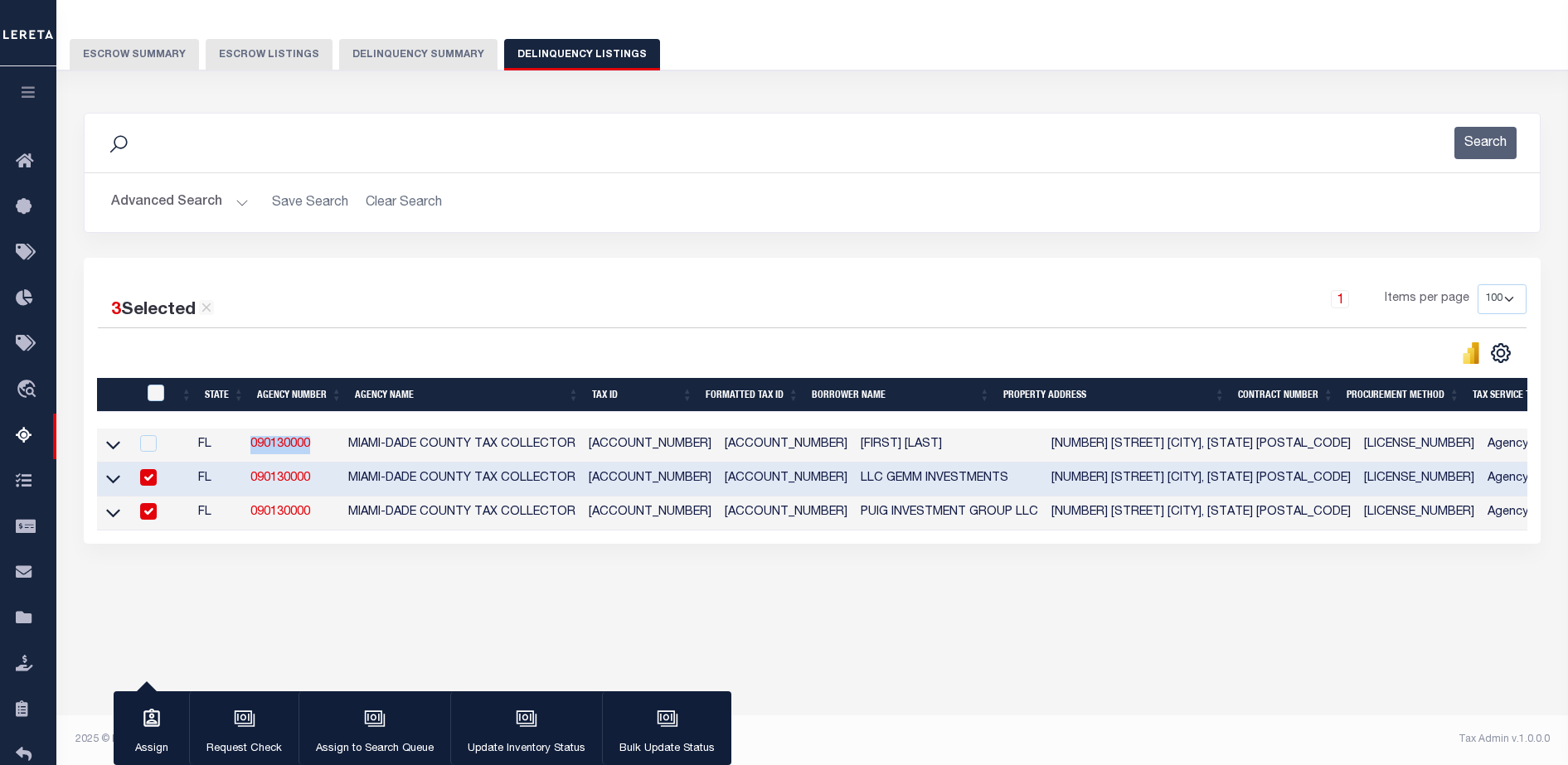 checkbox on "false" 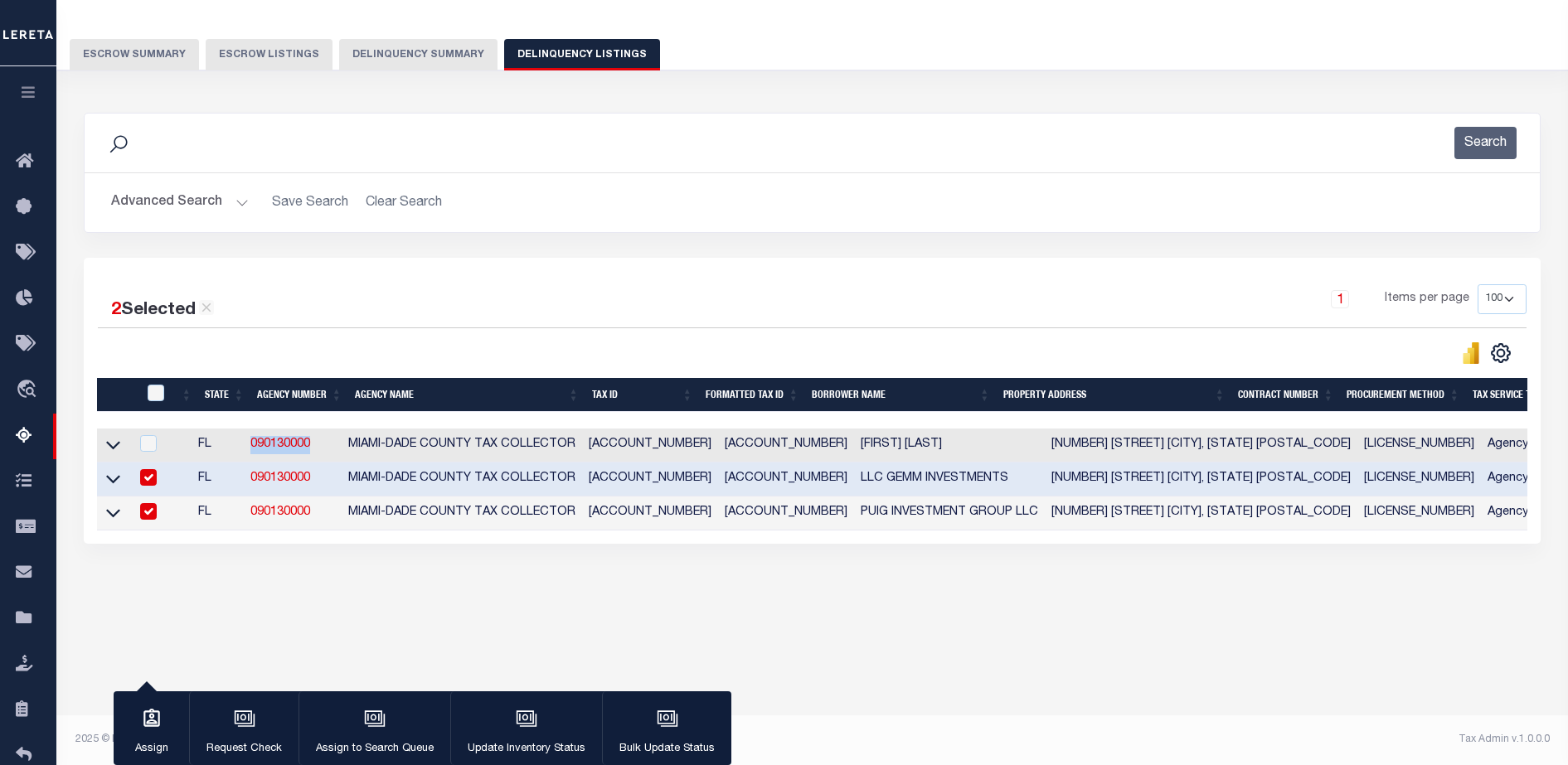 copy on "090130000" 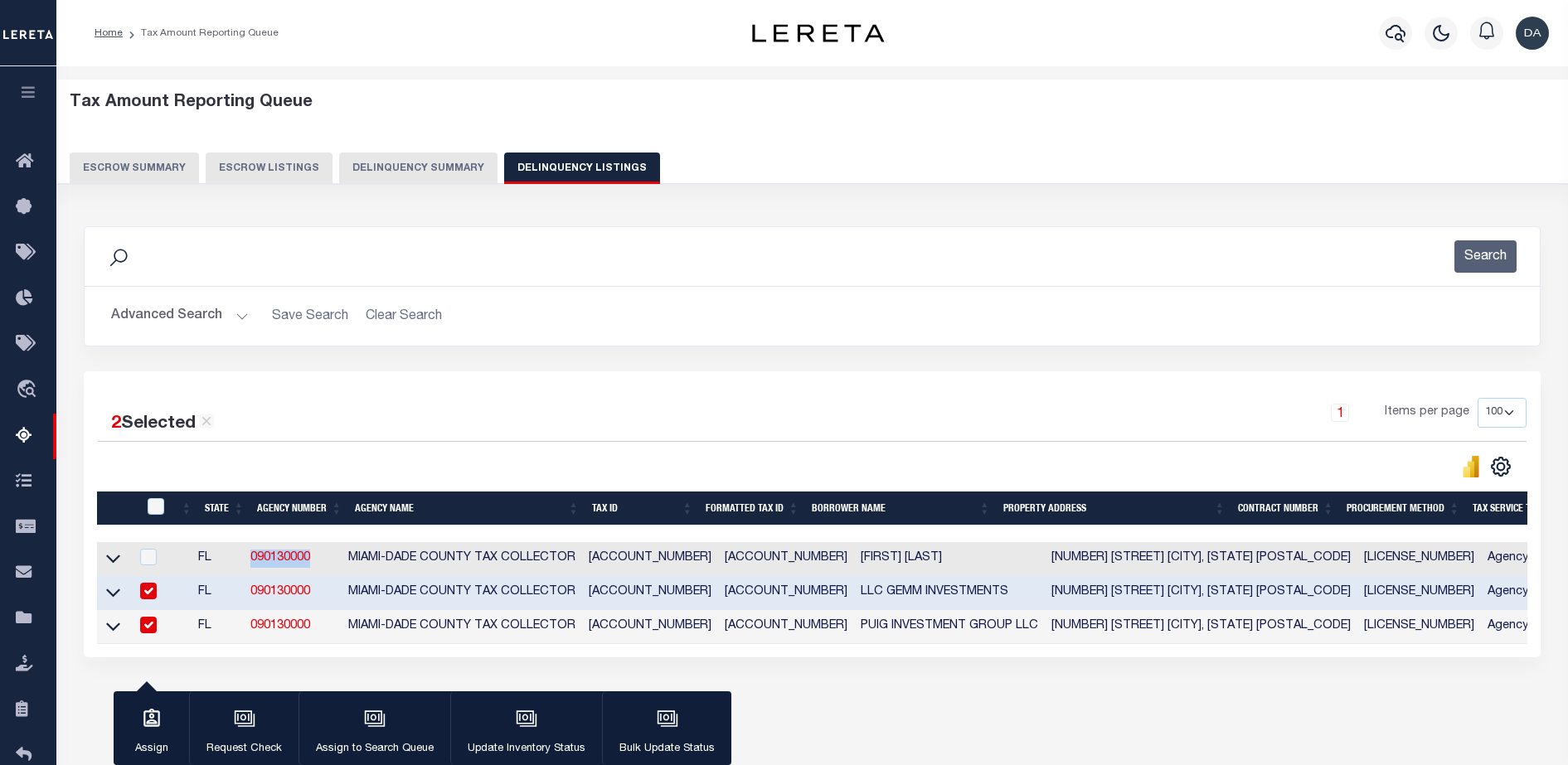 click on "Delinquency Summary" at bounding box center [418, 168] 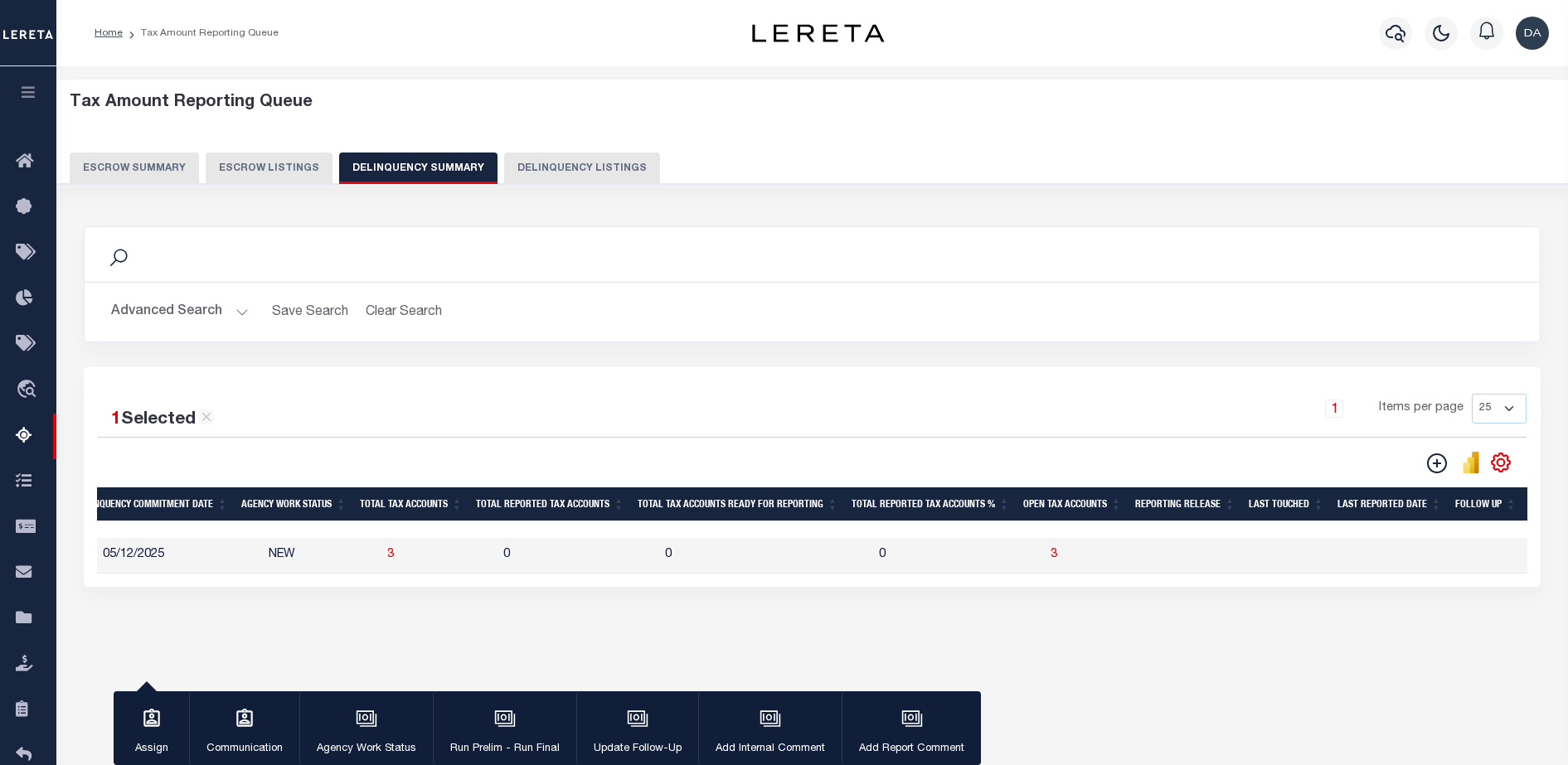 click on "Advanced Search" at bounding box center [180, 312] 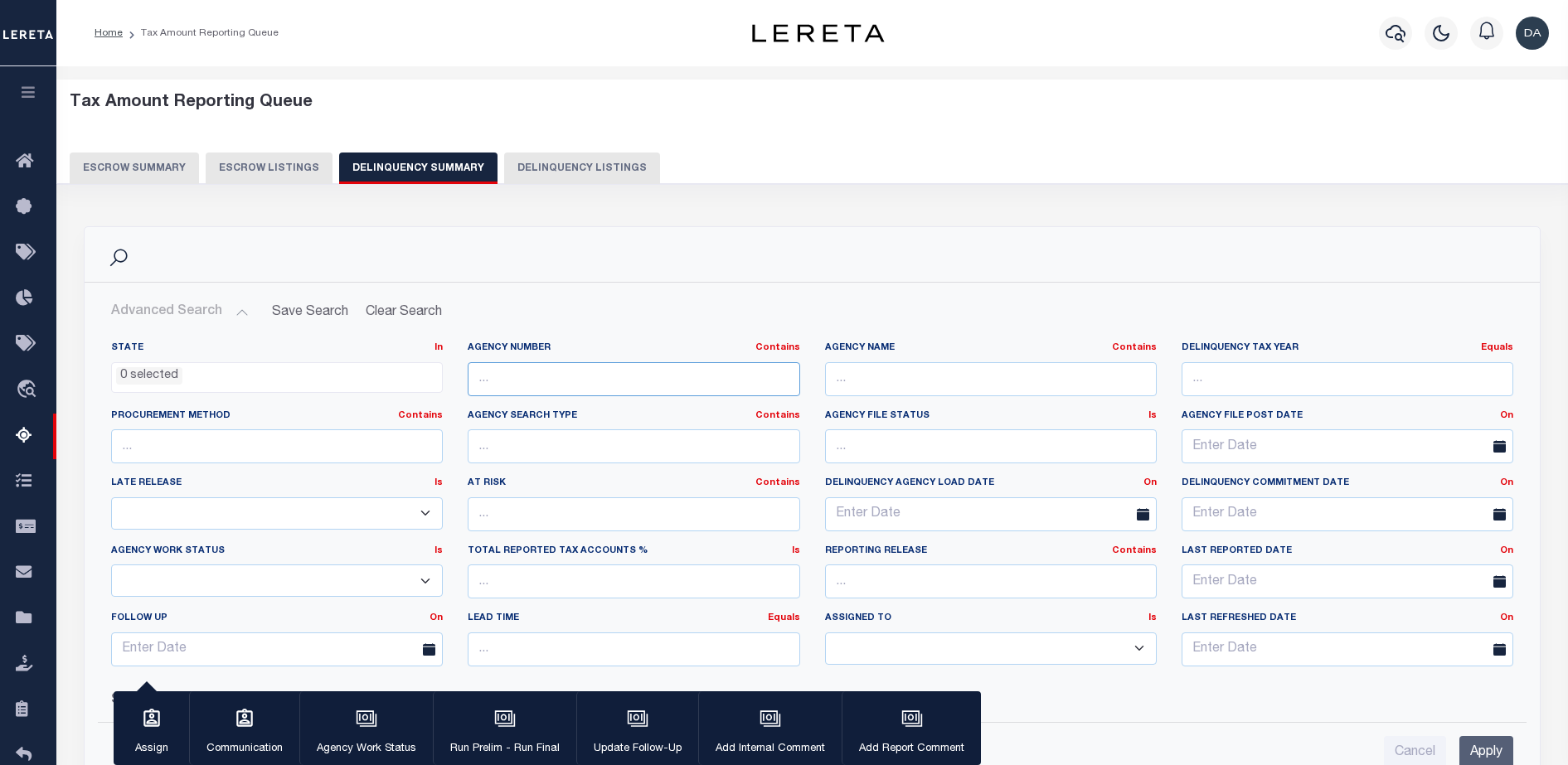 click at bounding box center (634, 379) 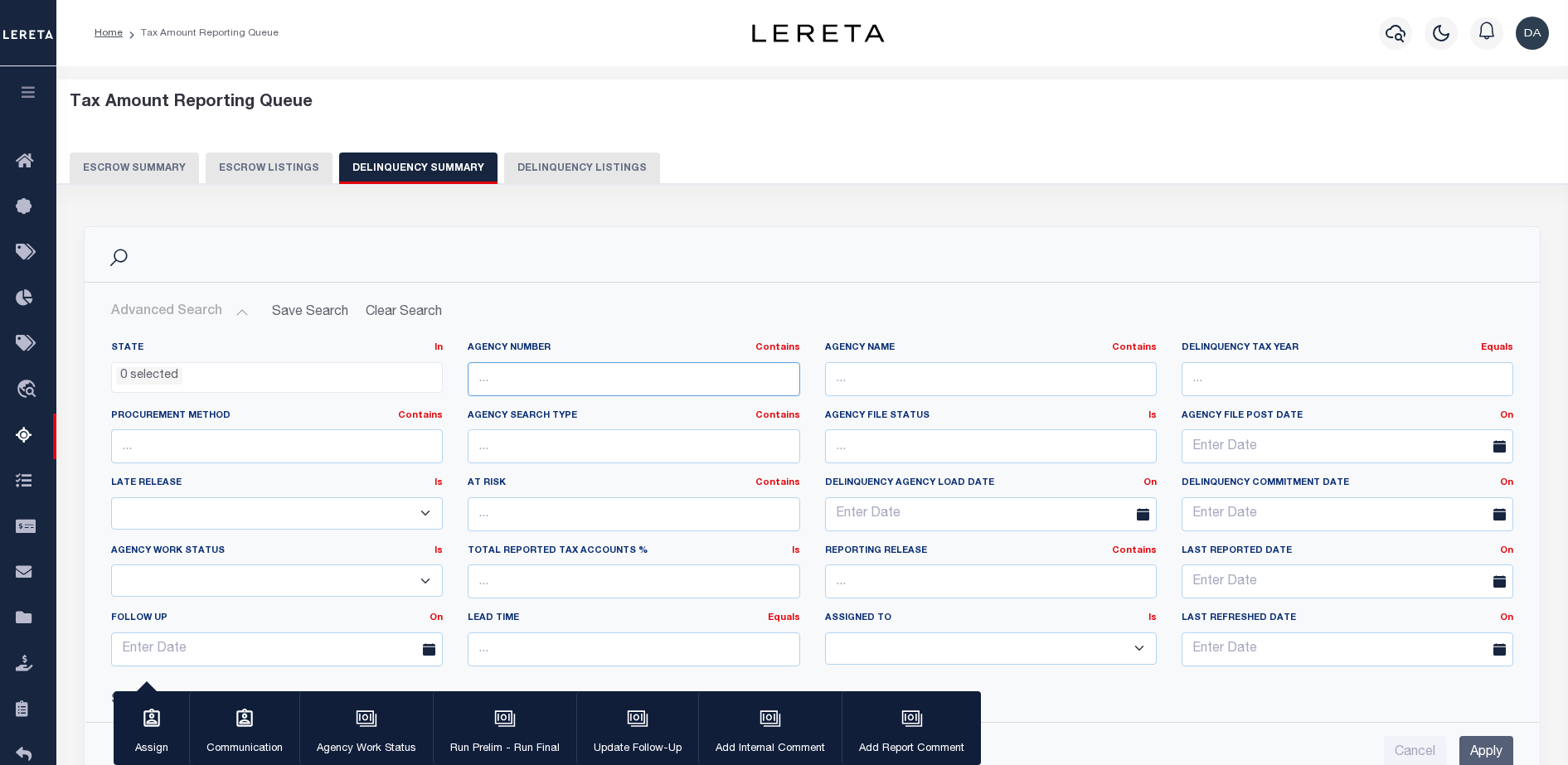 paste on "090130000" 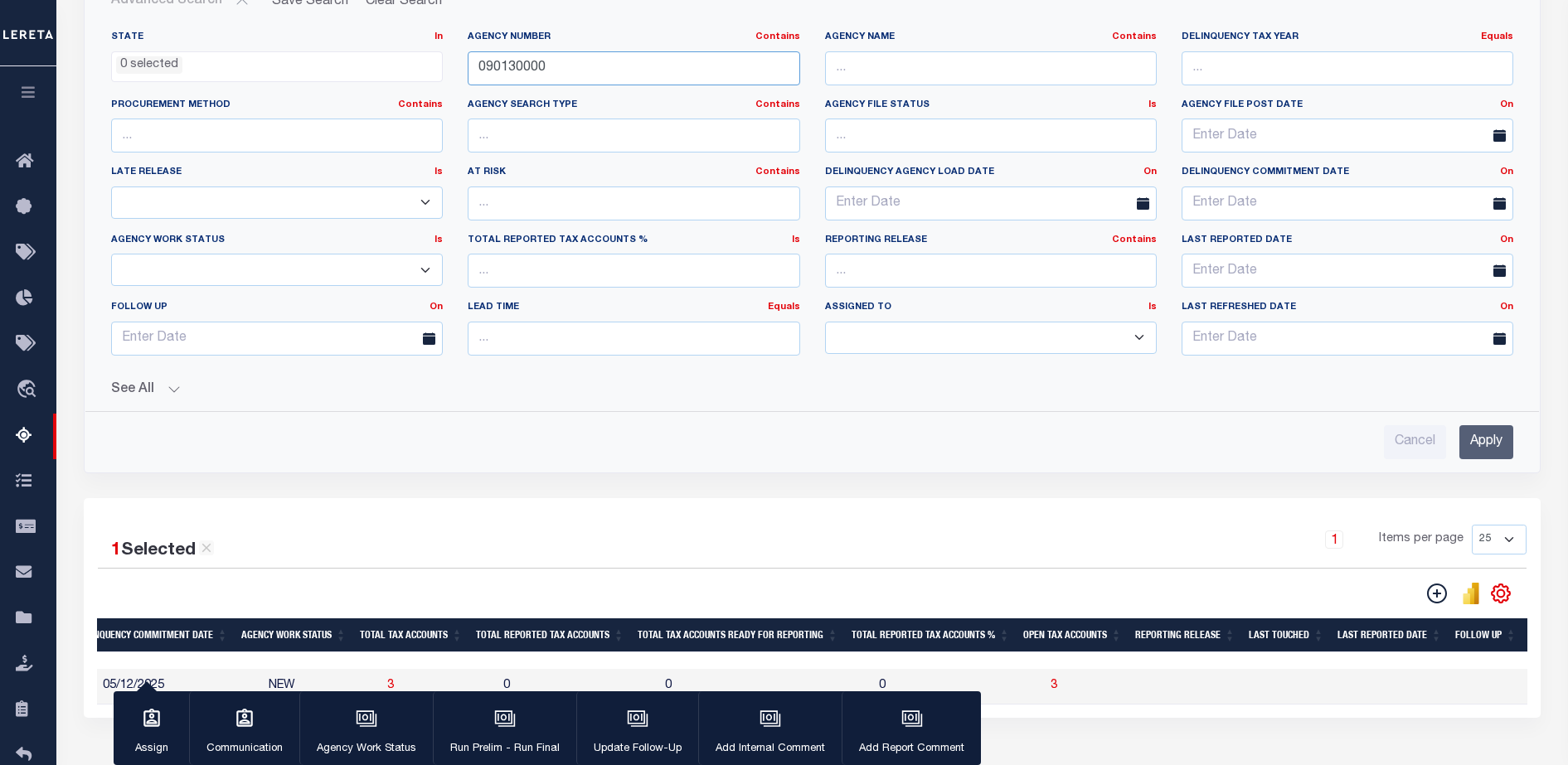 type on "090130000" 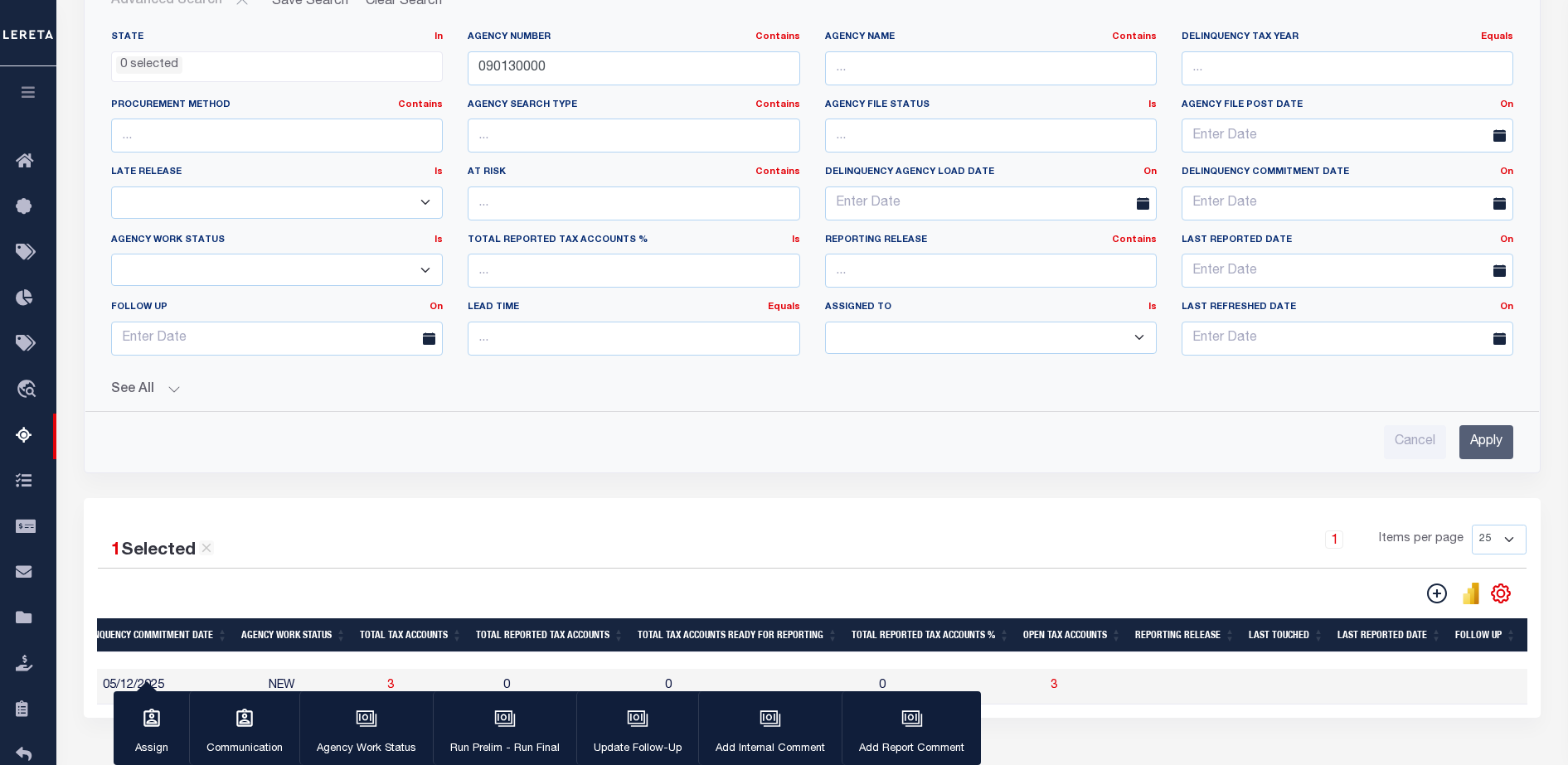 click on "Apply" at bounding box center (1486, 442) 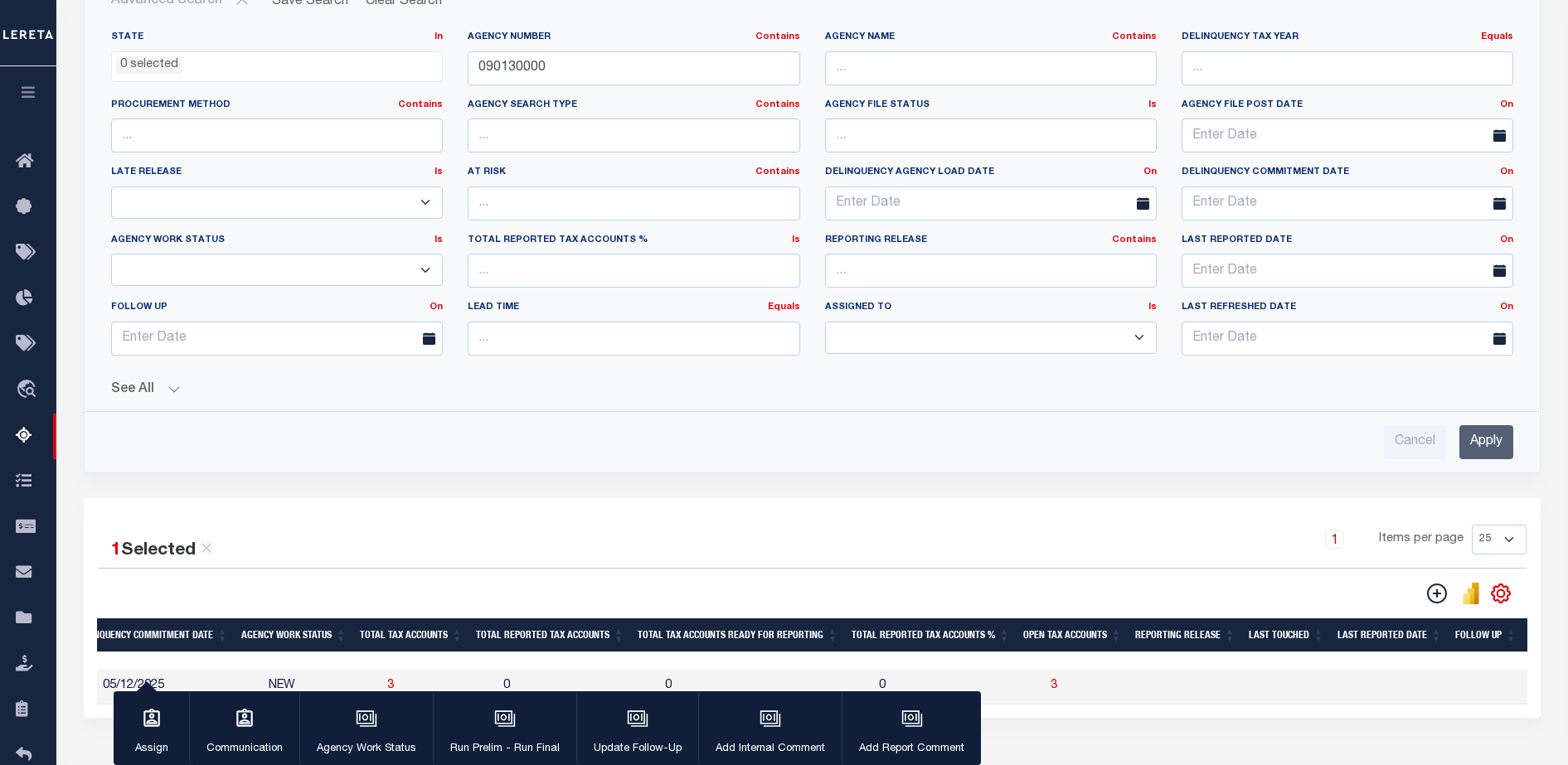 click on "Apply" at bounding box center (1486, 442) 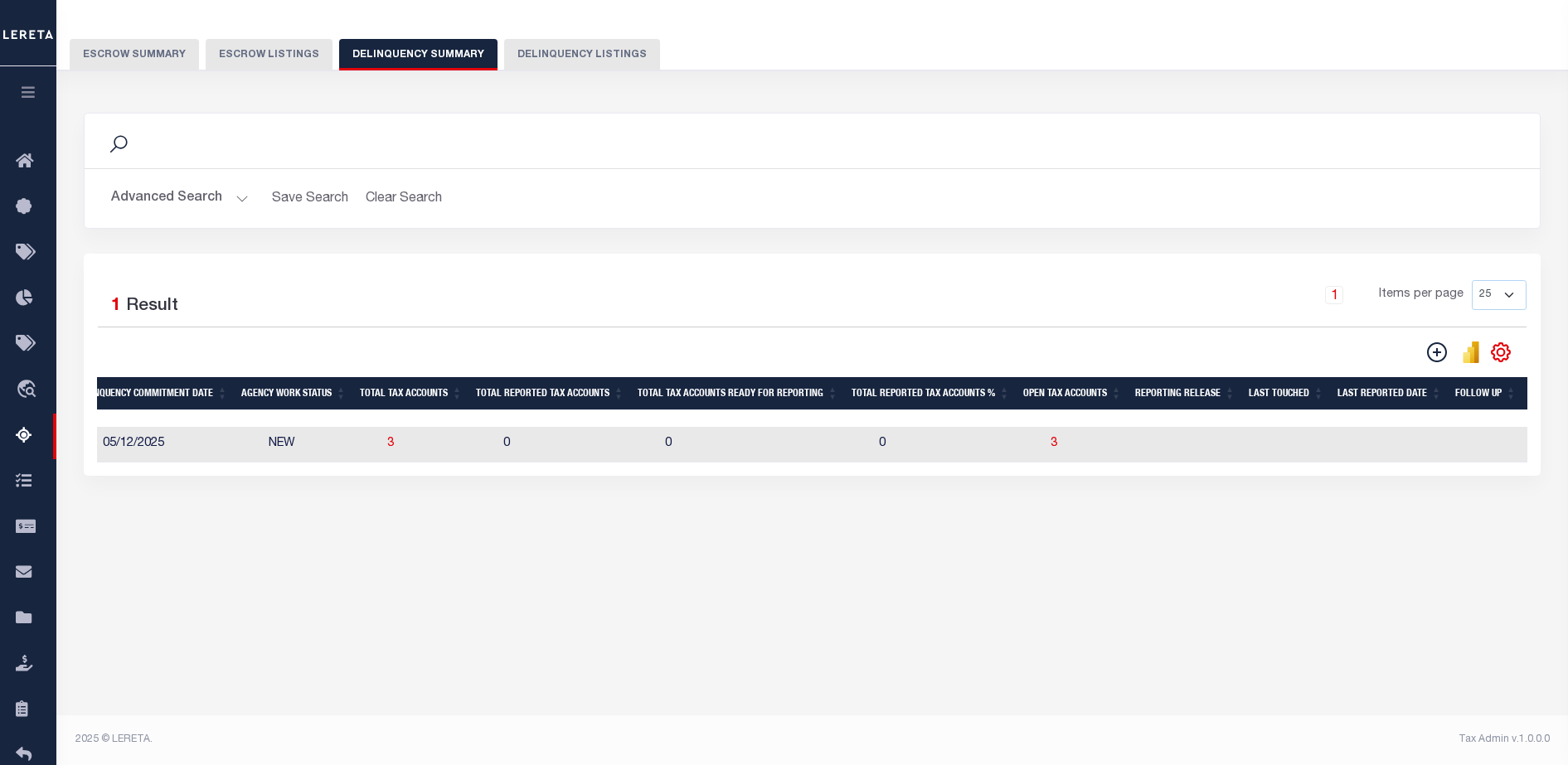click on "0" at bounding box center [958, 444] 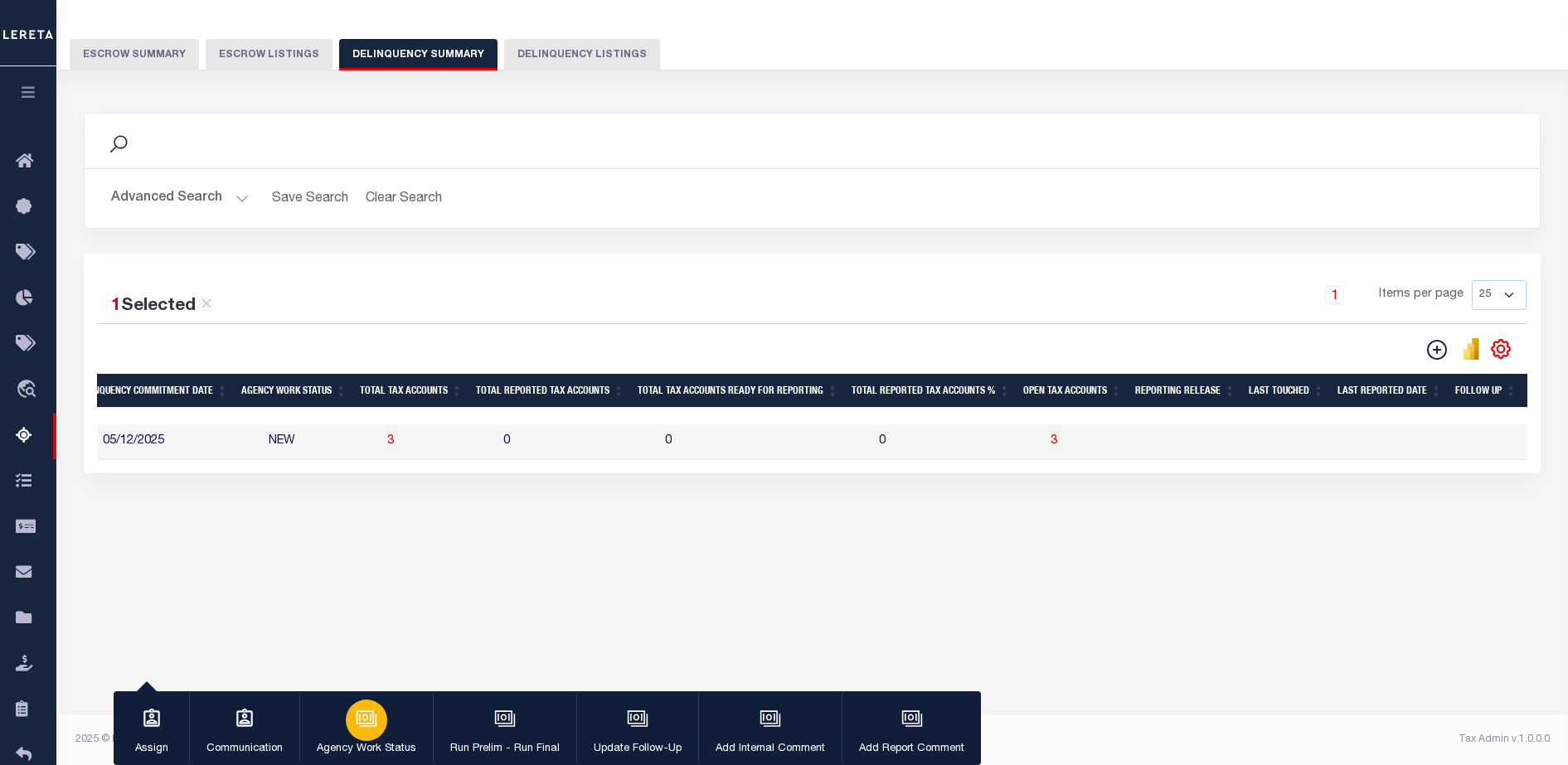 click on "Agency Work Status" at bounding box center (366, 729) 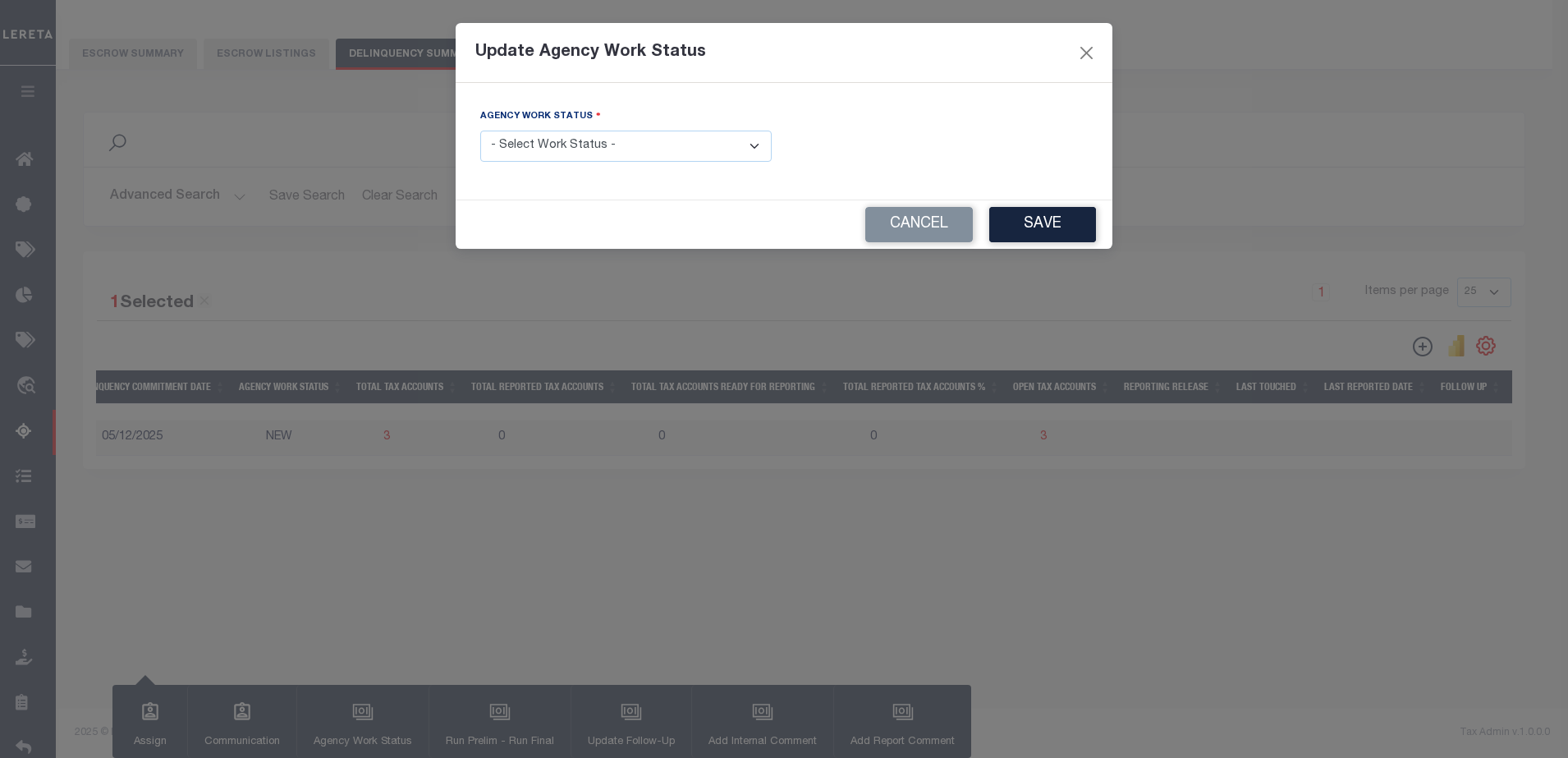 drag, startPoint x: 884, startPoint y: 204, endPoint x: 900, endPoint y: 212, distance: 17.888544 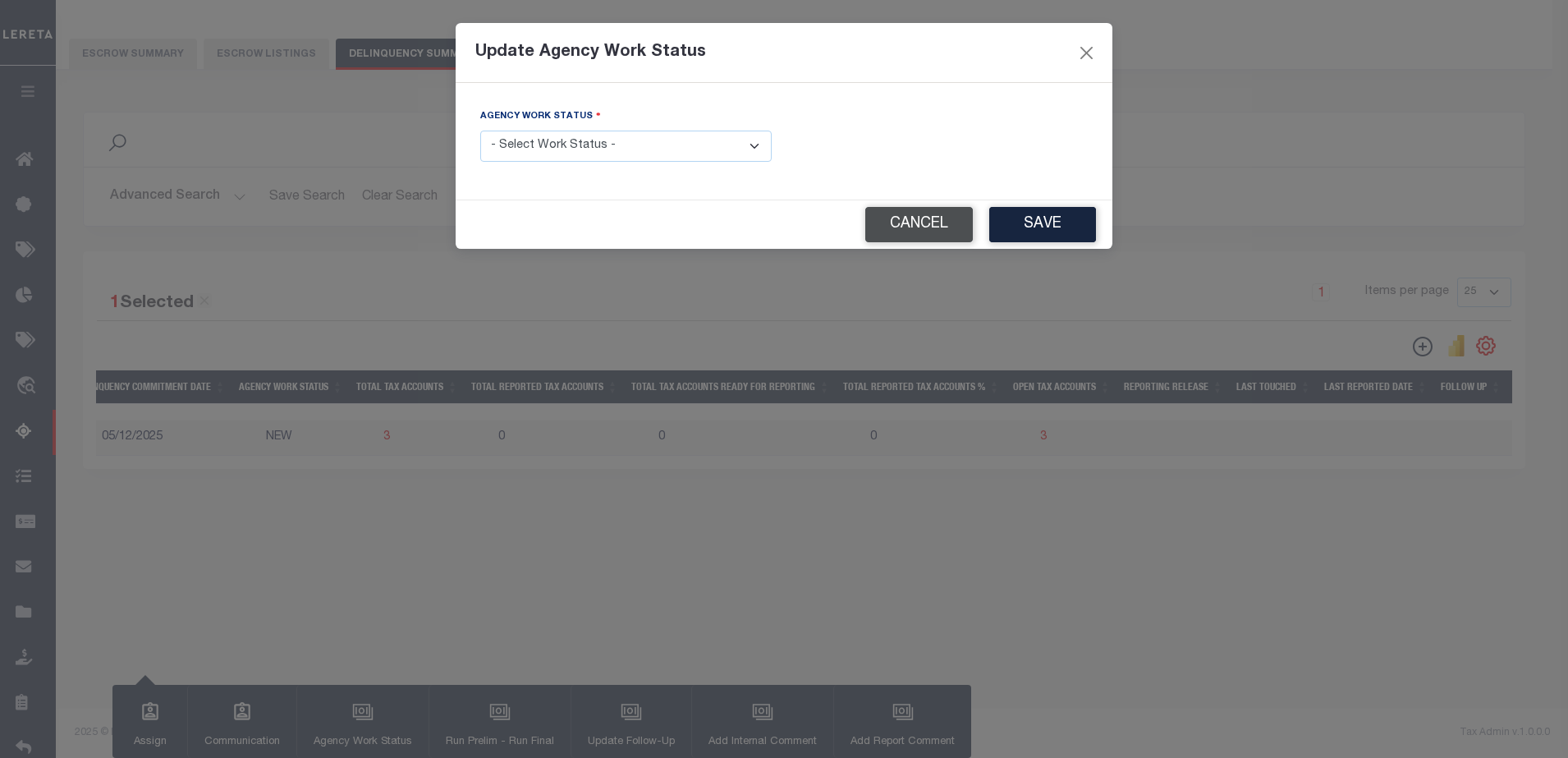 click on "Cancel" at bounding box center [919, 224] 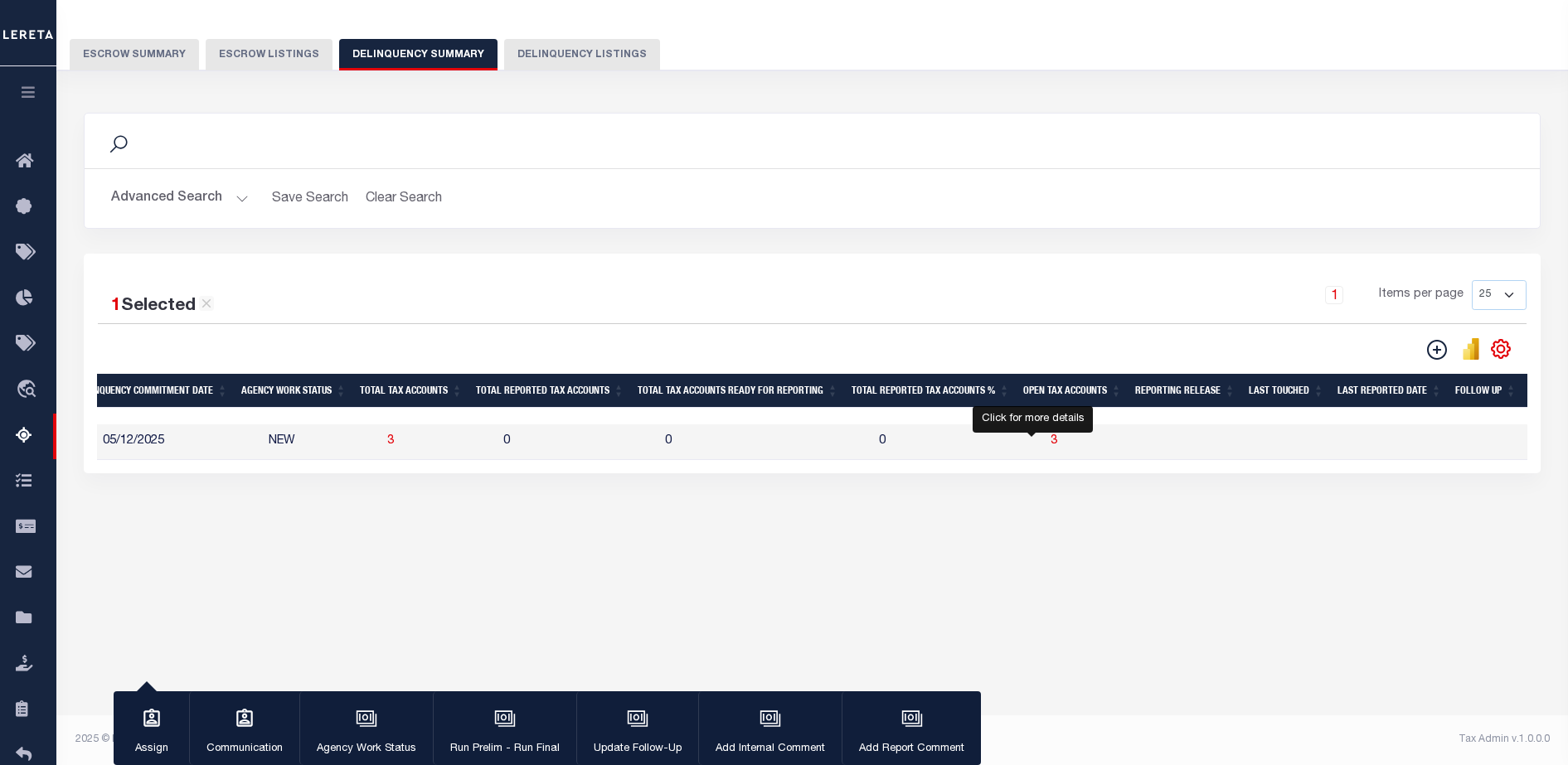 click on "3" at bounding box center [1054, 441] 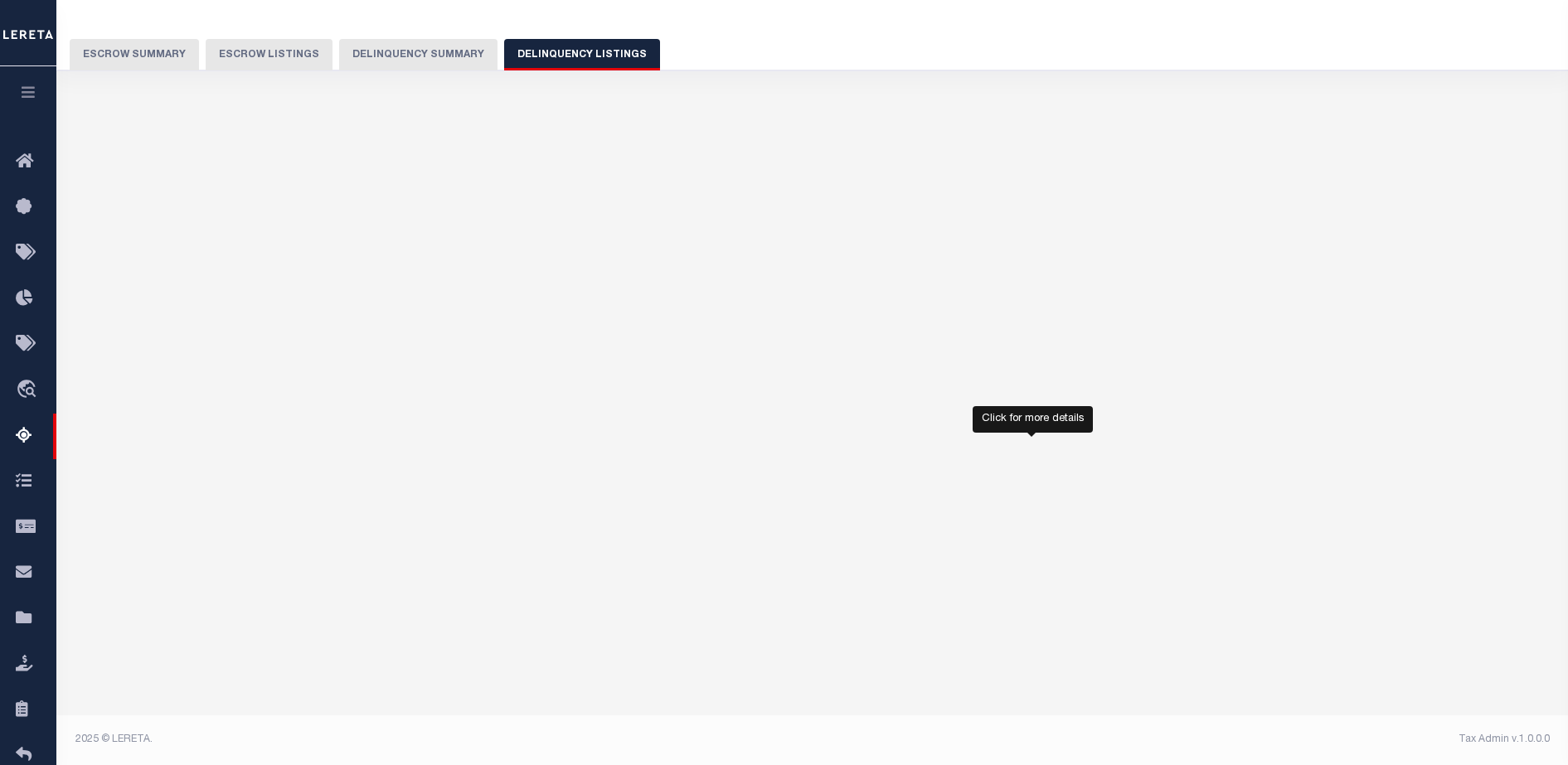 select on "100" 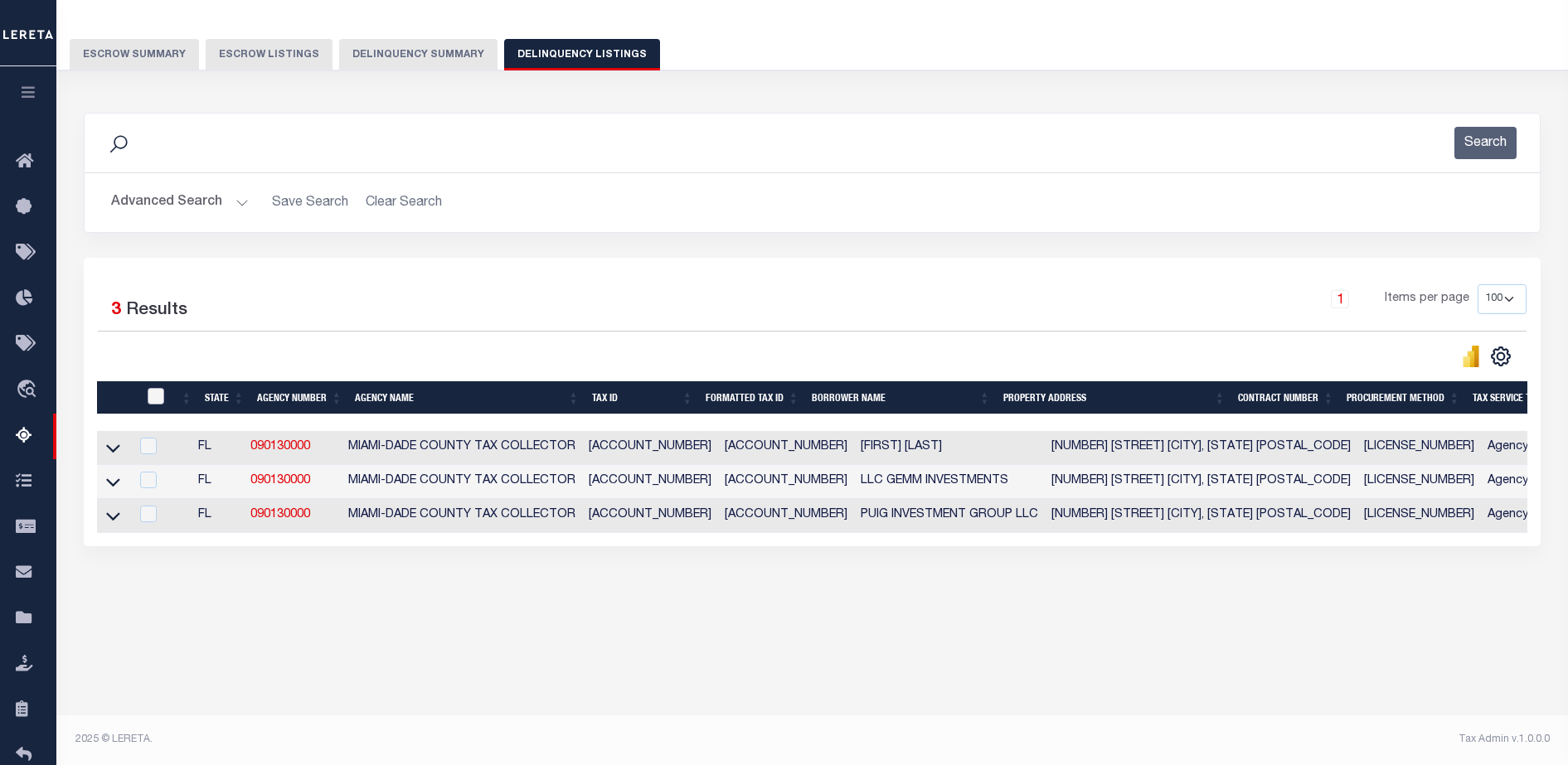 click at bounding box center (156, 396) 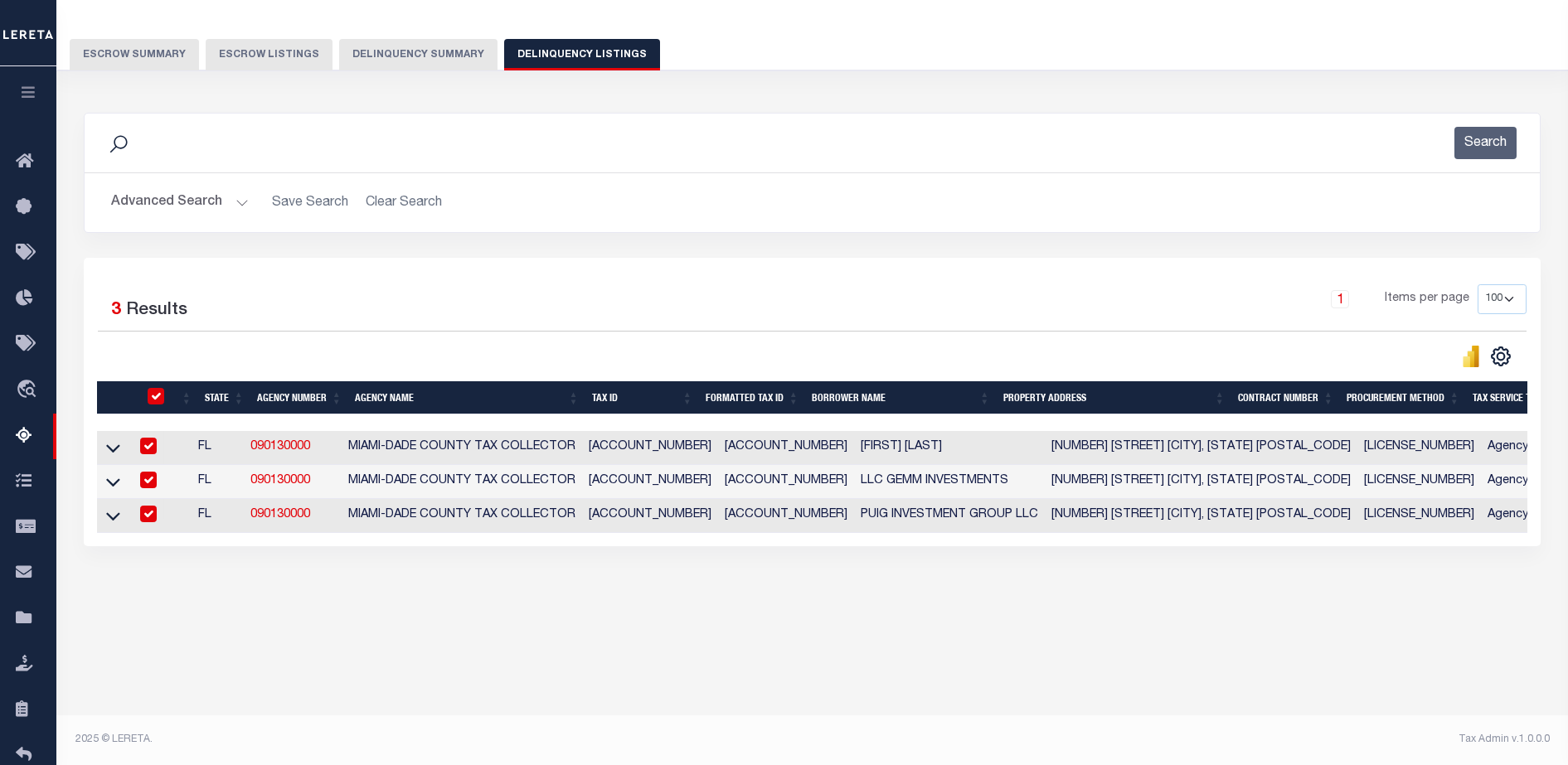 checkbox on "true" 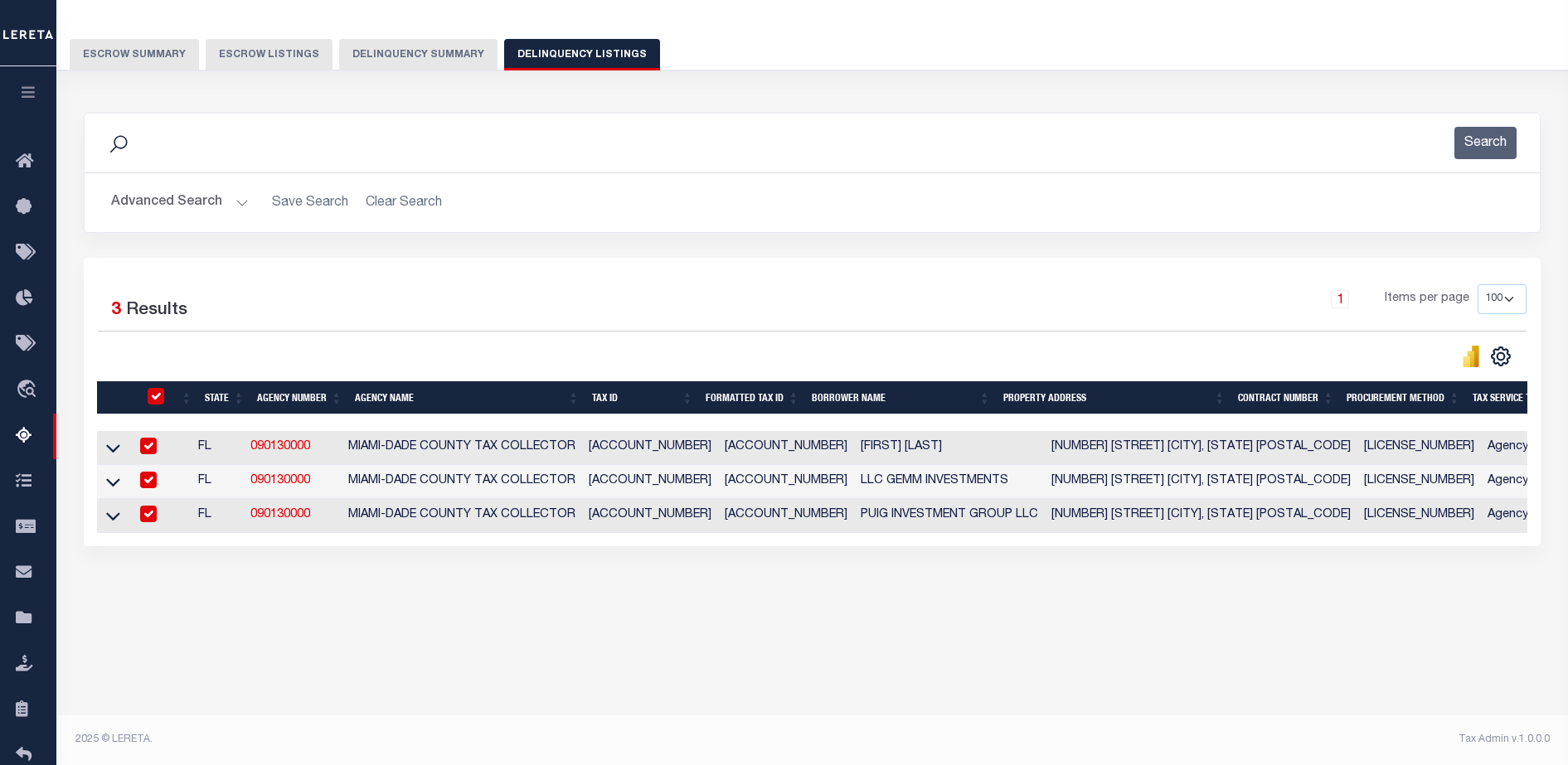 checkbox on "true" 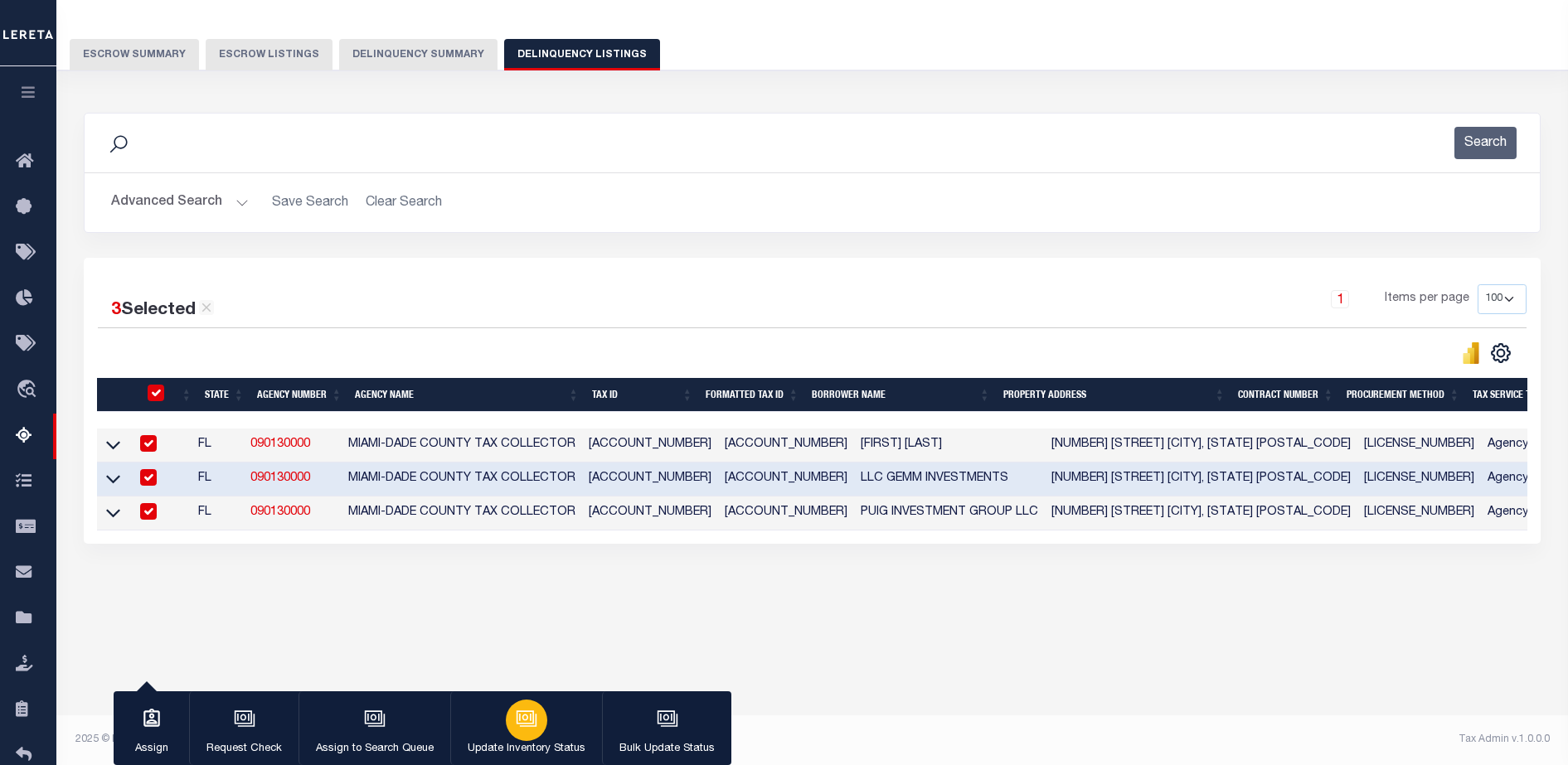 click at bounding box center (527, 720) 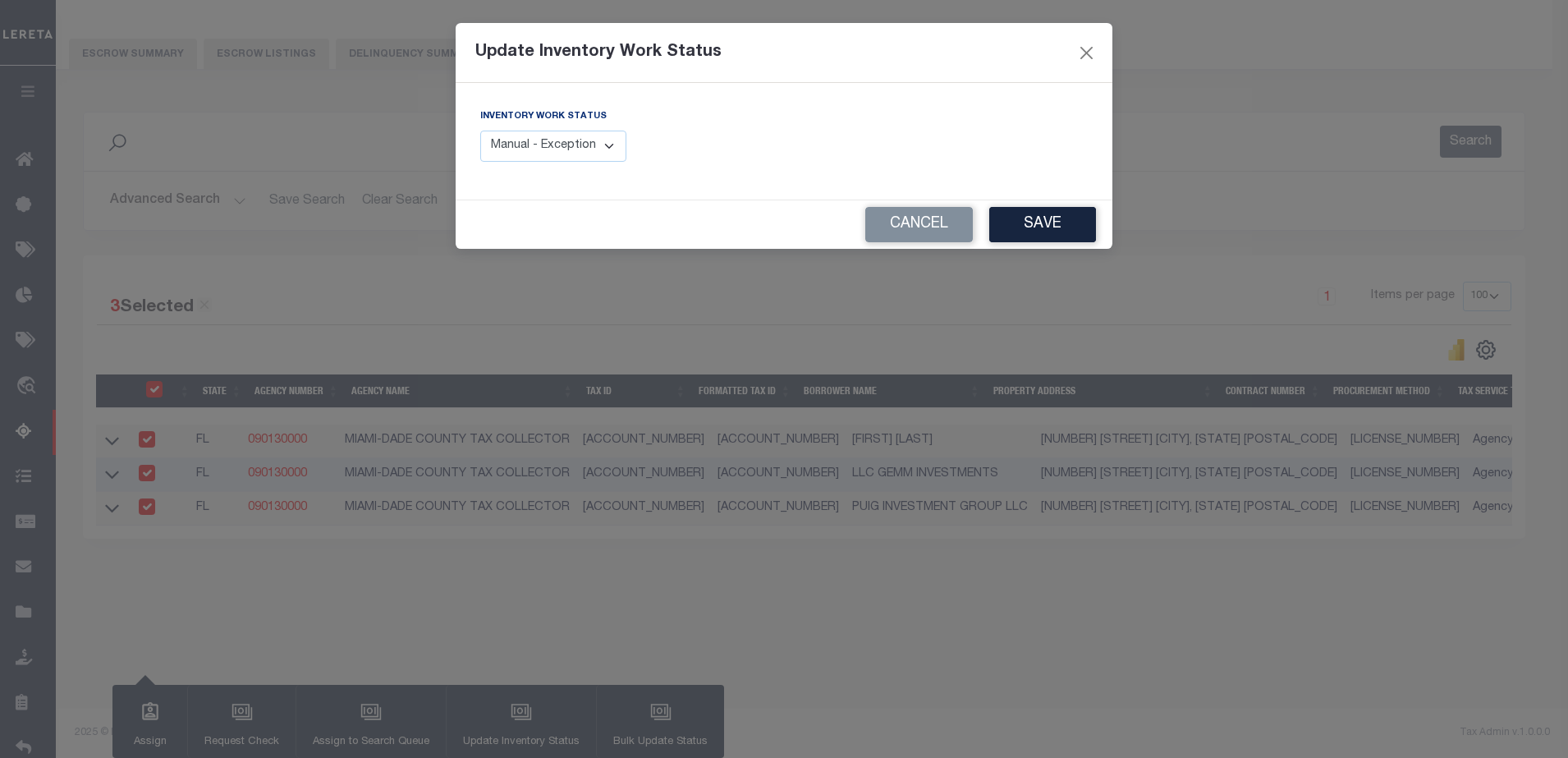 click on "Manual - Exception
Pended - Awaiting Search
Late Add Exception
Completed" at bounding box center (553, 146) 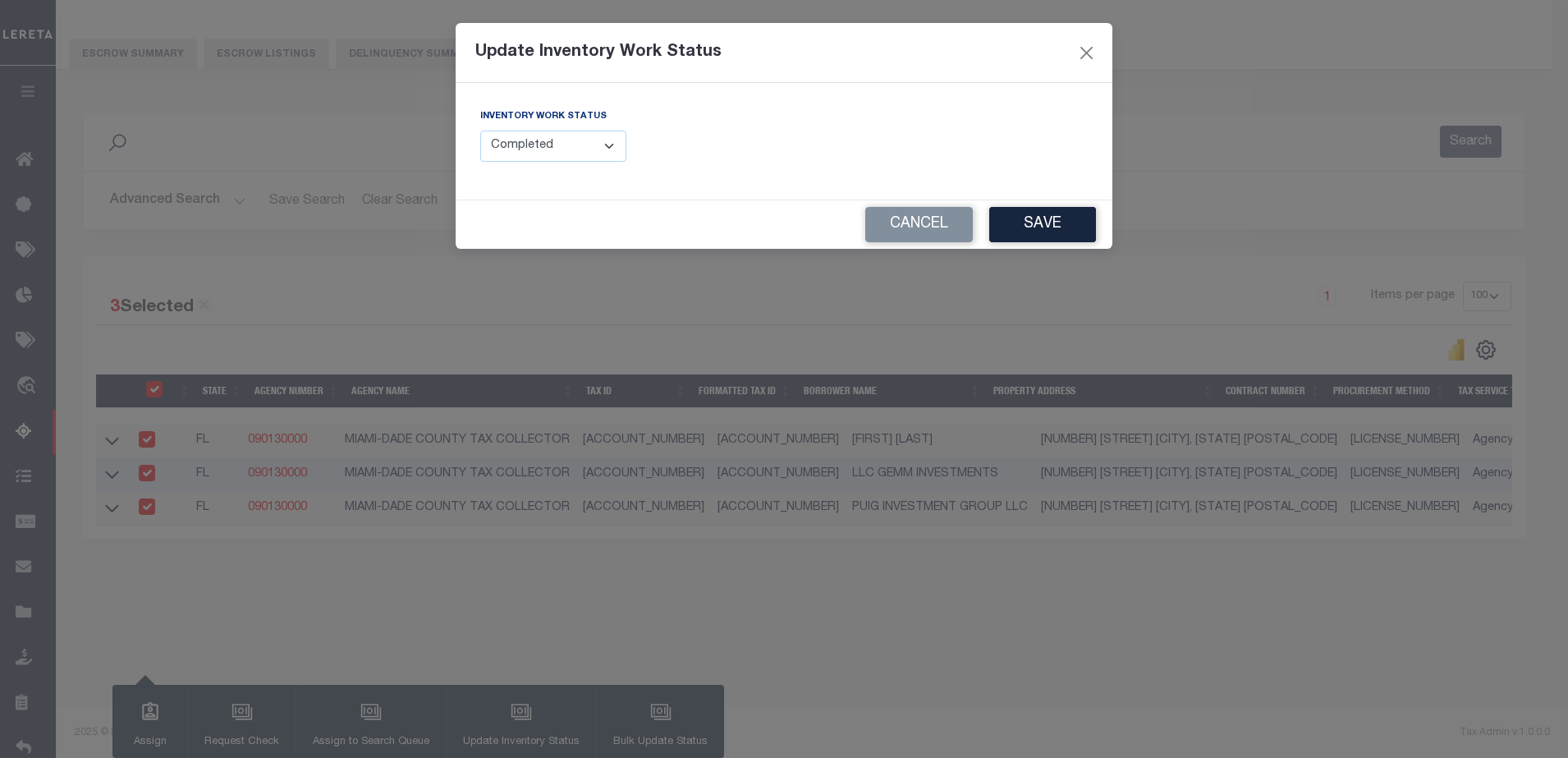 click on "Manual - Exception
Pended - Awaiting Search
Late Add Exception
Completed" at bounding box center (553, 146) 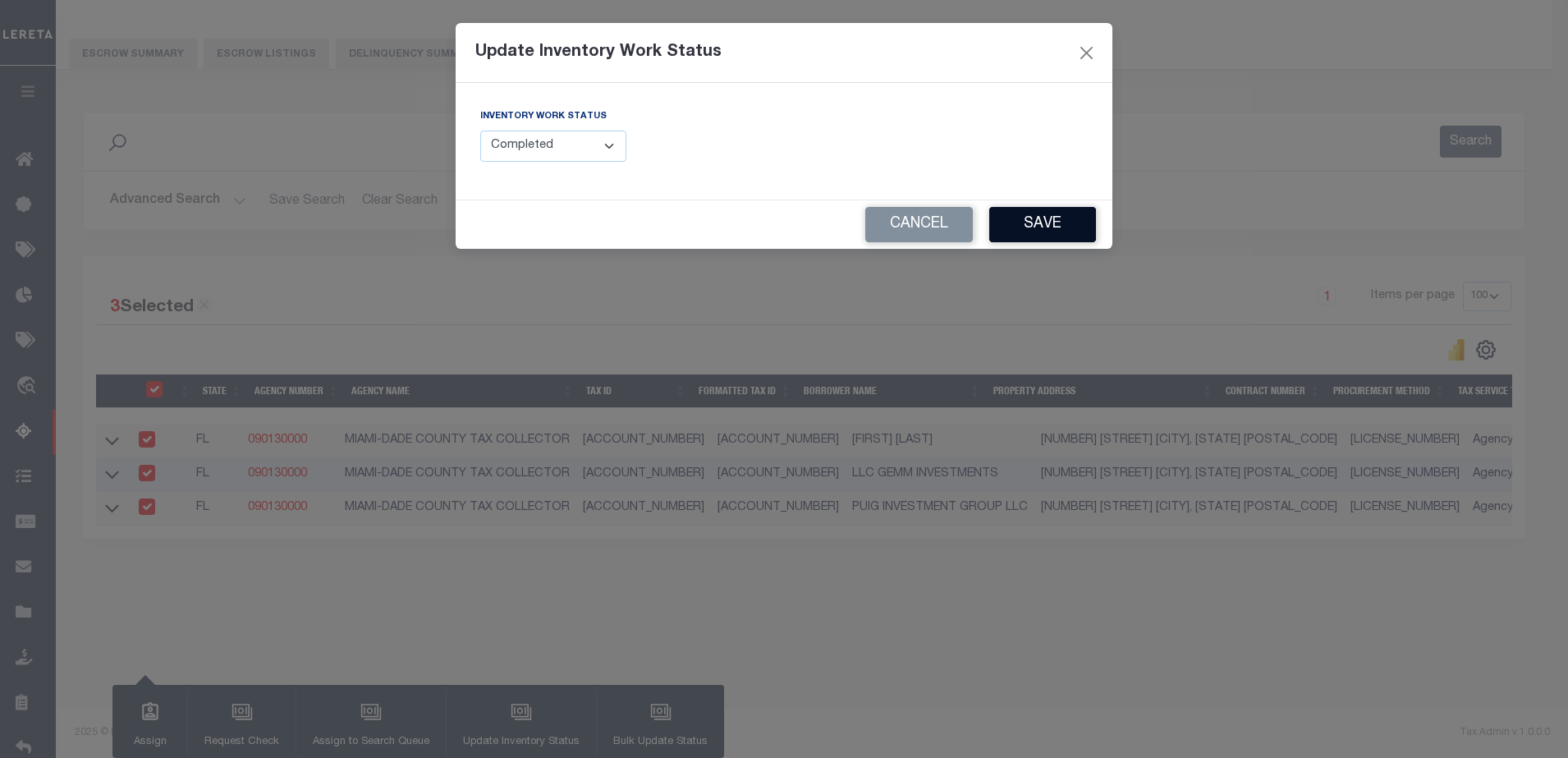 click on "Save" at bounding box center [1043, 224] 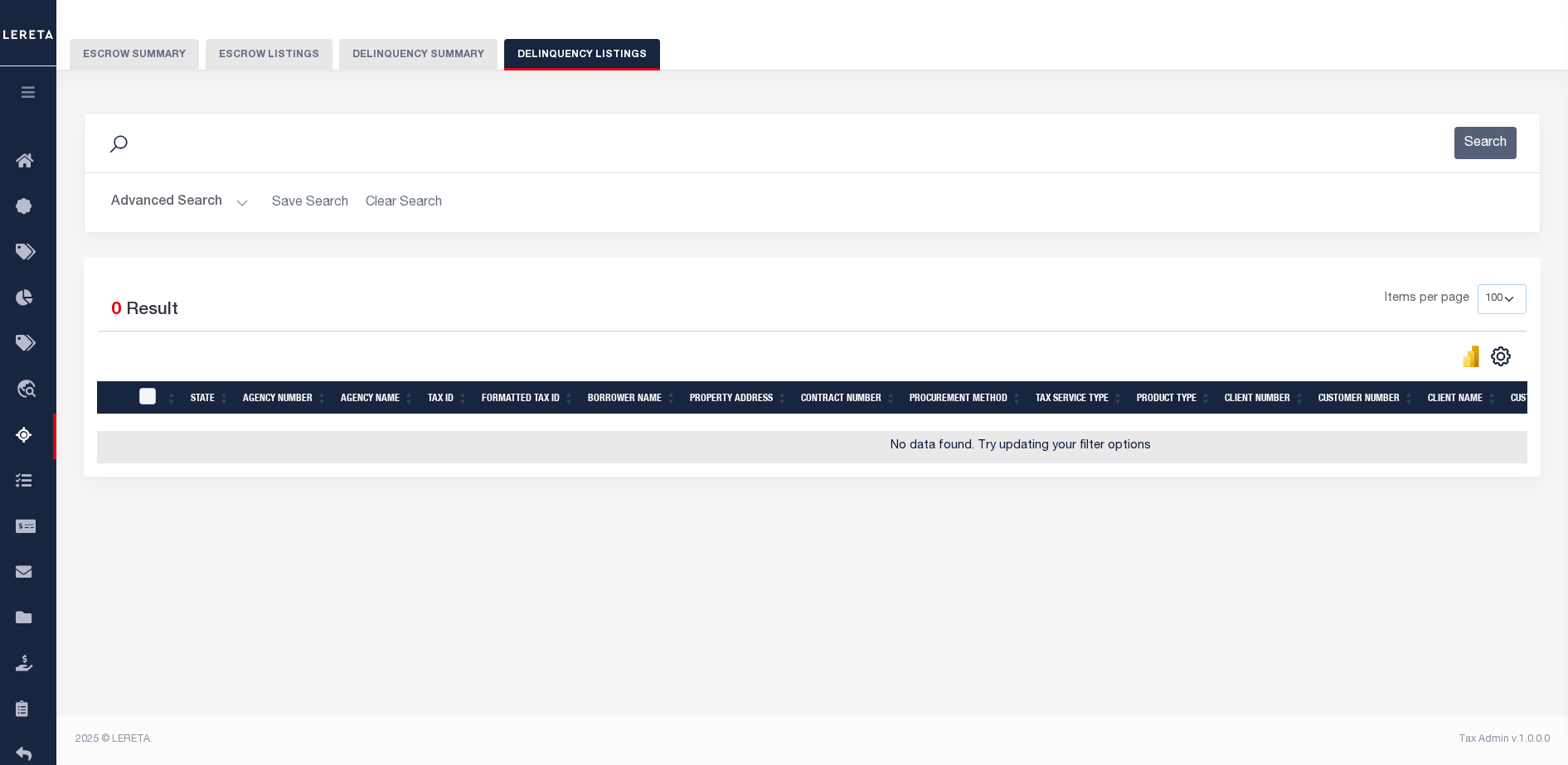 click on "Delinquency Summary" at bounding box center [418, 55] 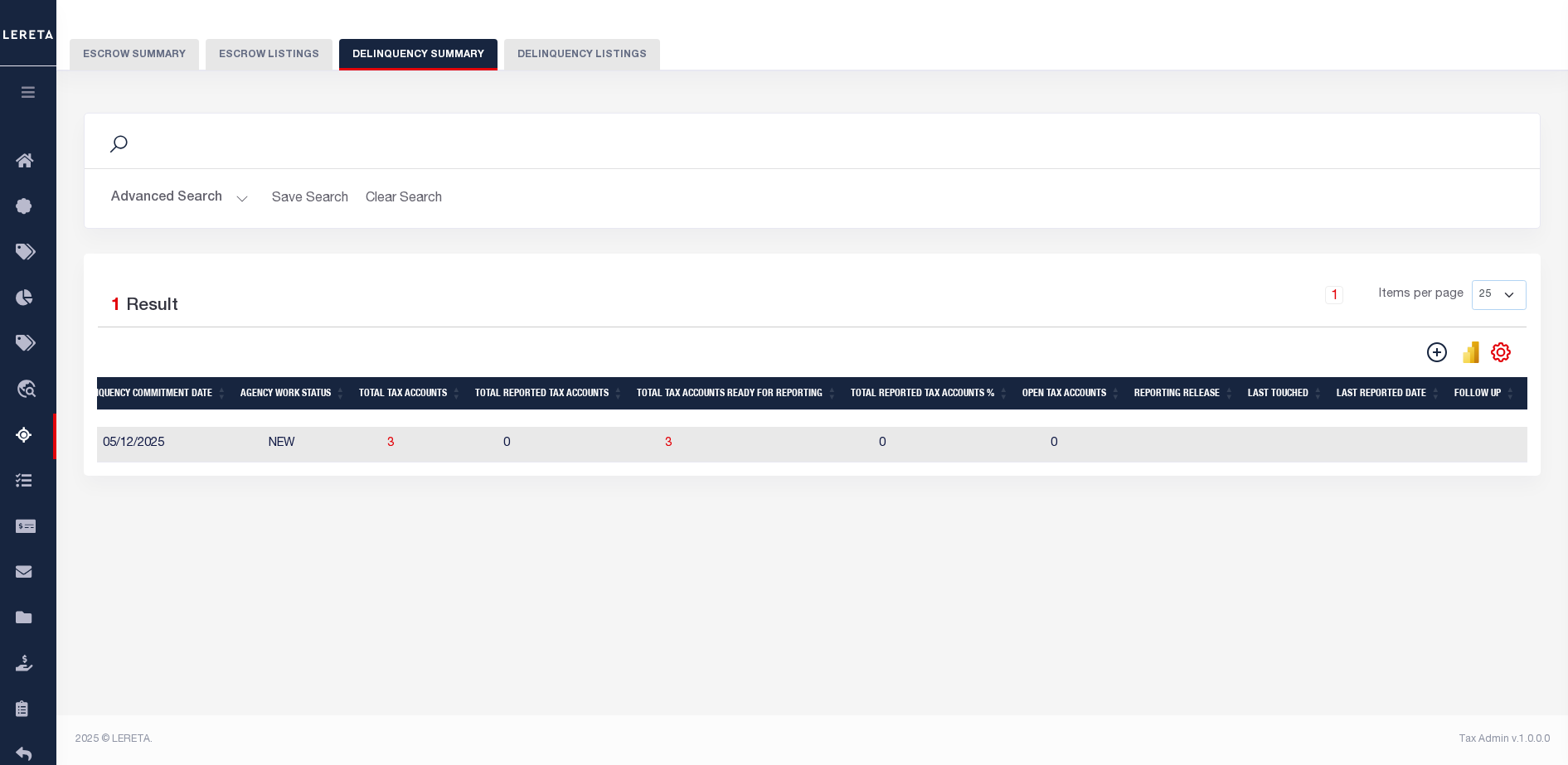 click on "3" at bounding box center [765, 444] 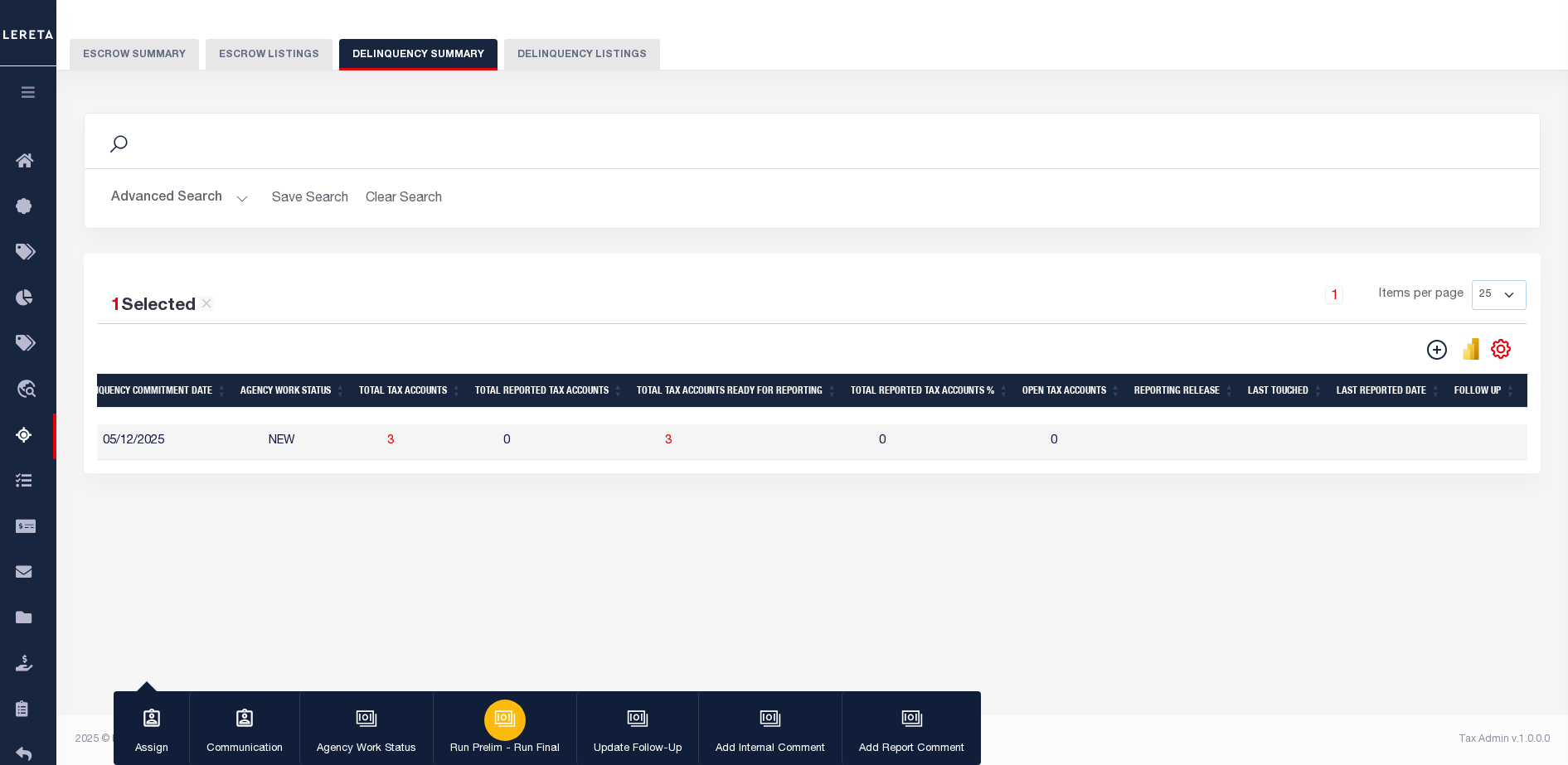 click on "Run Prelim - Run Final" at bounding box center (504, 729) 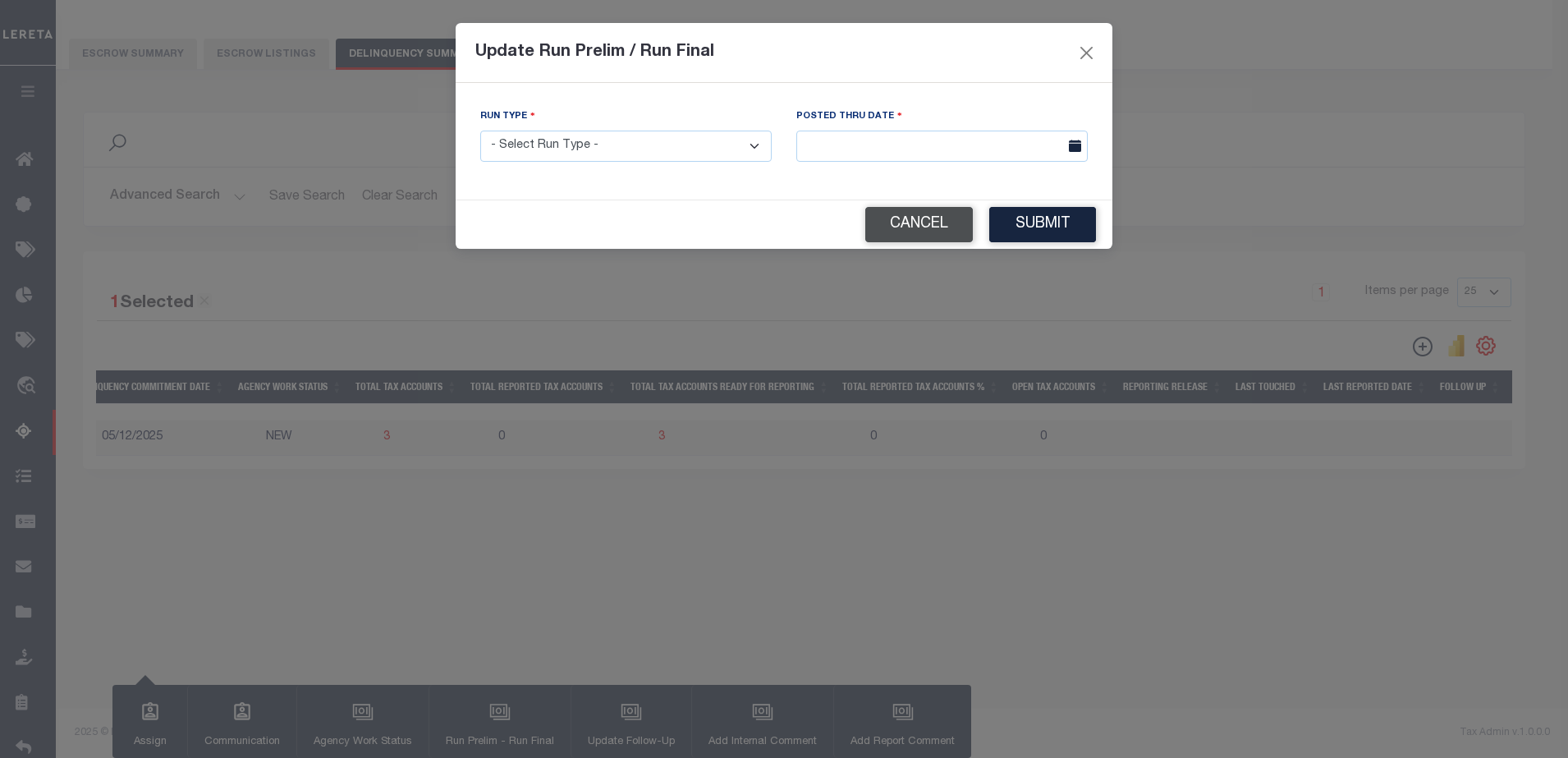 click on "Cancel" at bounding box center [919, 224] 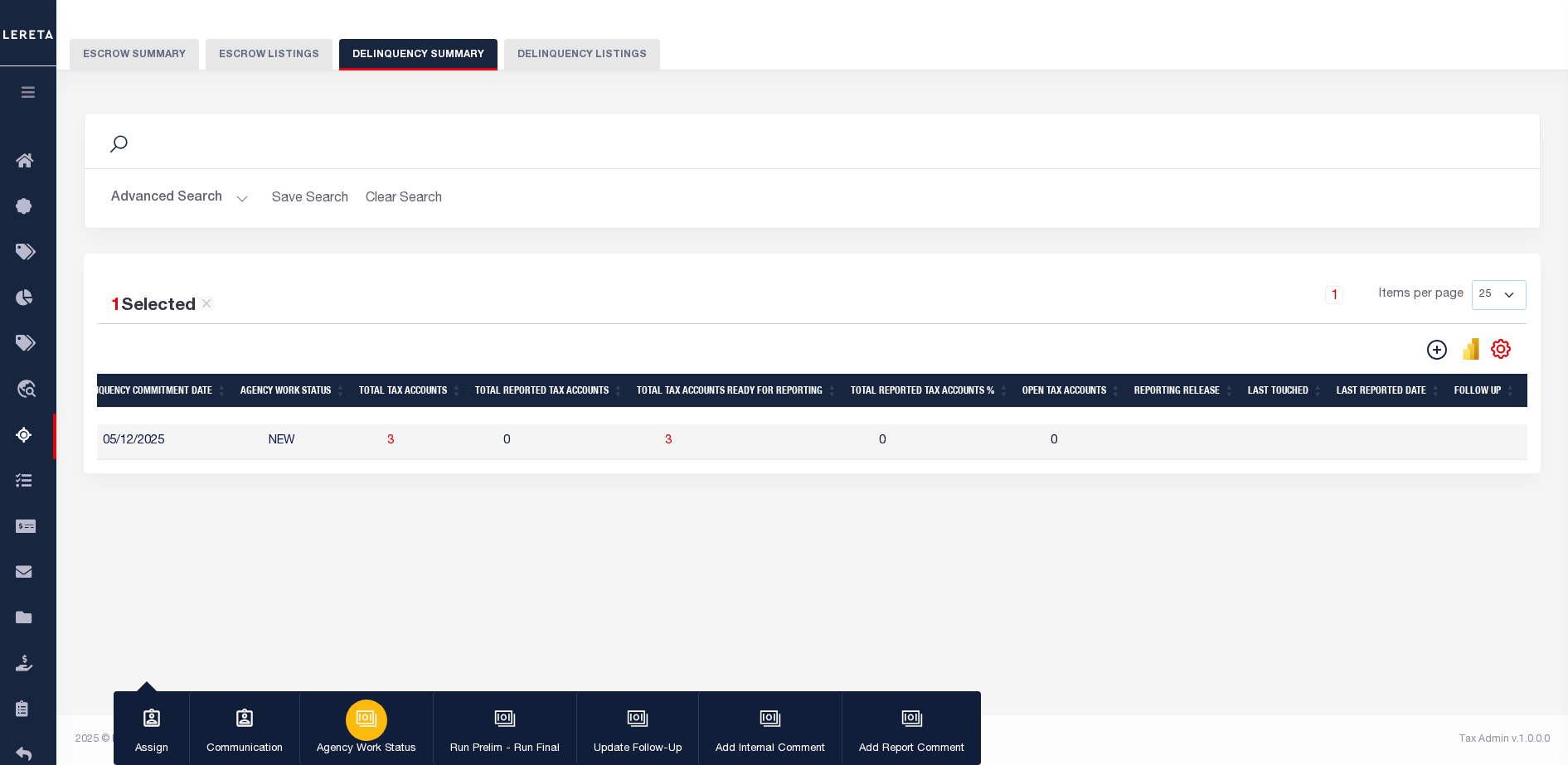 click at bounding box center [367, 720] 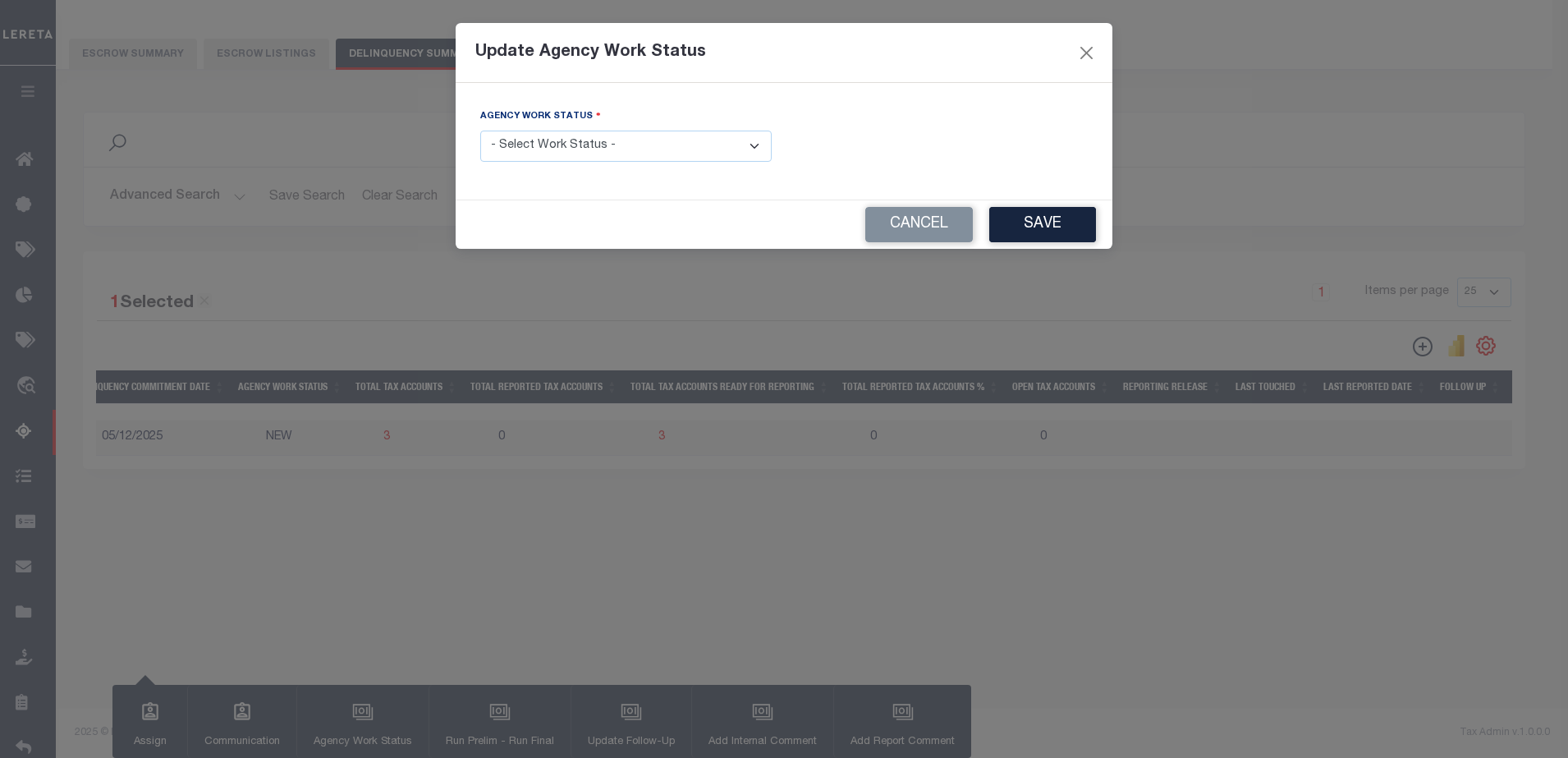 click on "- Select Work Status -
In Progress
Pending Agency
Follow-up
Pending QC
Ready for Release
Prep for Release
Hold" at bounding box center [626, 146] 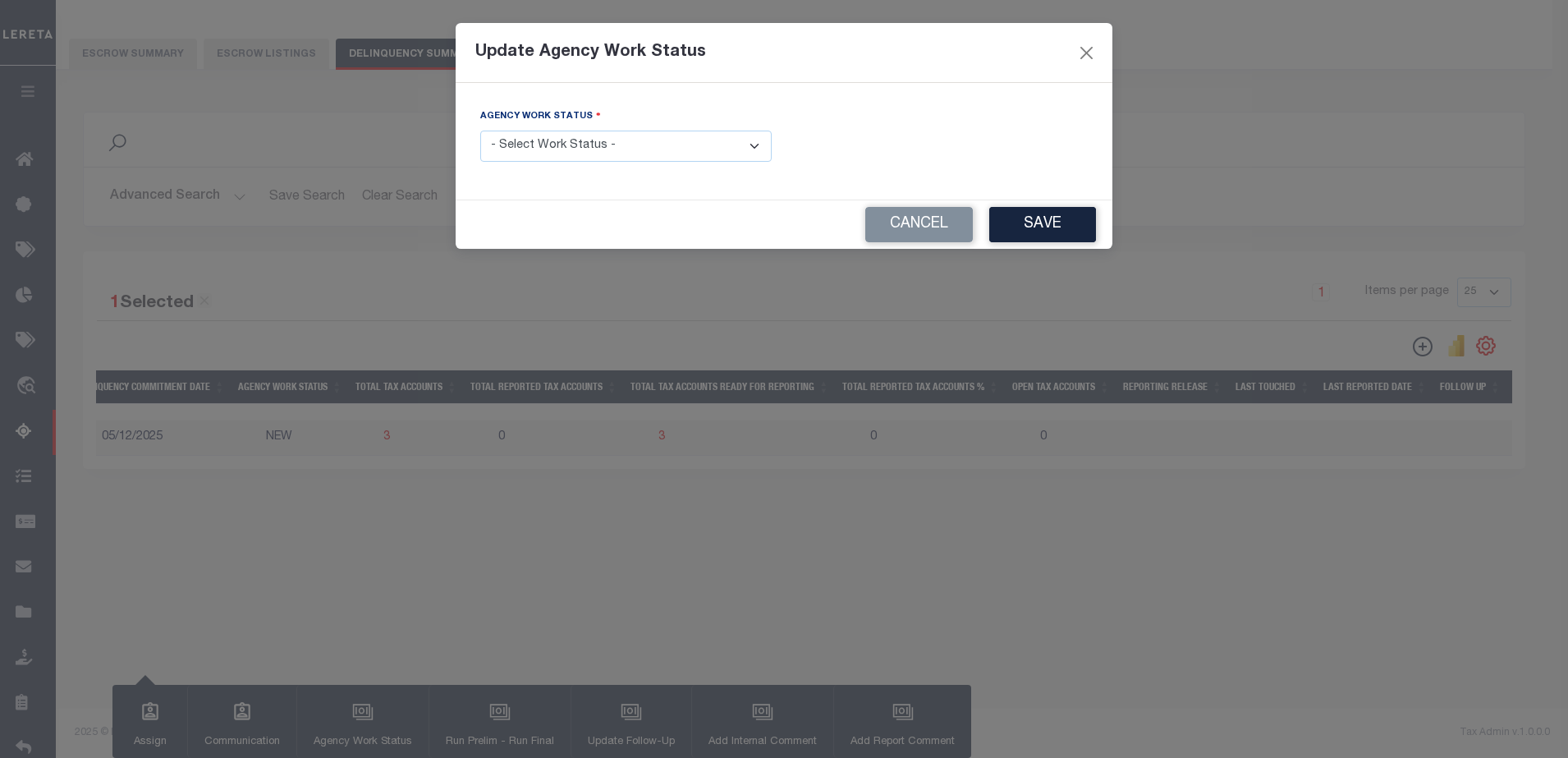 select on "6" 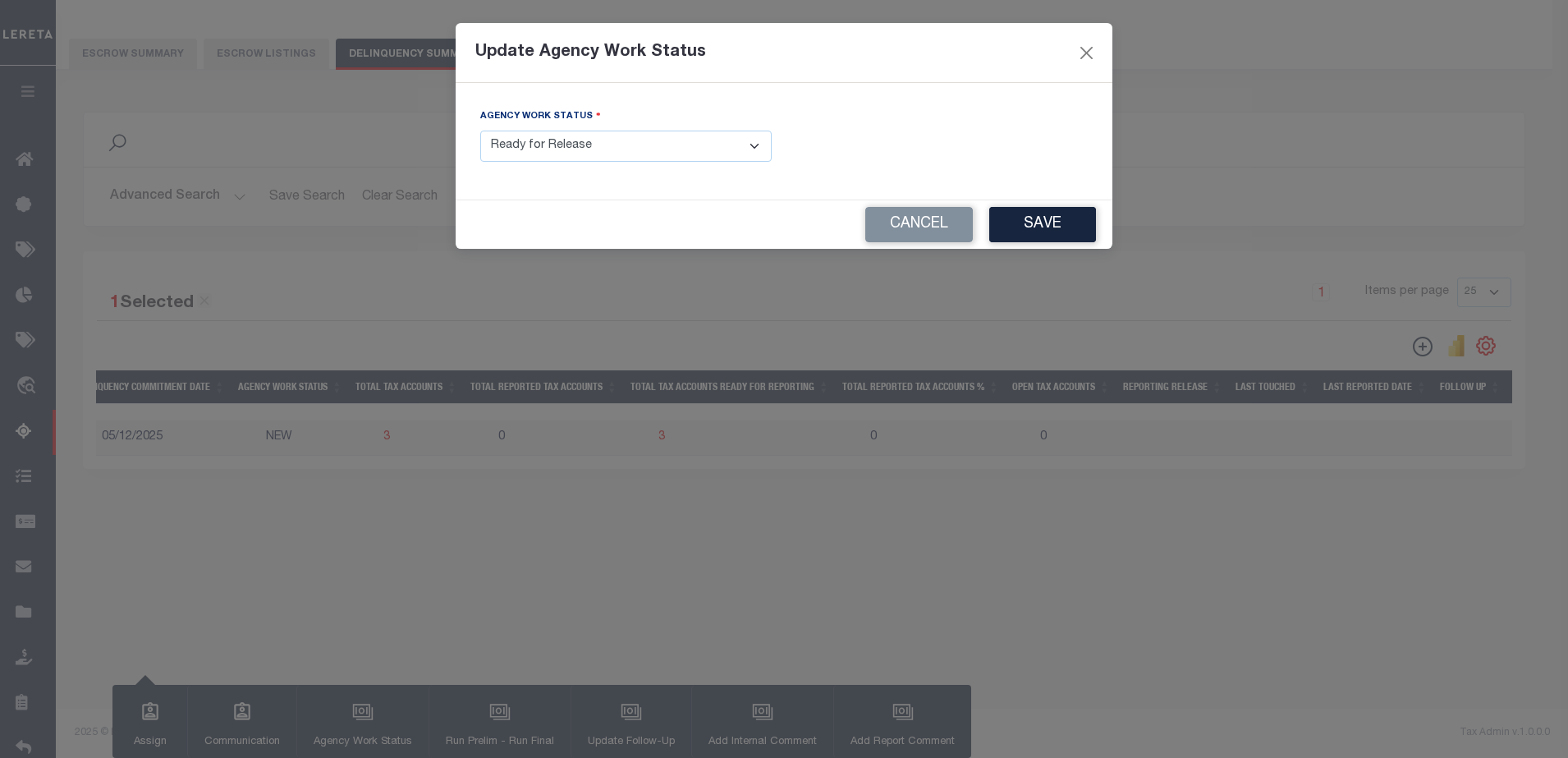 click on "- Select Work Status -
In Progress
Pending Agency
Follow-up
Pending QC
Ready for Release
Prep for Release
Hold" at bounding box center (626, 146) 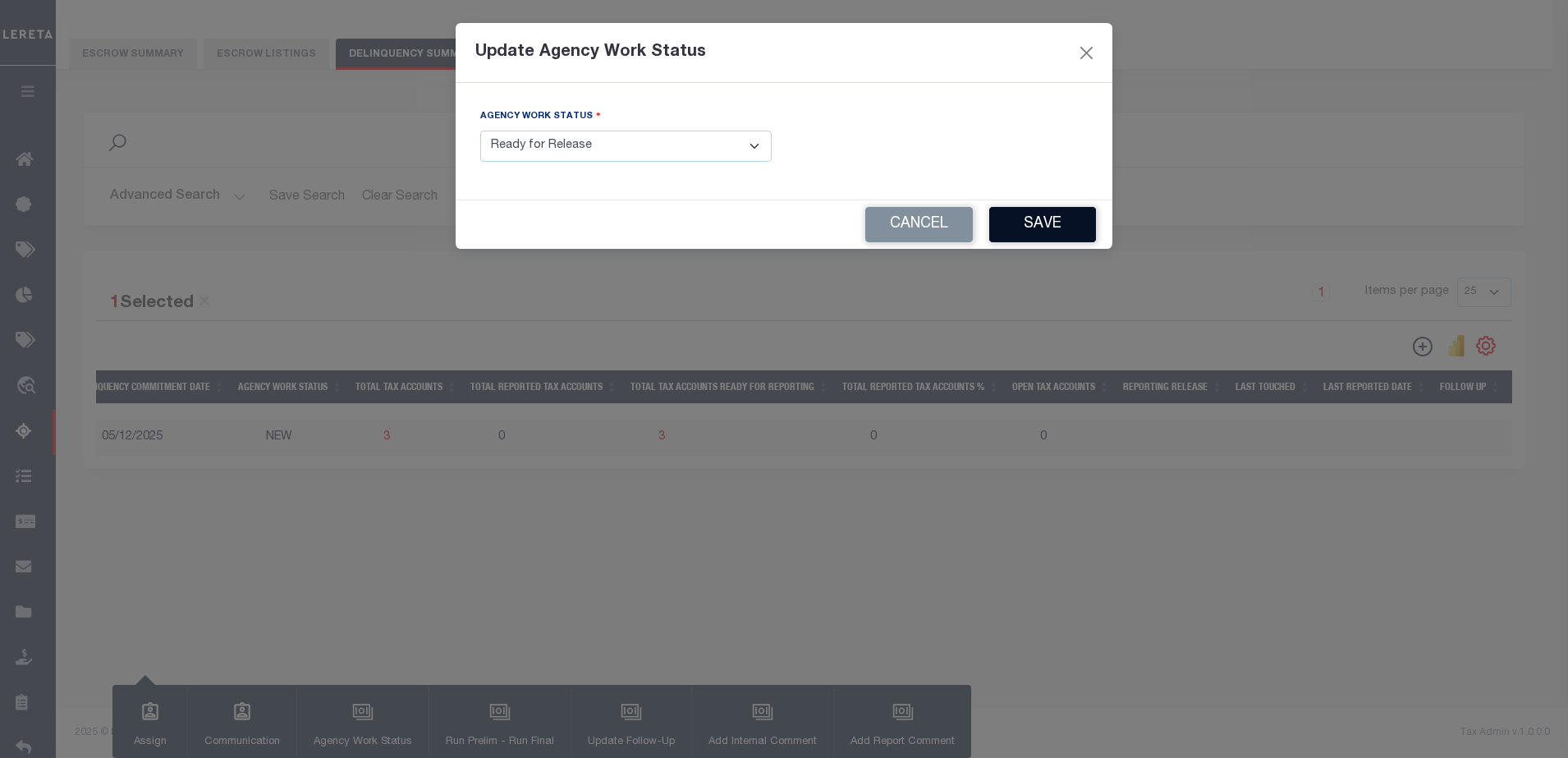 click on "Save" at bounding box center (1043, 224) 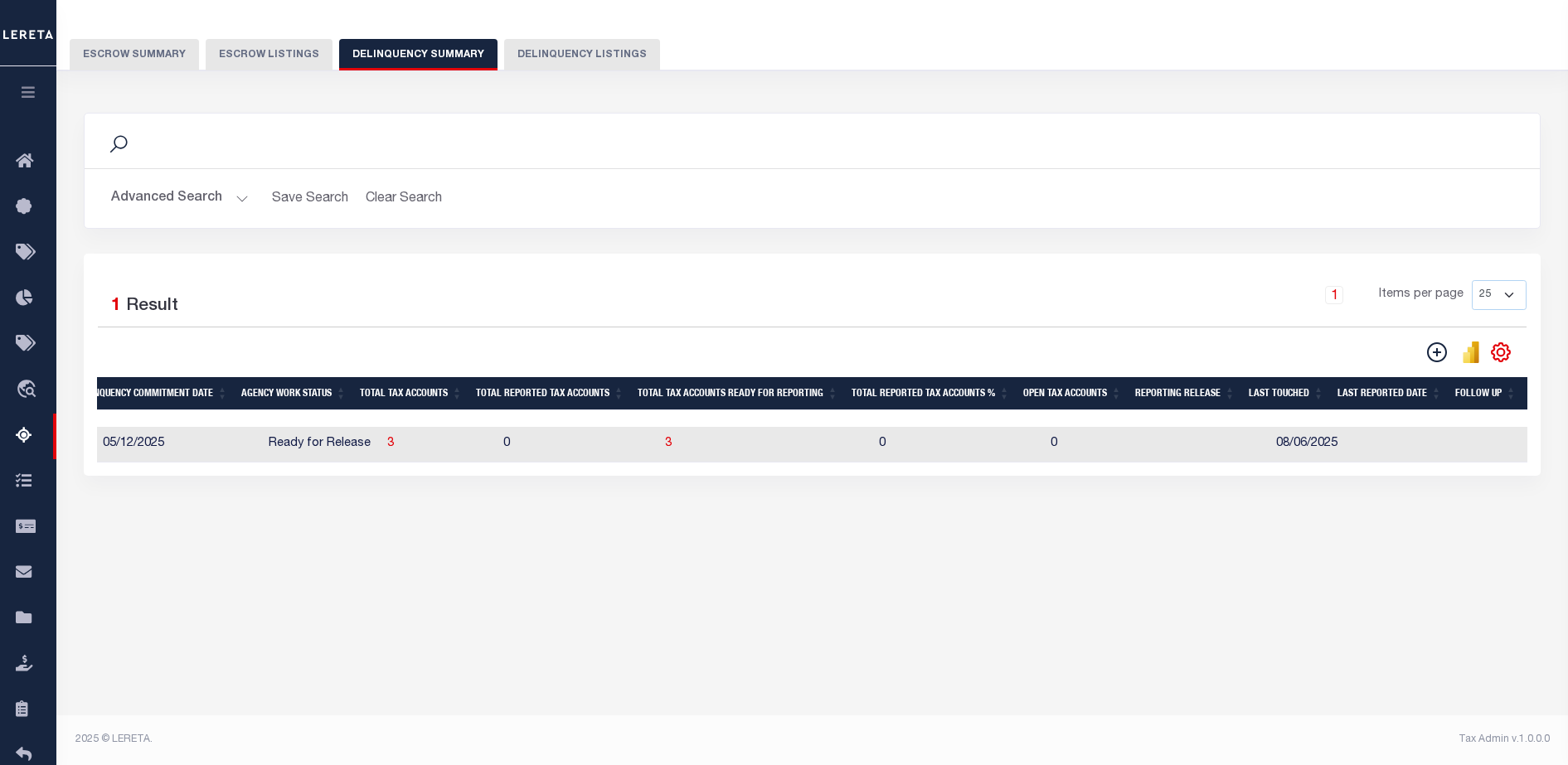 click on "3" at bounding box center (765, 444) 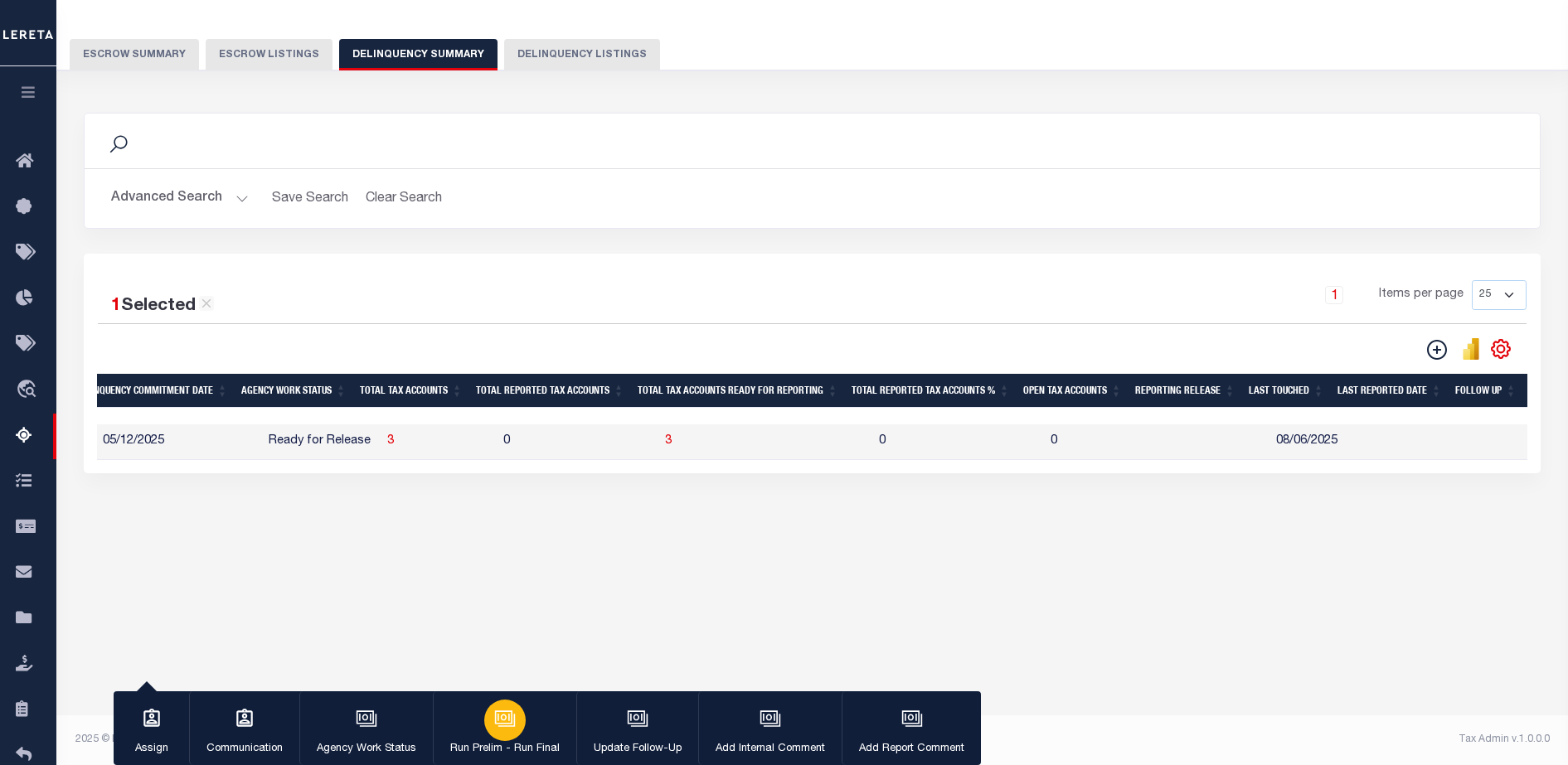 click 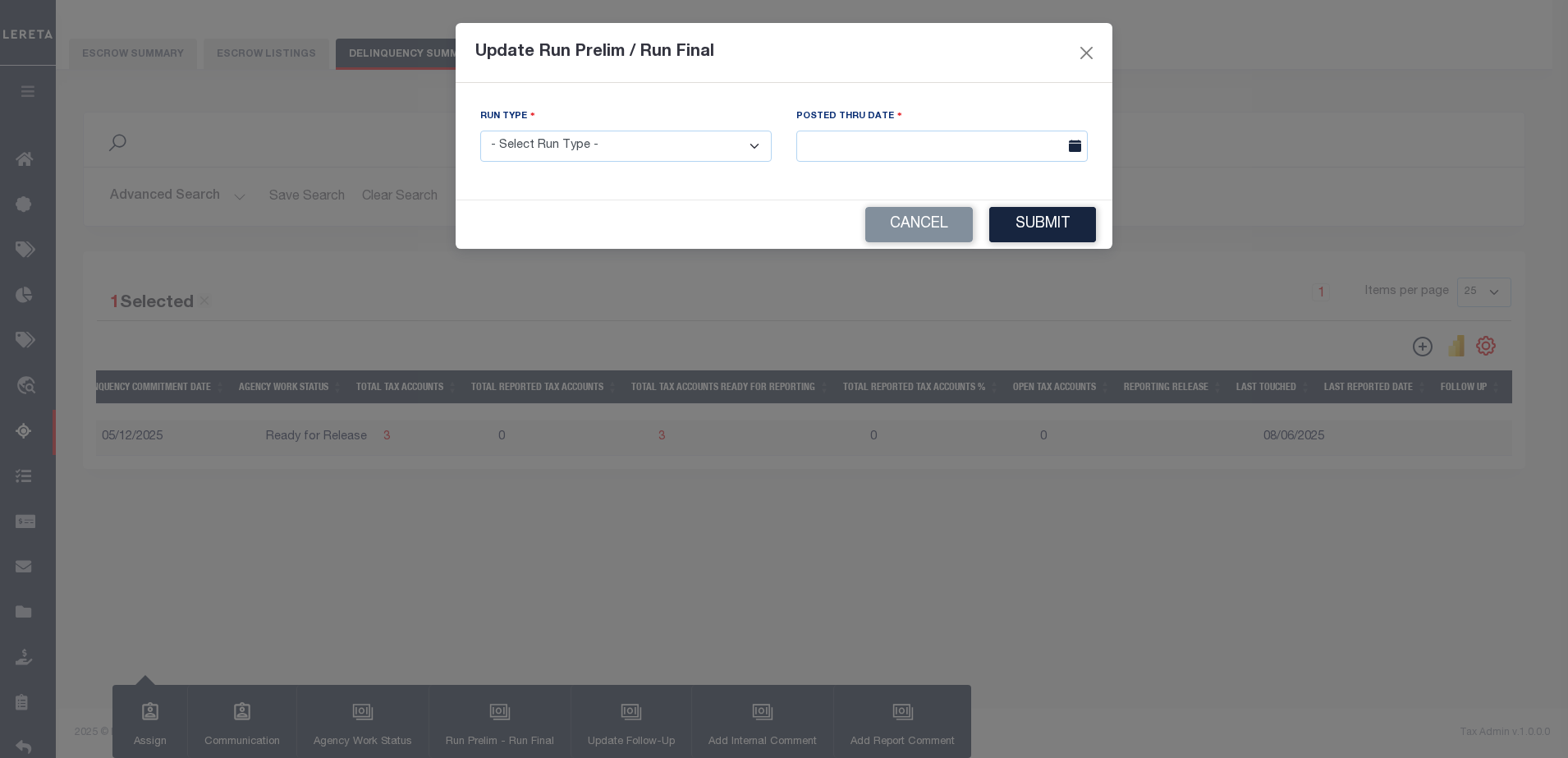 click on "- Select Run Type -
Prelim Run
Final Run" at bounding box center (626, 146) 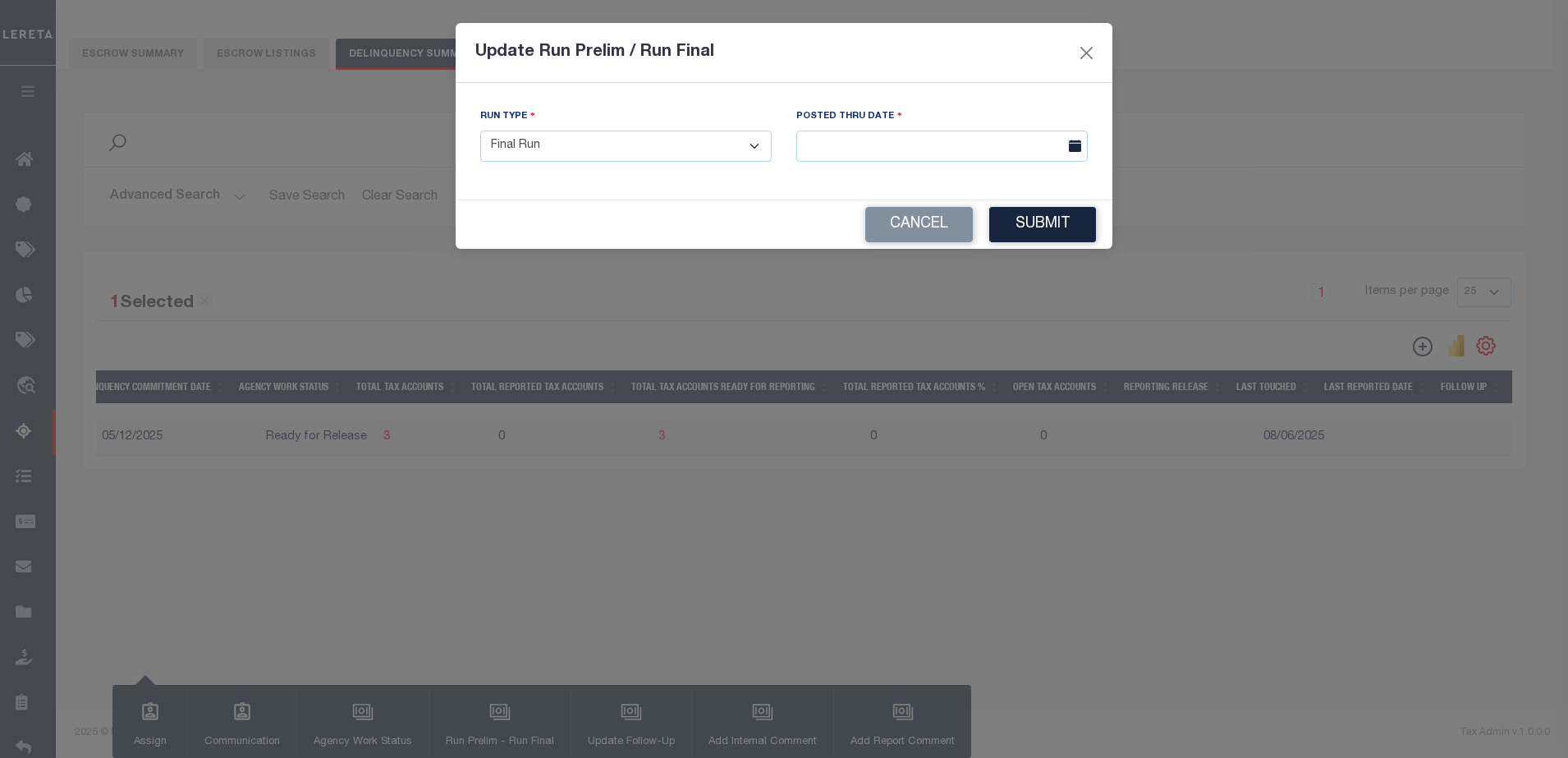 click on "- Select Run Type -
Prelim Run
Final Run" at bounding box center [626, 146] 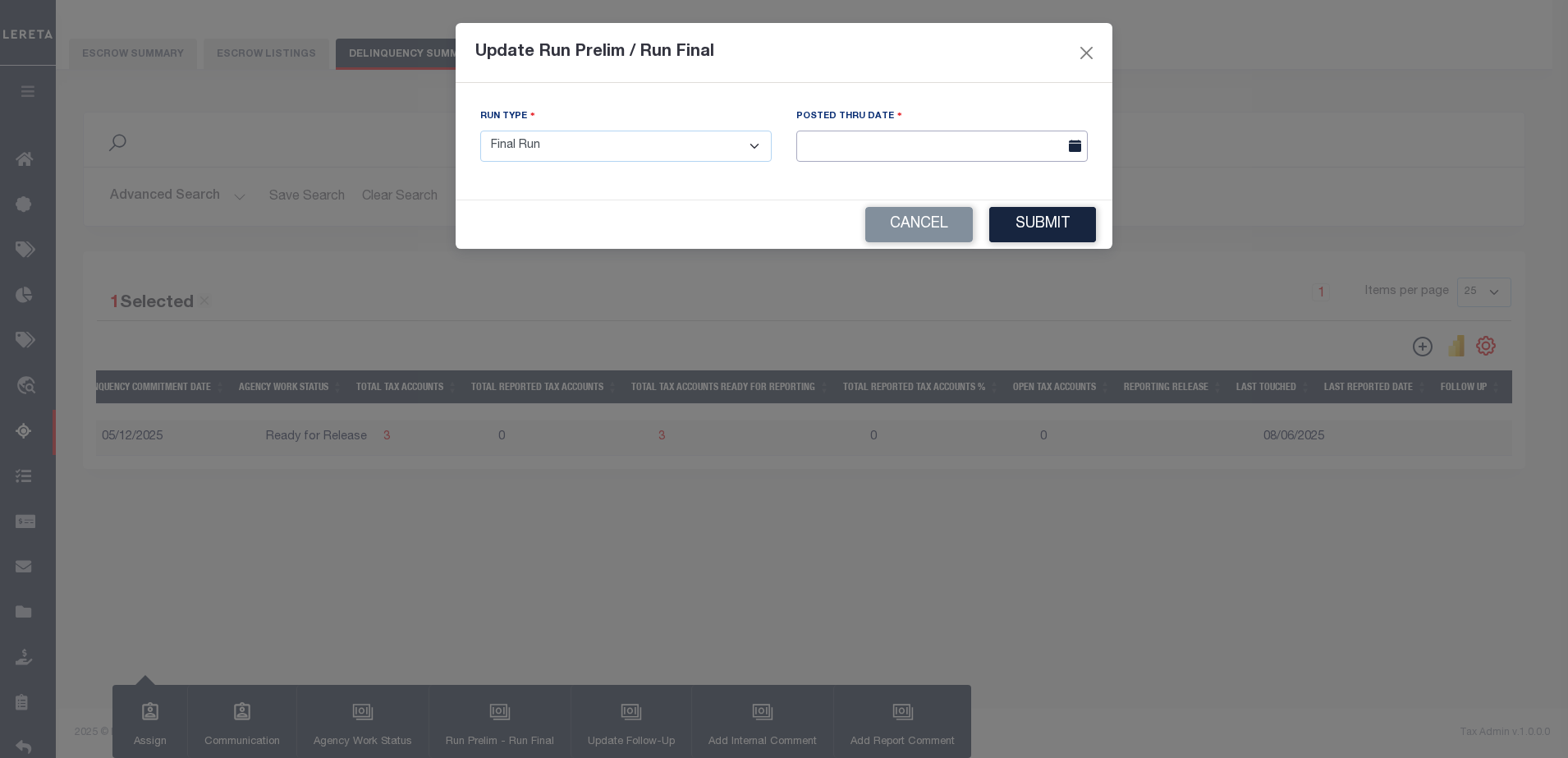click at bounding box center [942, 146] 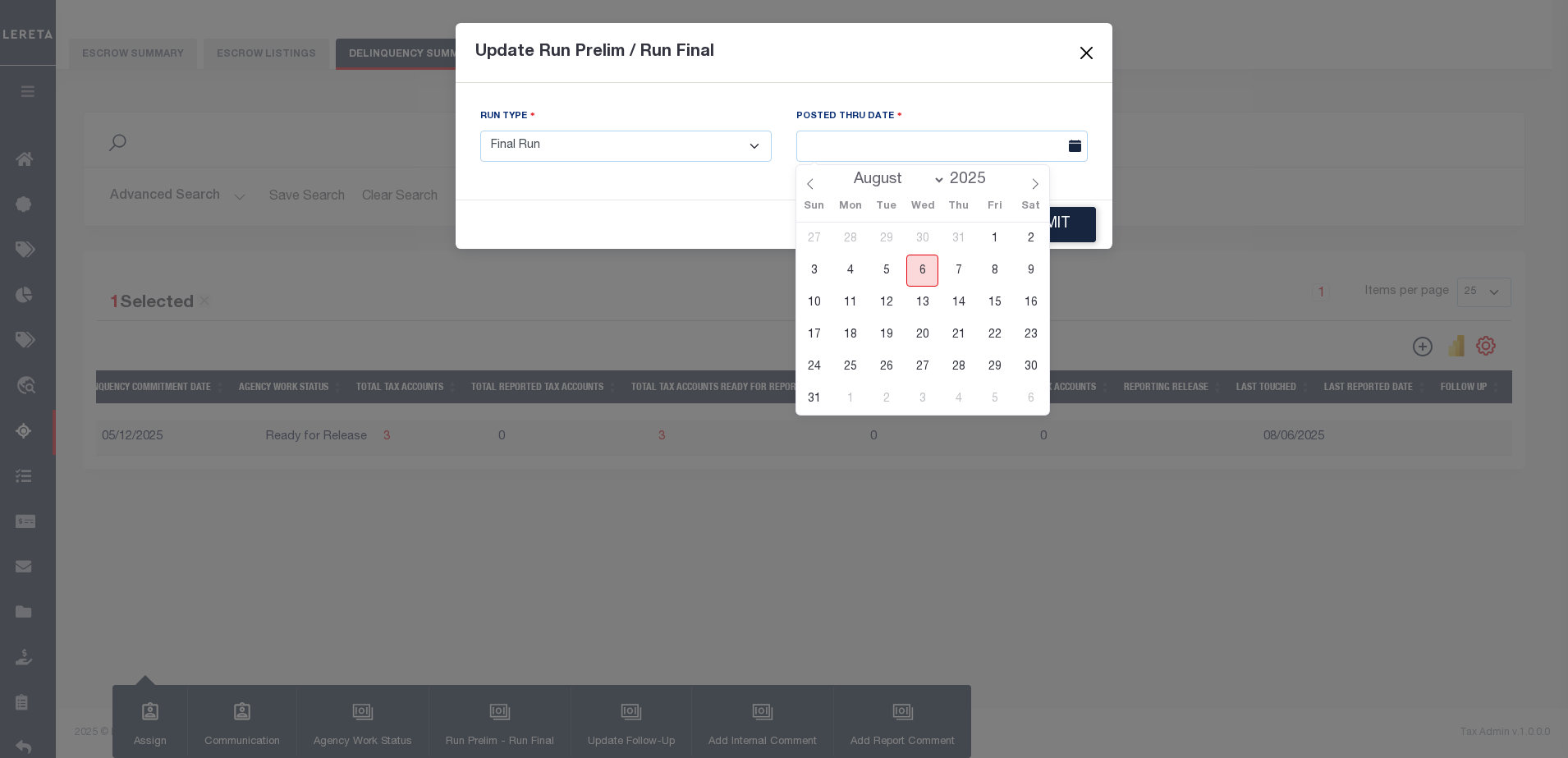 click on "6" at bounding box center (922, 270) 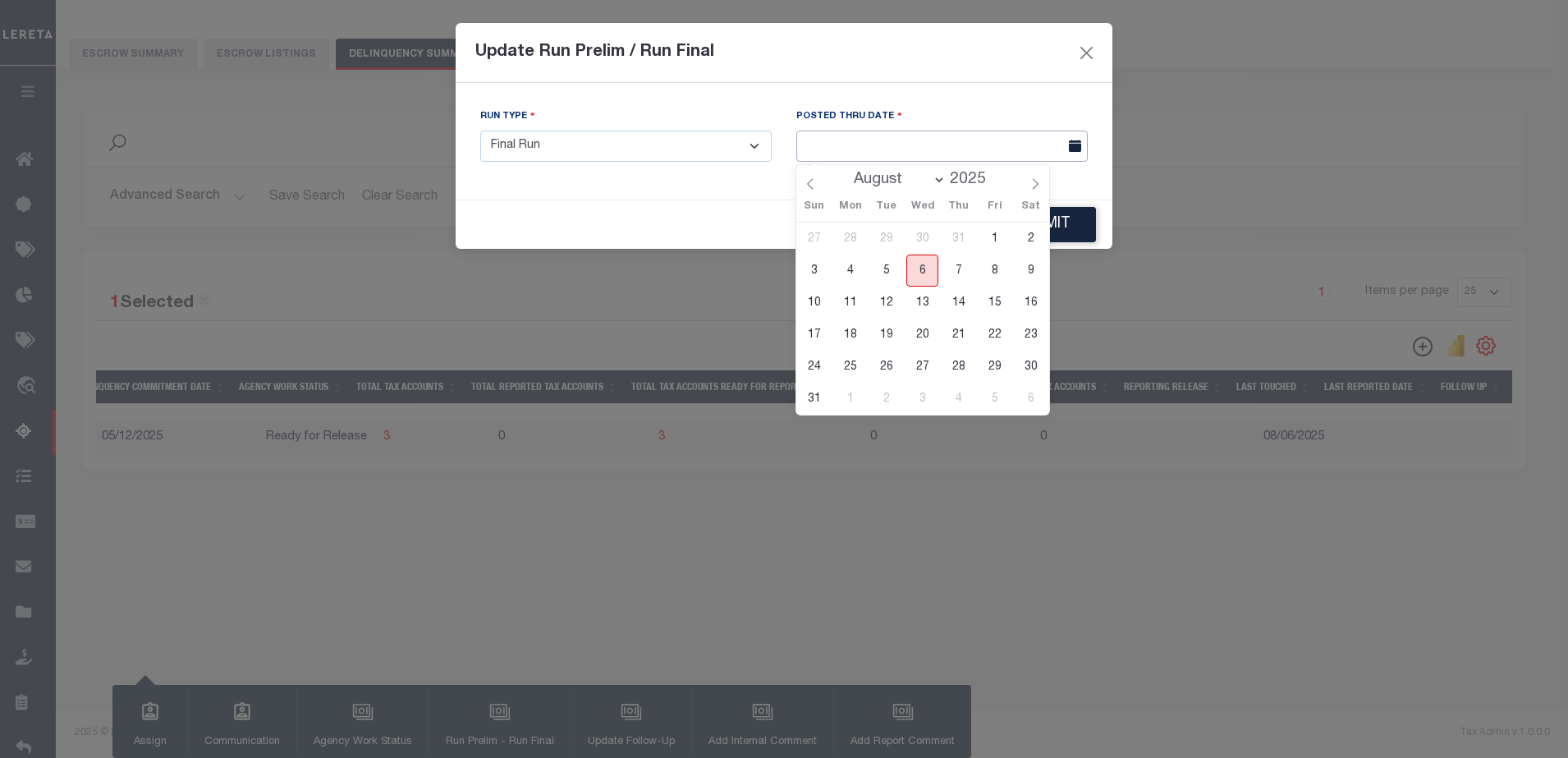 type on "08/06/2025" 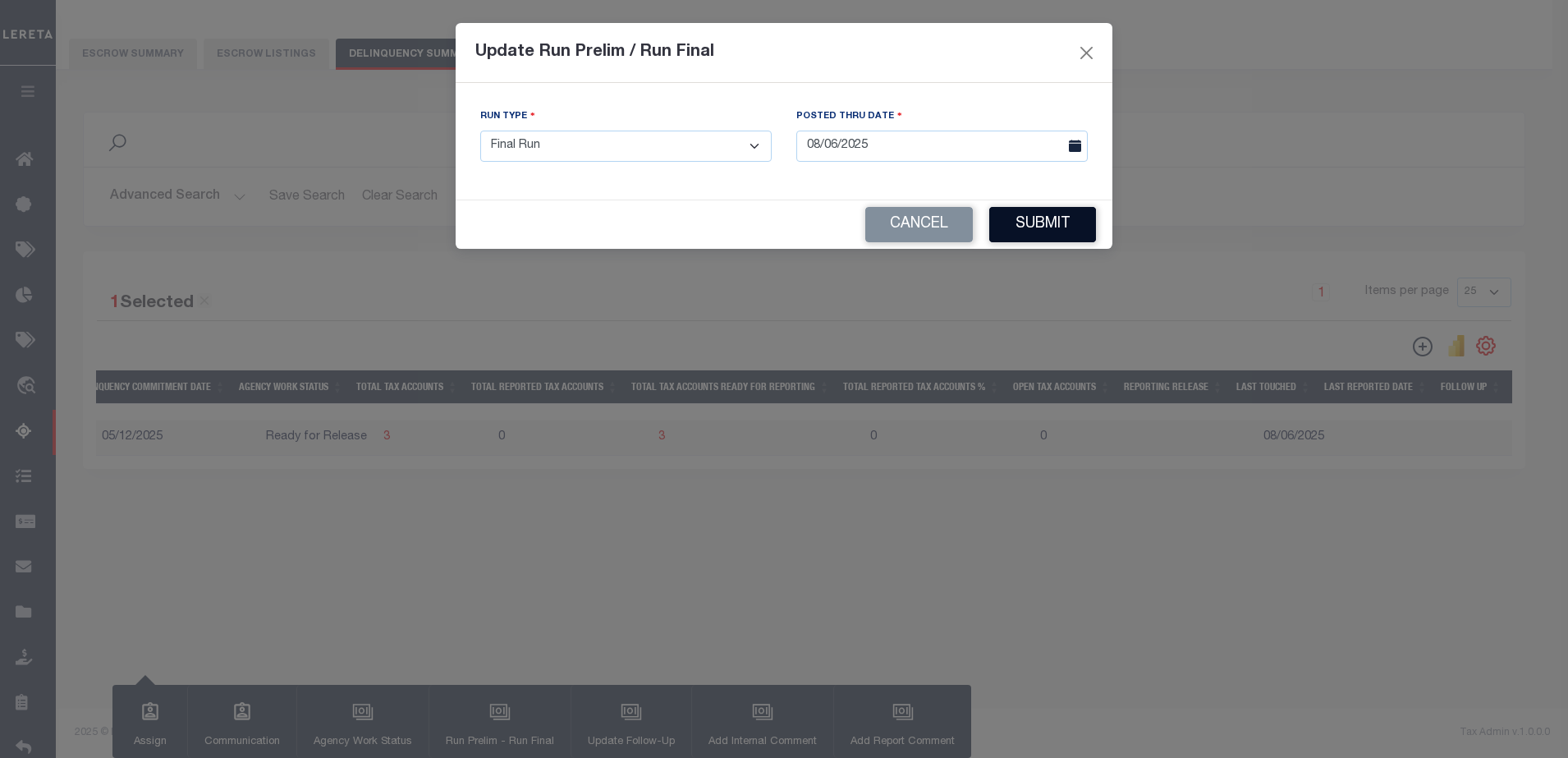 click on "Submit" at bounding box center (1043, 224) 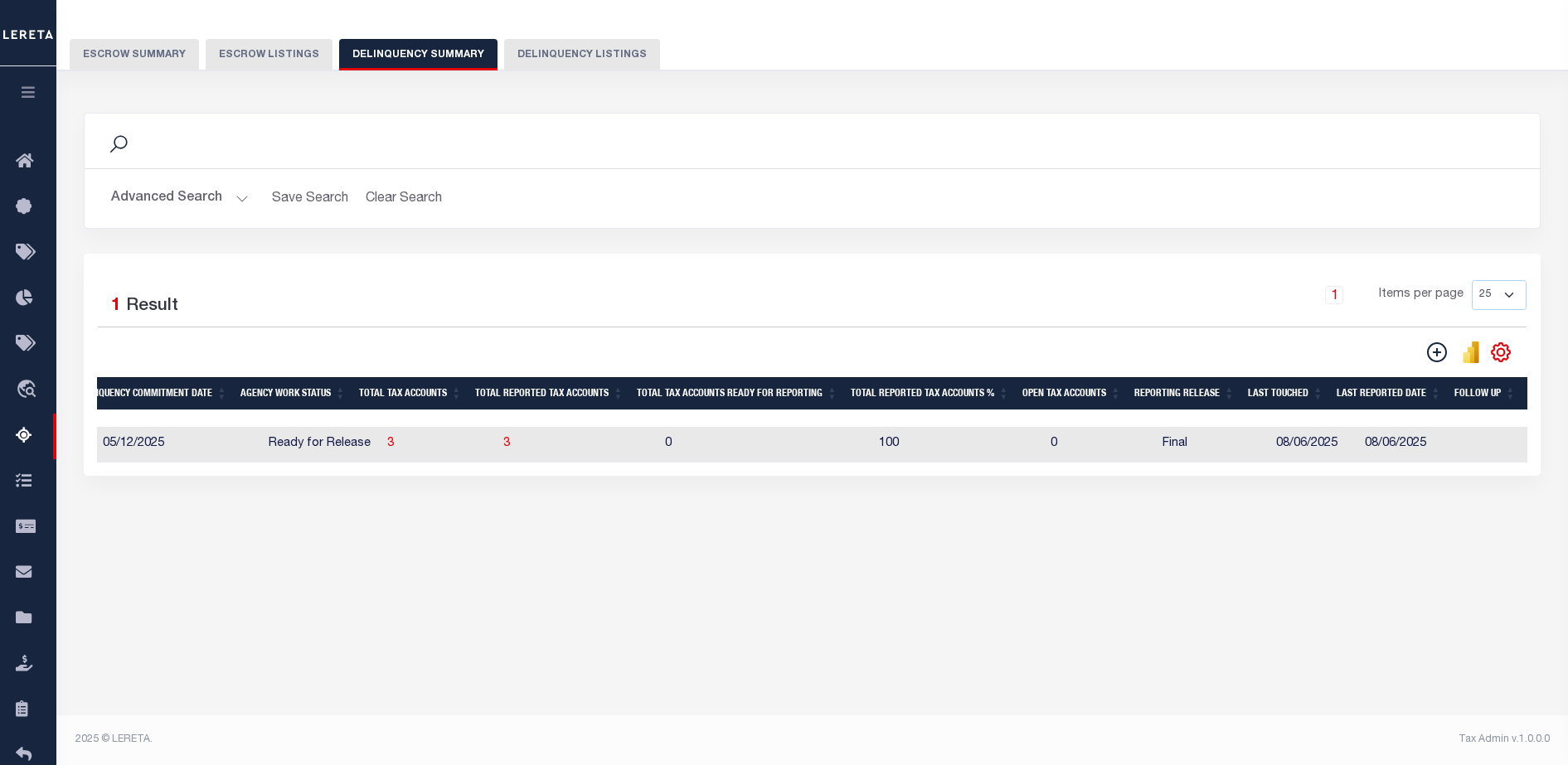 scroll, scrollTop: 0, scrollLeft: 0, axis: both 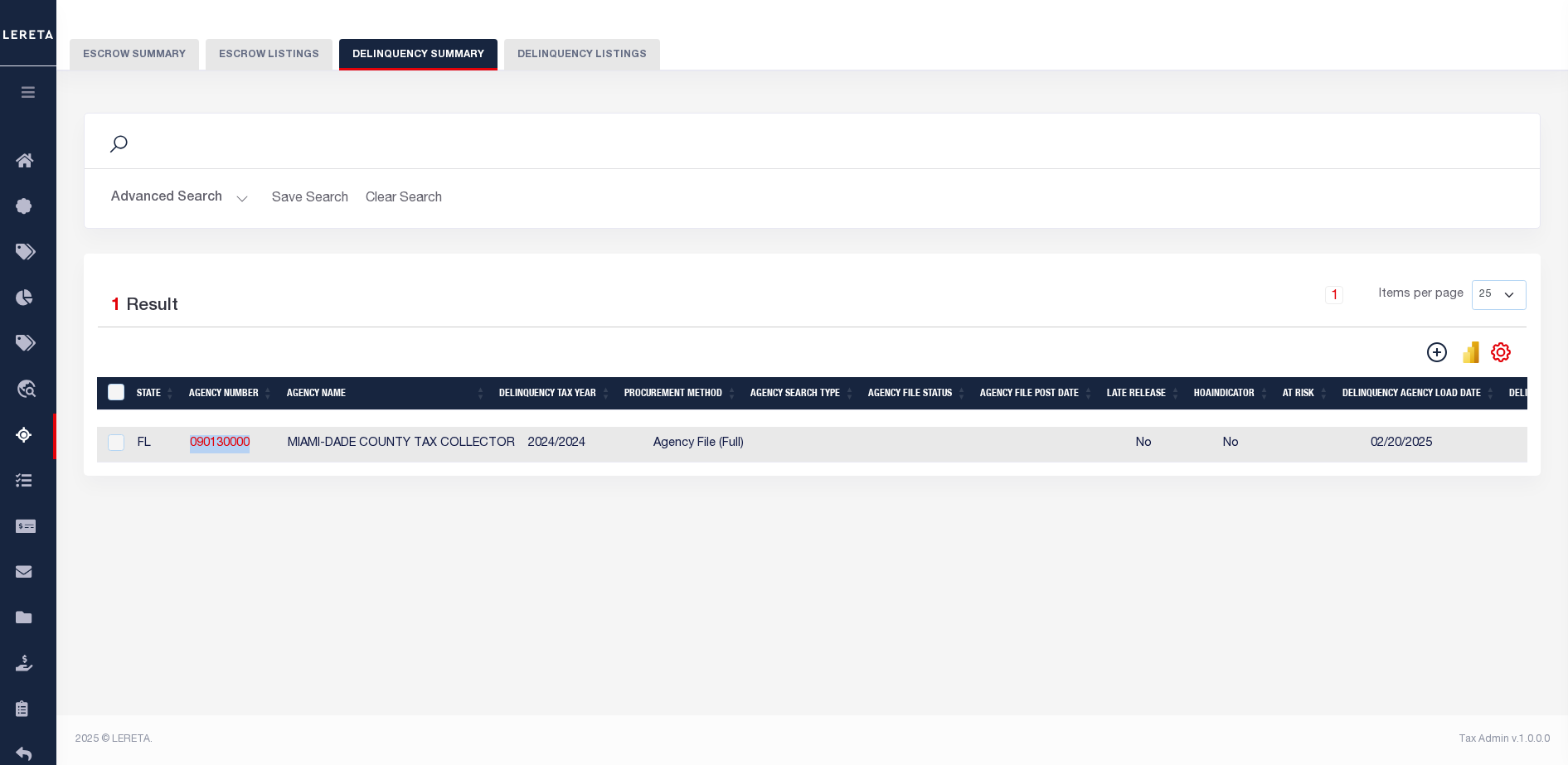 drag, startPoint x: 256, startPoint y: 443, endPoint x: 189, endPoint y: 450, distance: 67.36468 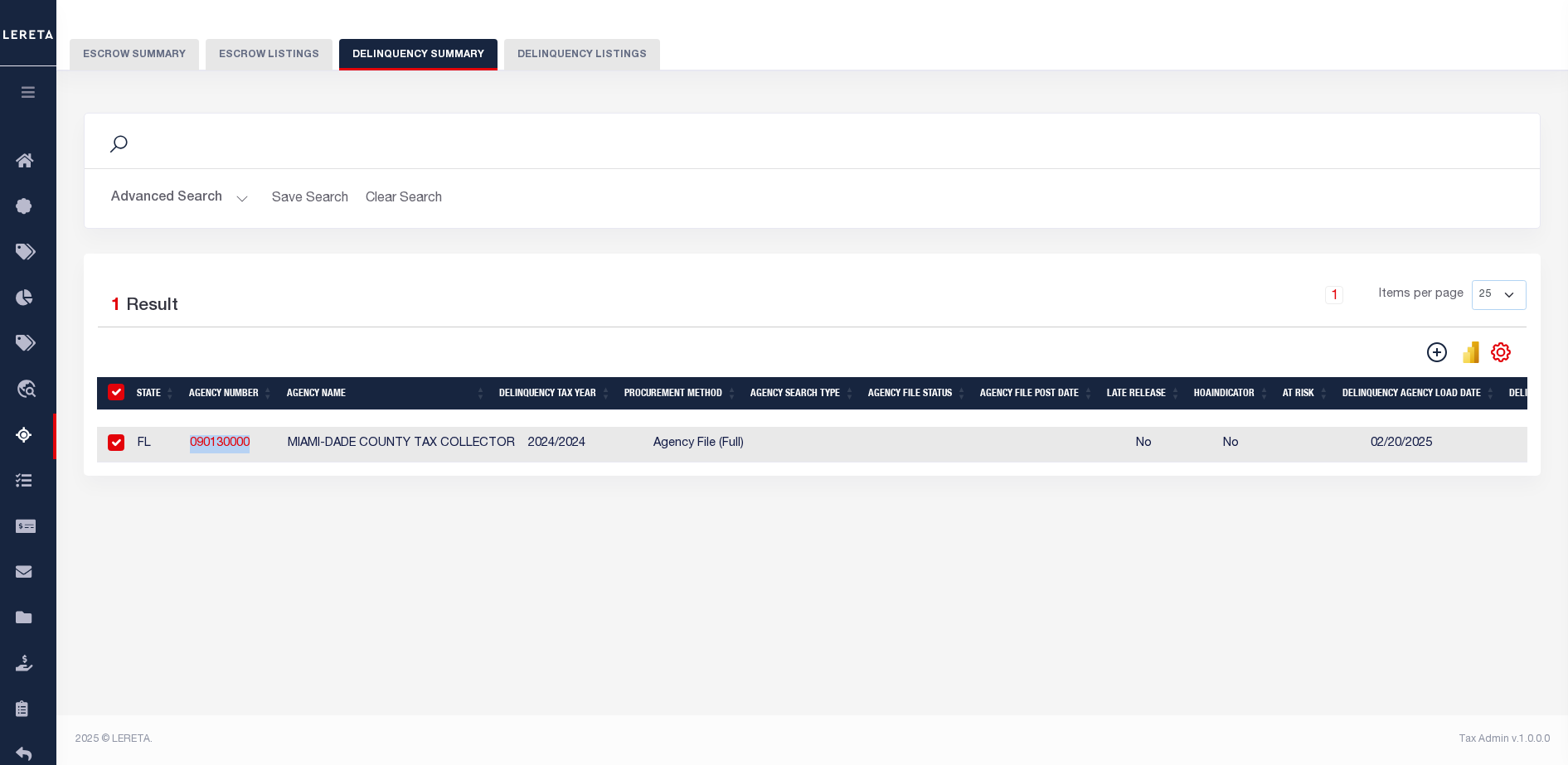 checkbox on "true" 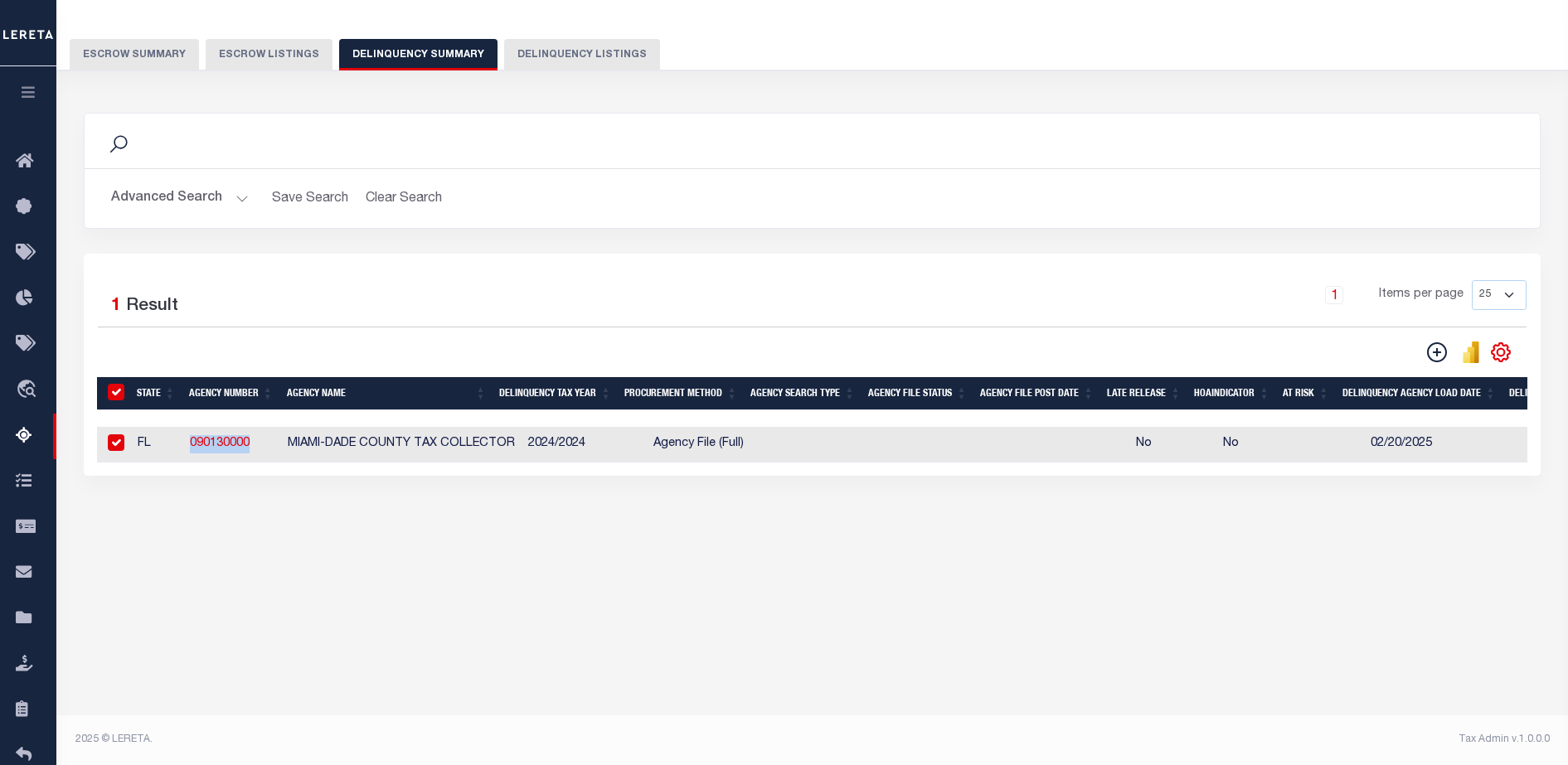 checkbox on "true" 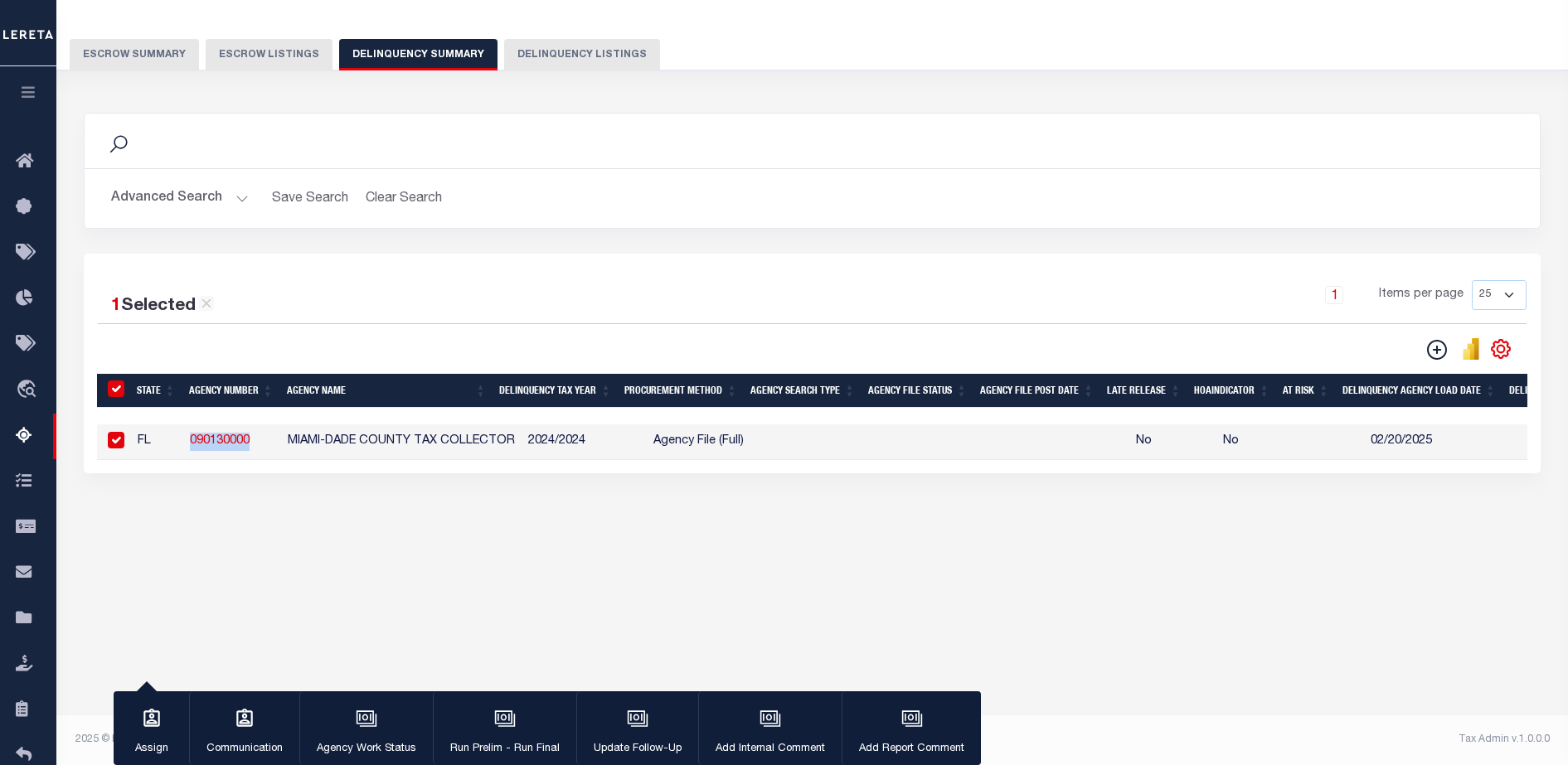 copy on "090130000" 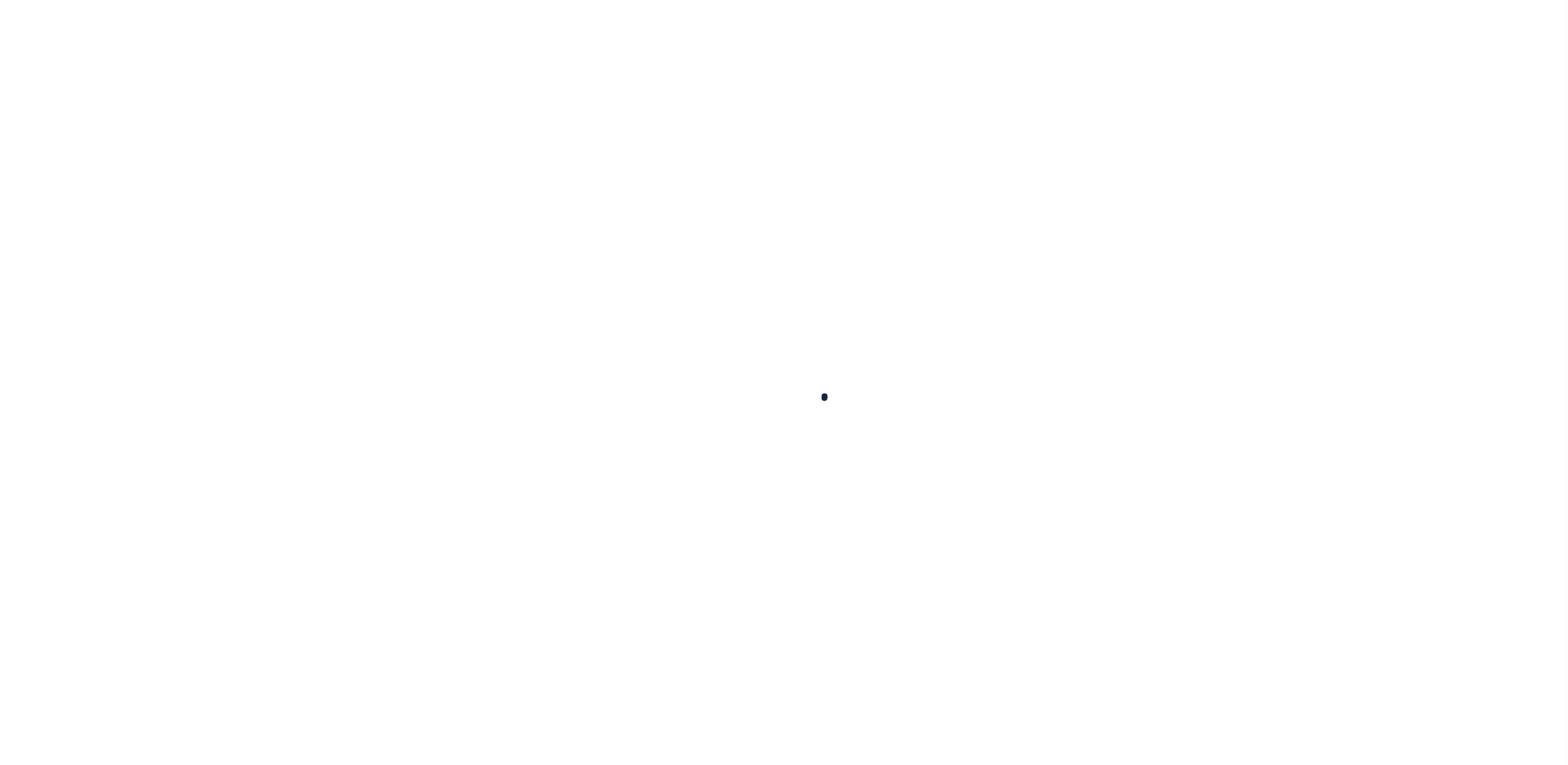 select 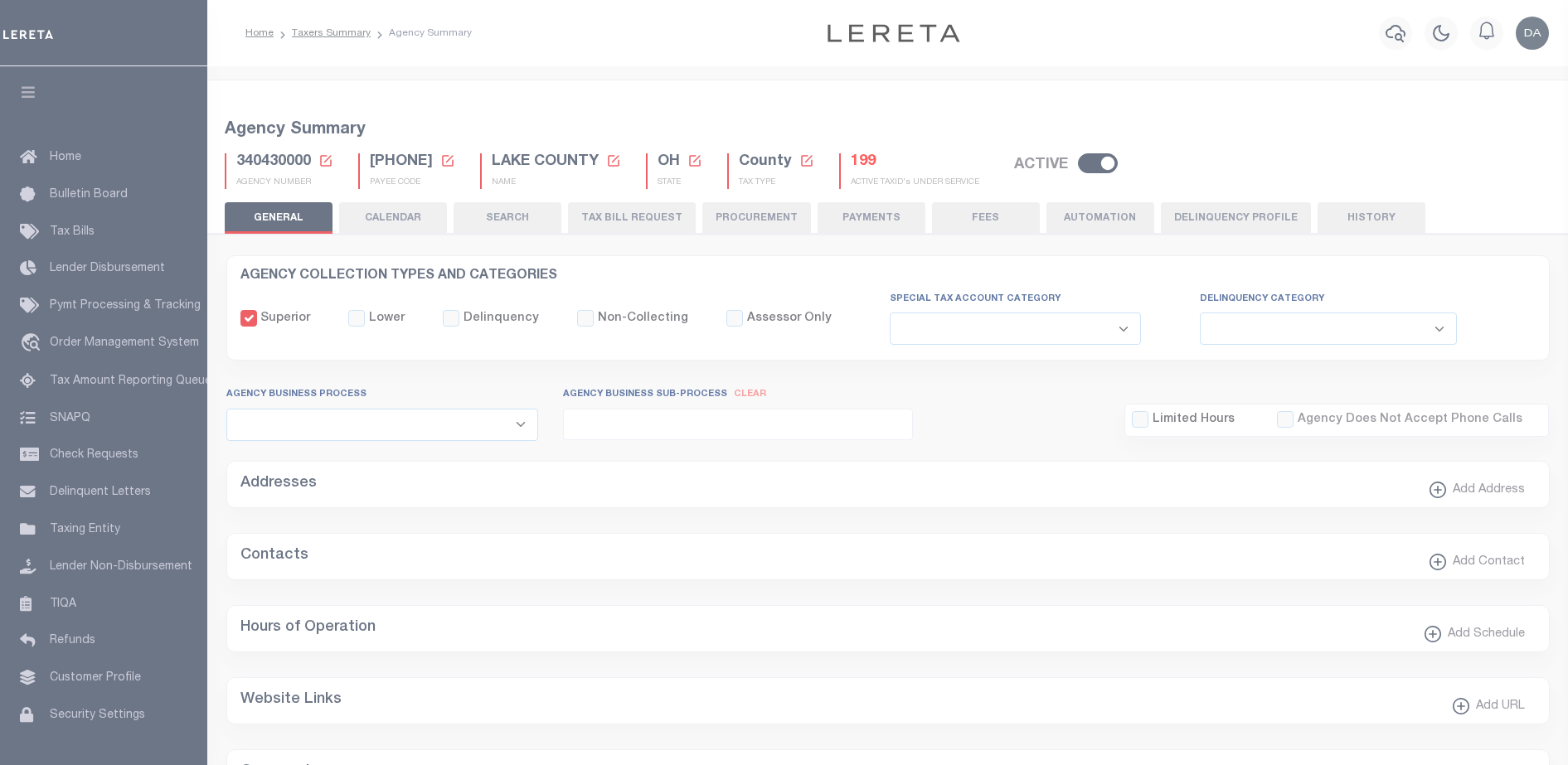 checkbox on "false" 